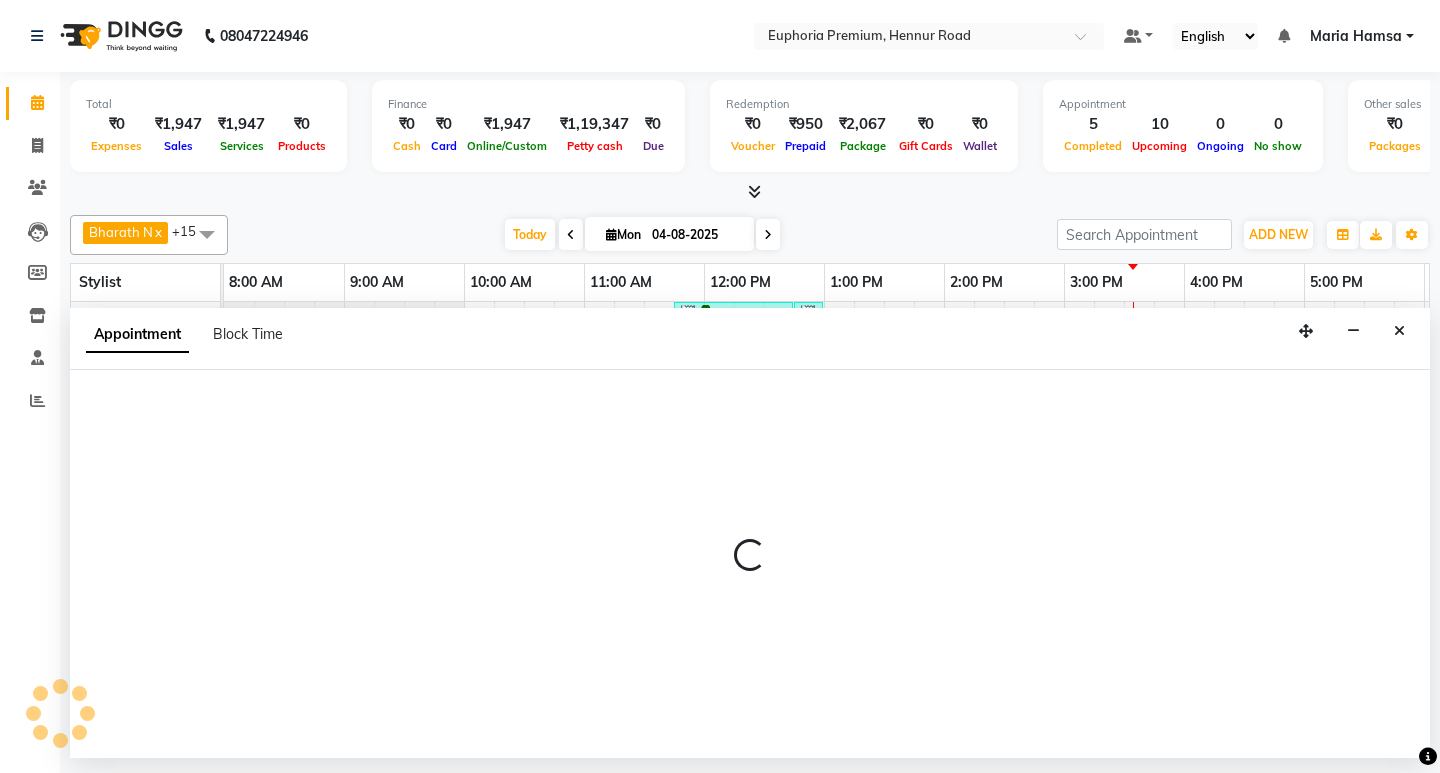 scroll, scrollTop: 0, scrollLeft: 0, axis: both 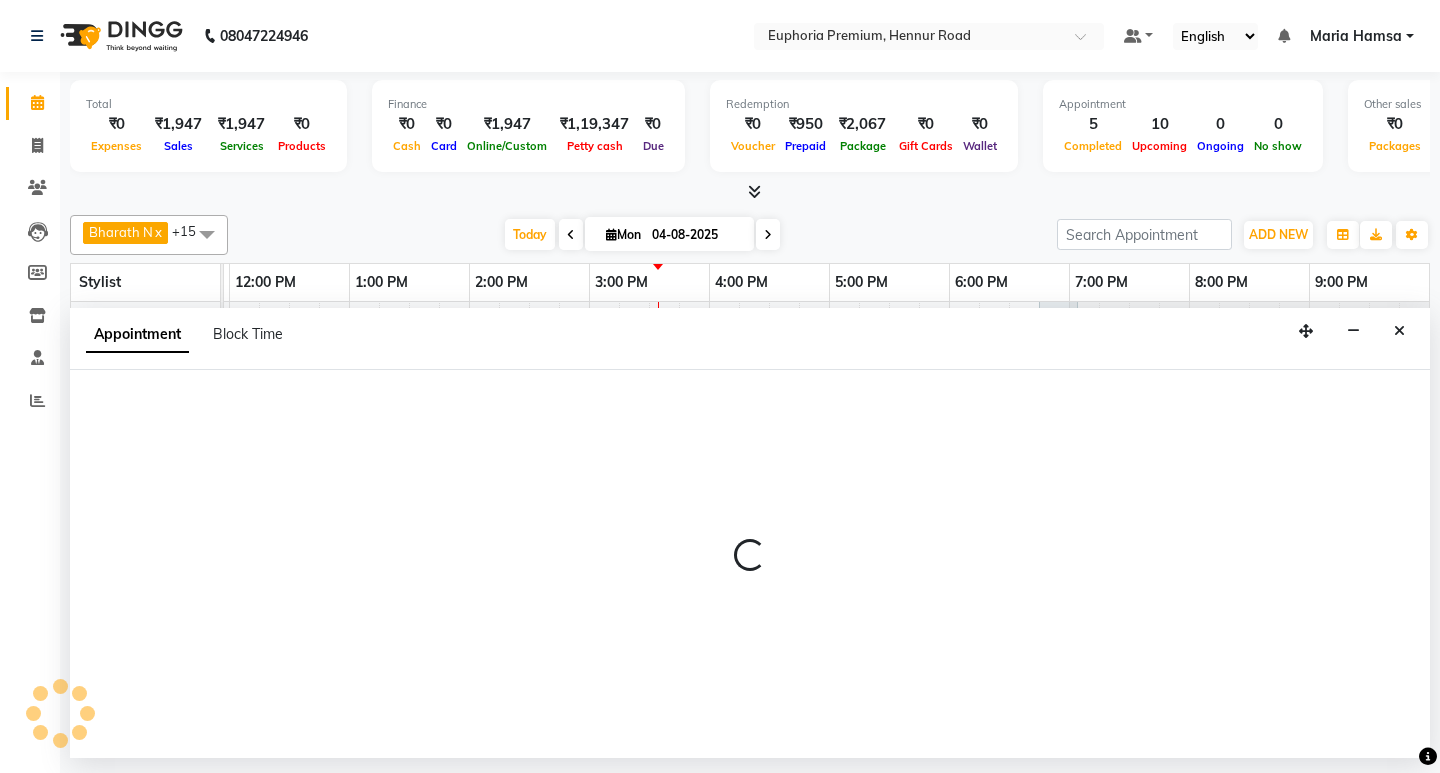 select on "71607" 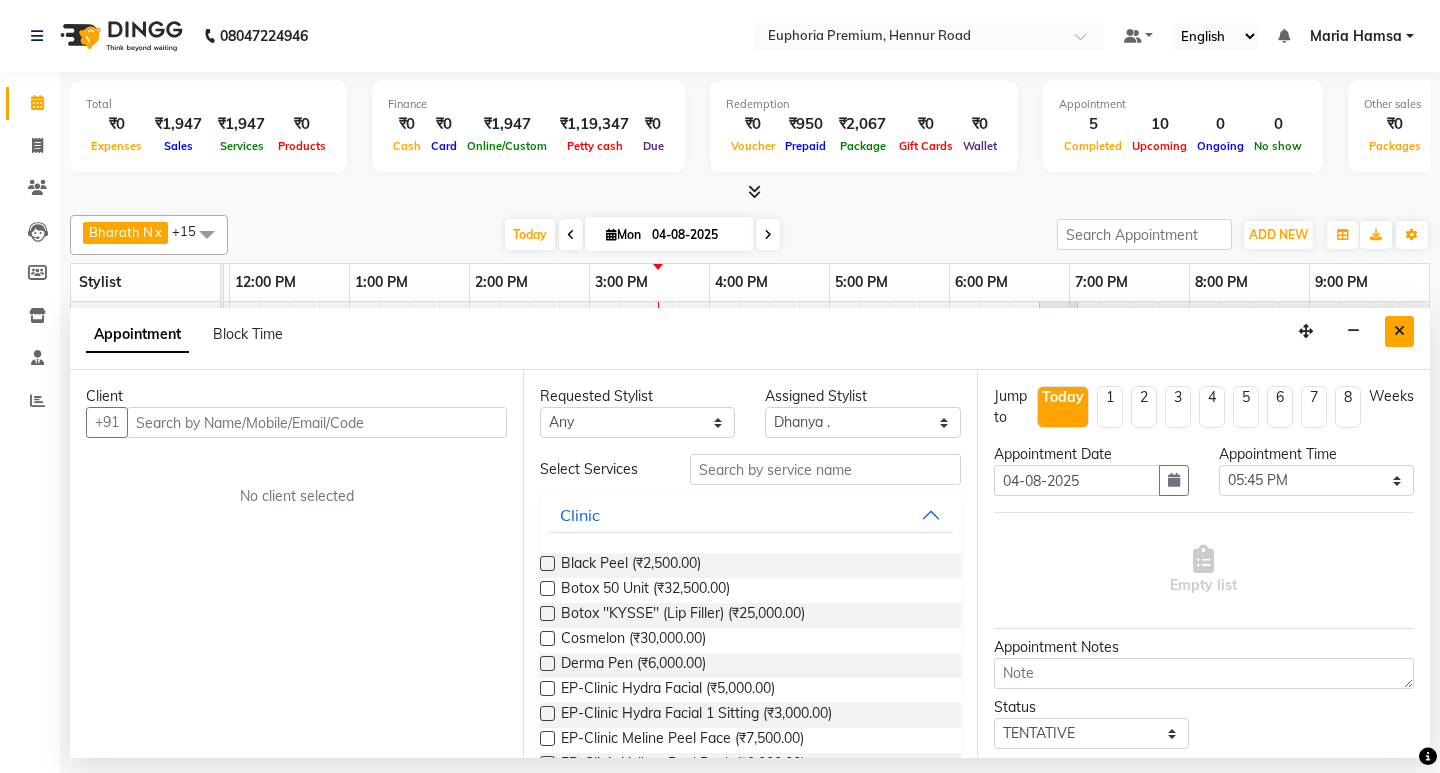 click at bounding box center (1399, 331) 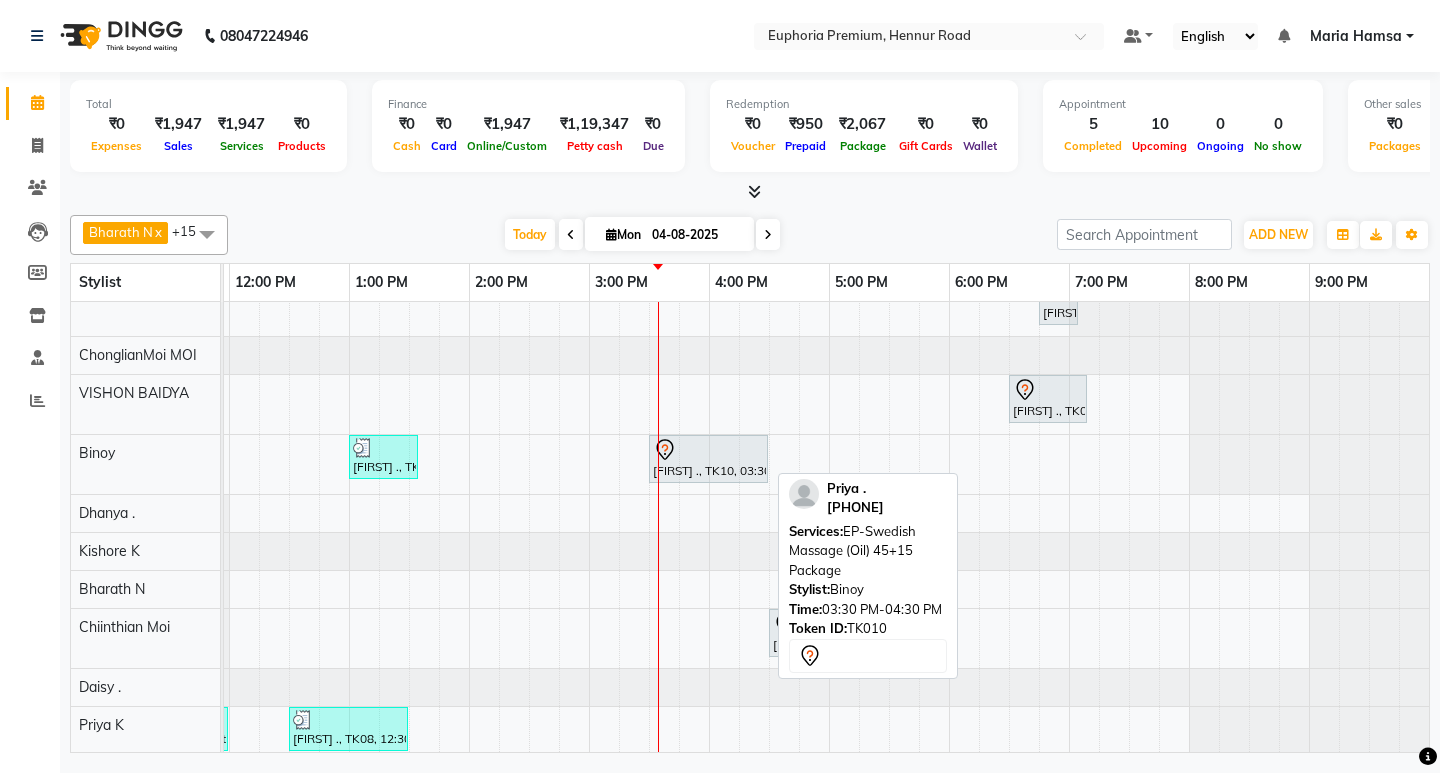 click 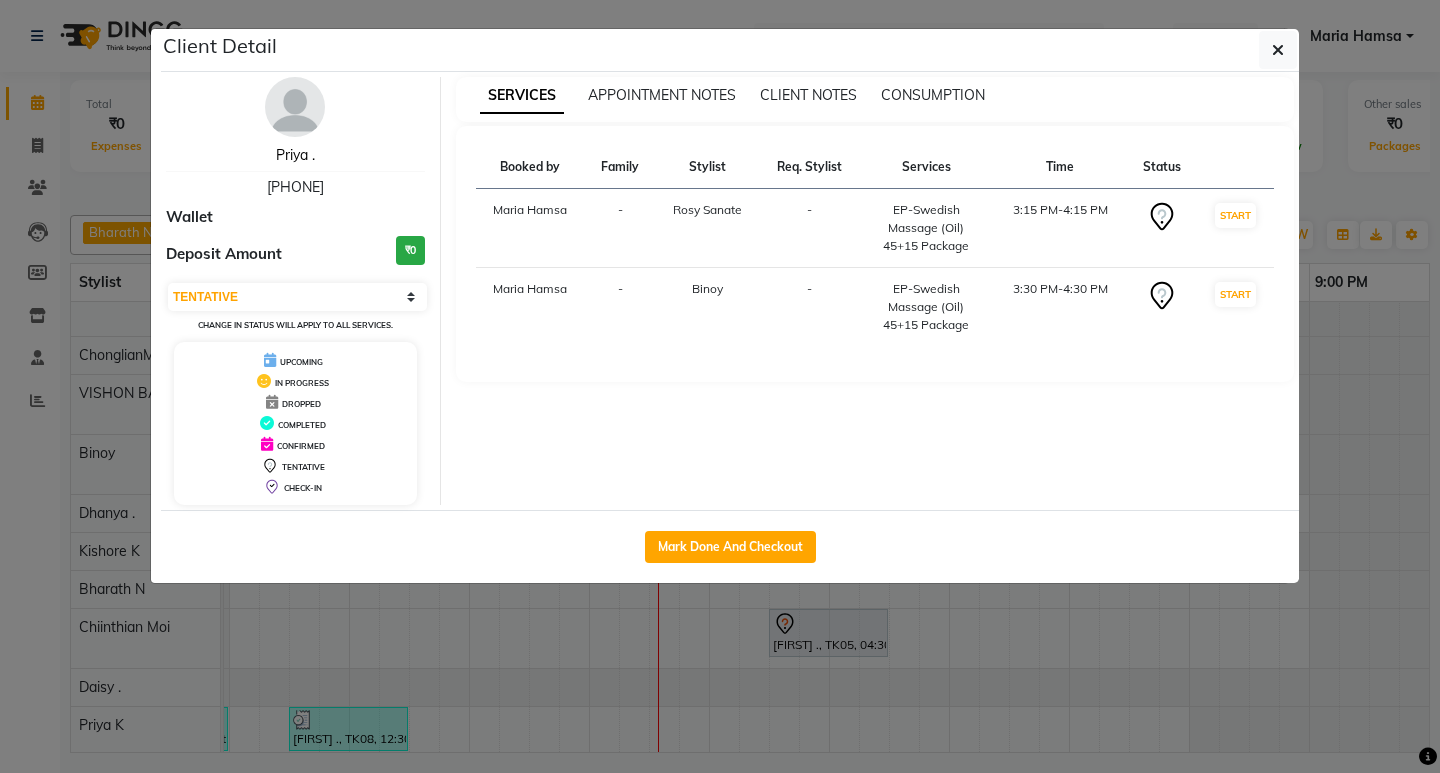 click on "Priya ." at bounding box center (295, 155) 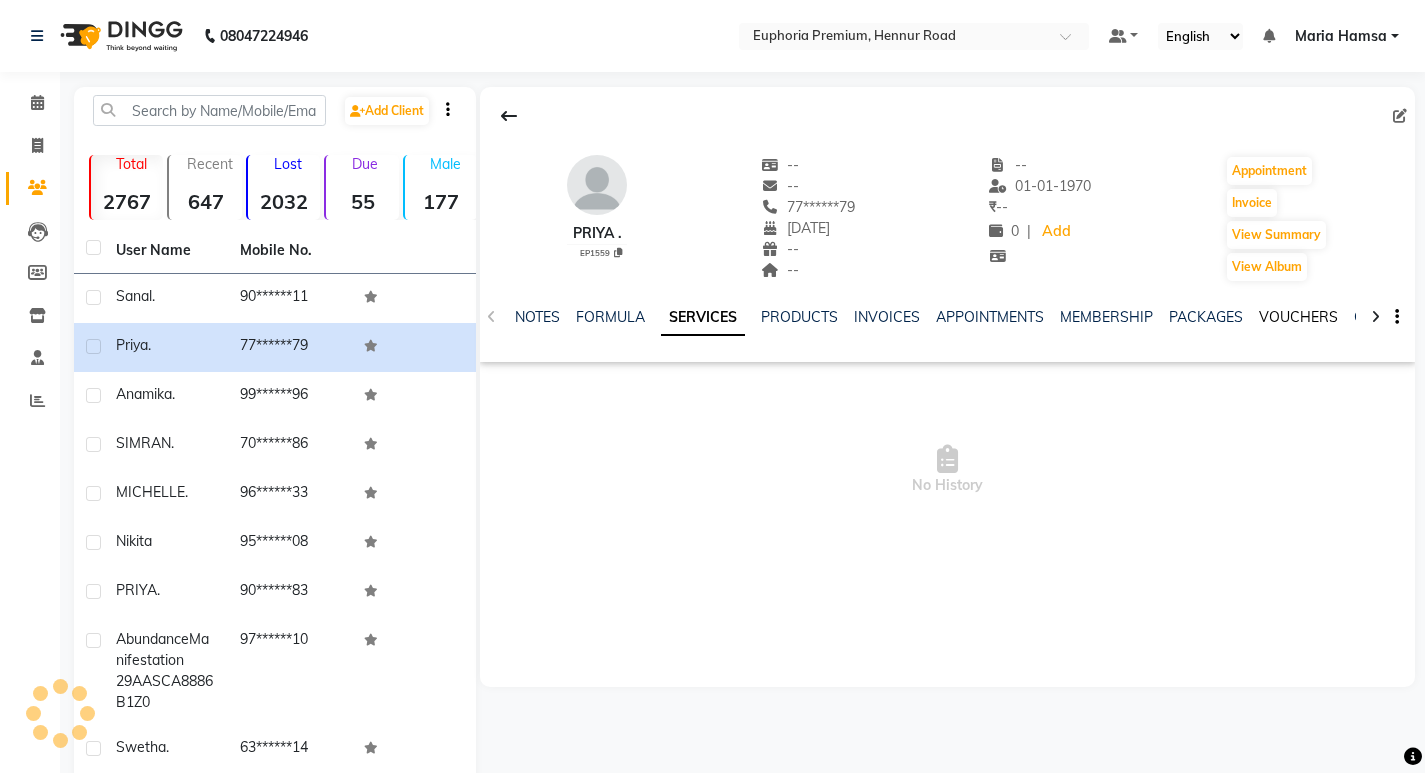 click on "VOUCHERS" 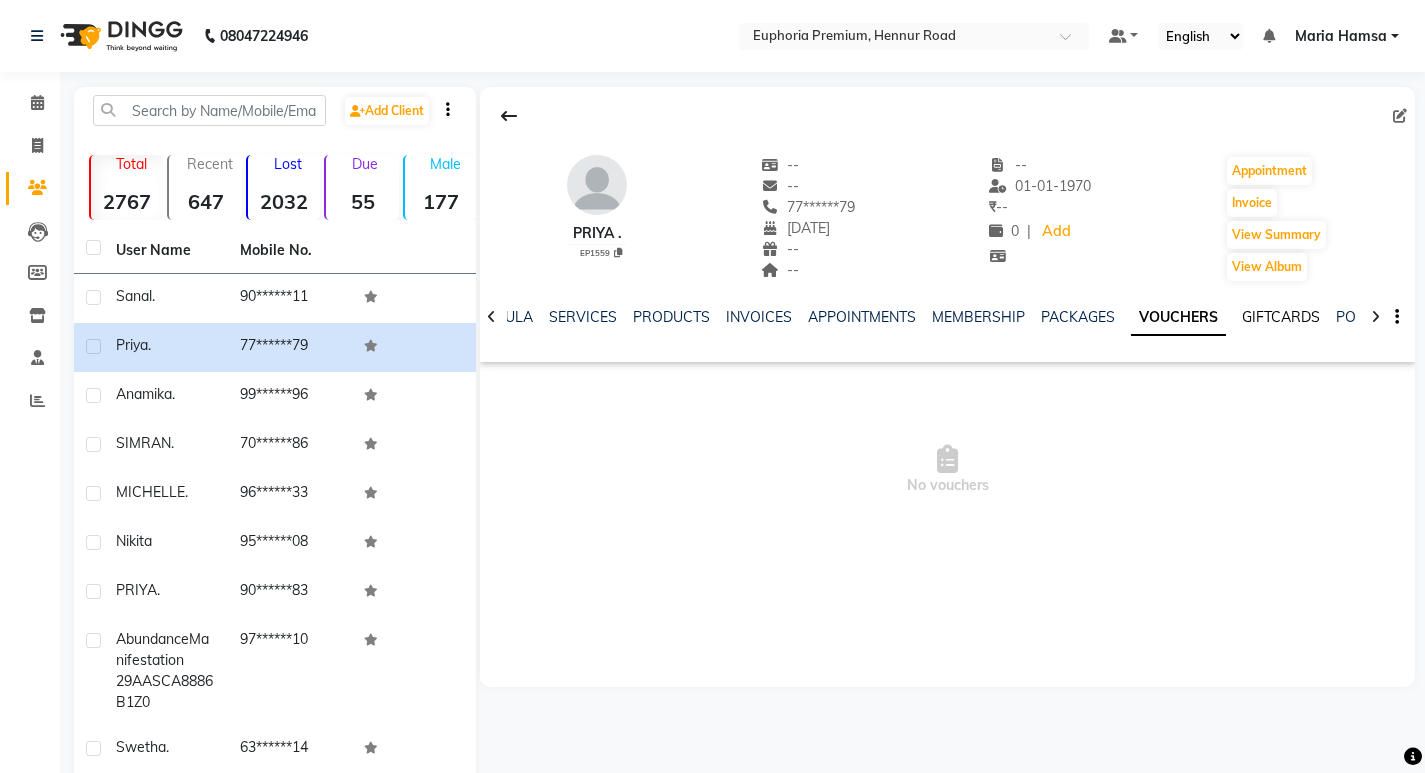 click on "GIFTCARDS" 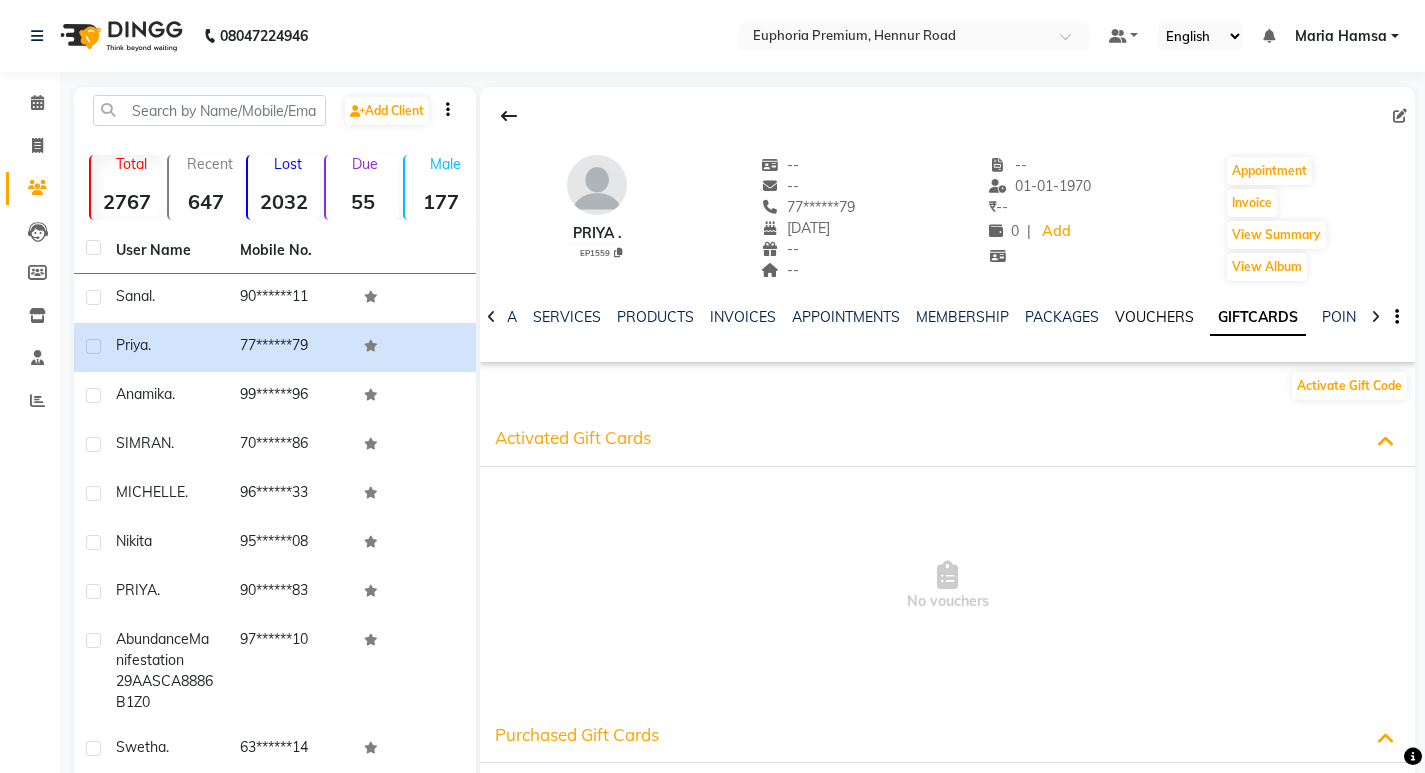 click on "VOUCHERS" 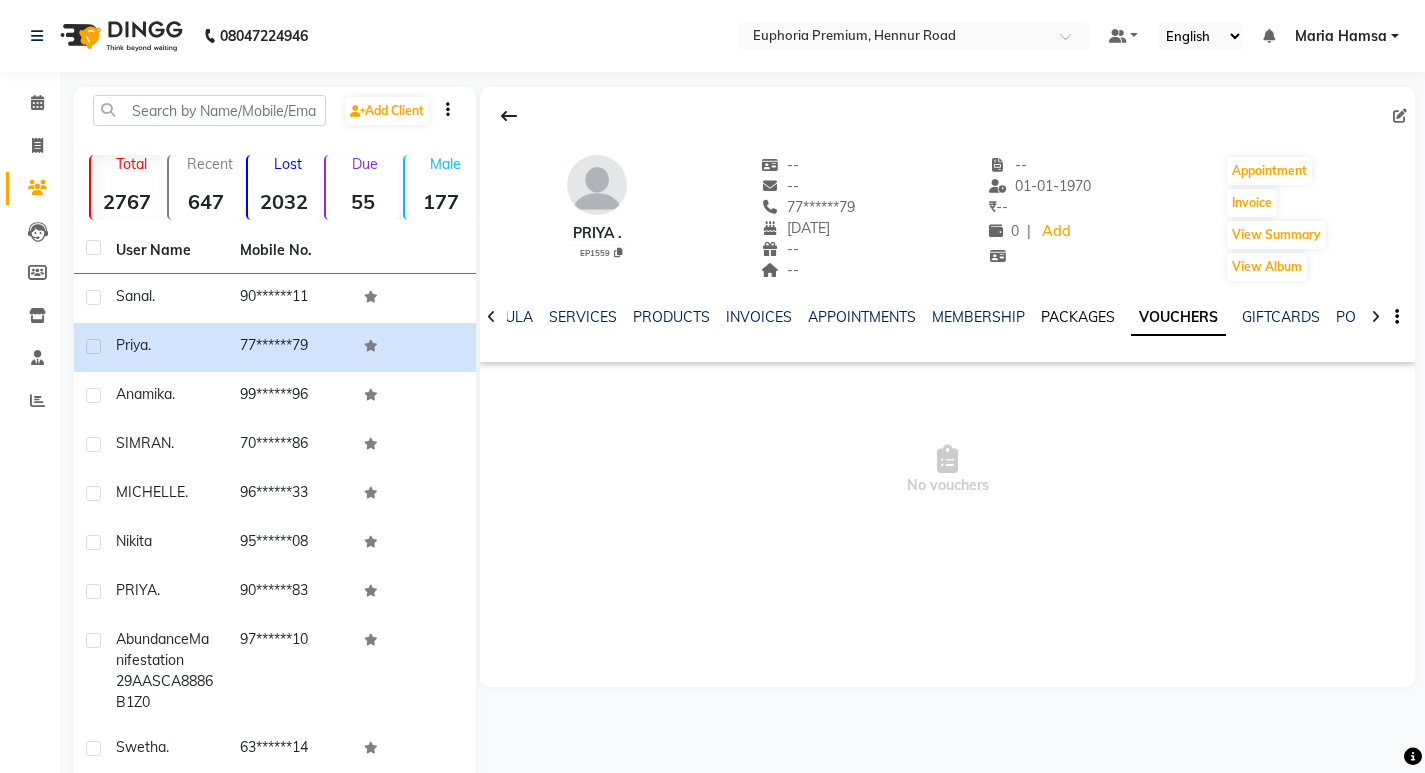 click on "PACKAGES" 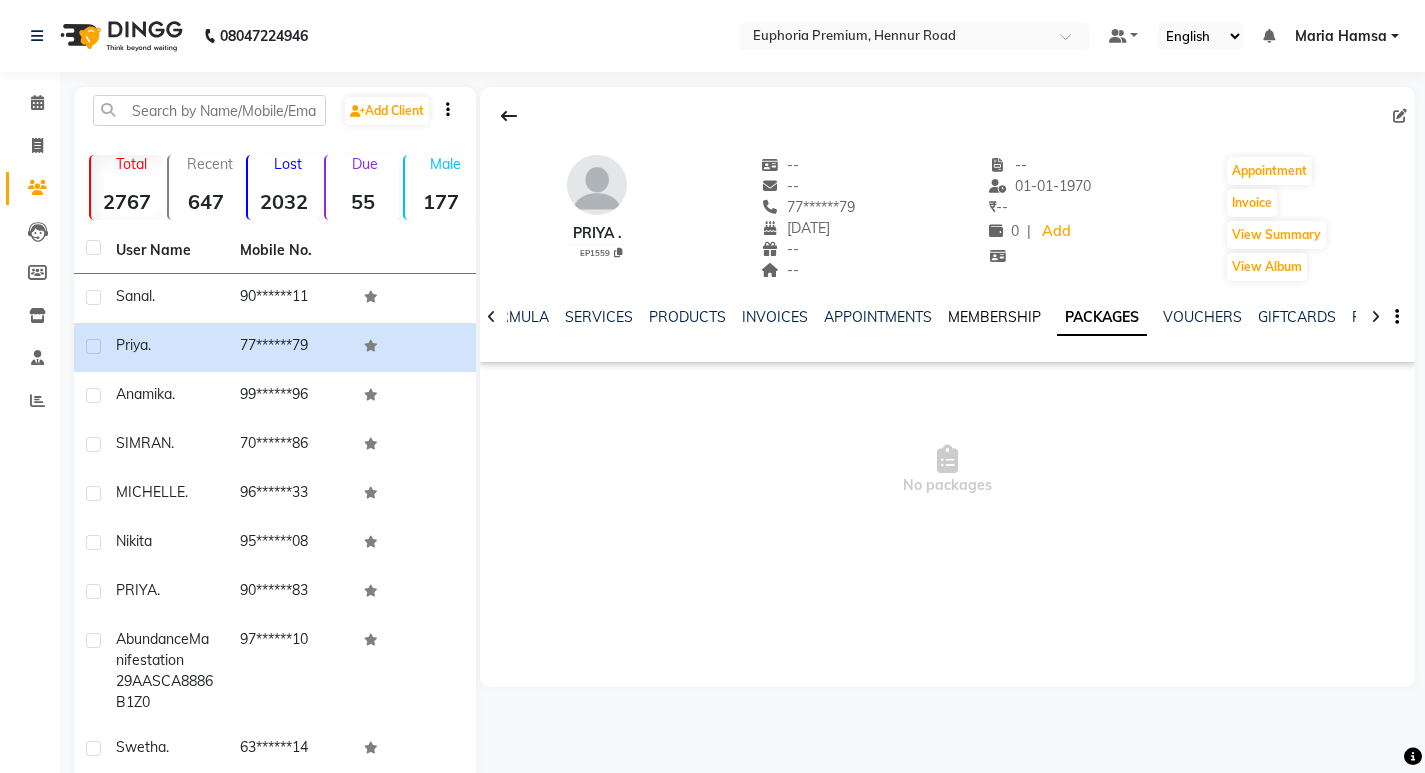 click on "MEMBERSHIP" 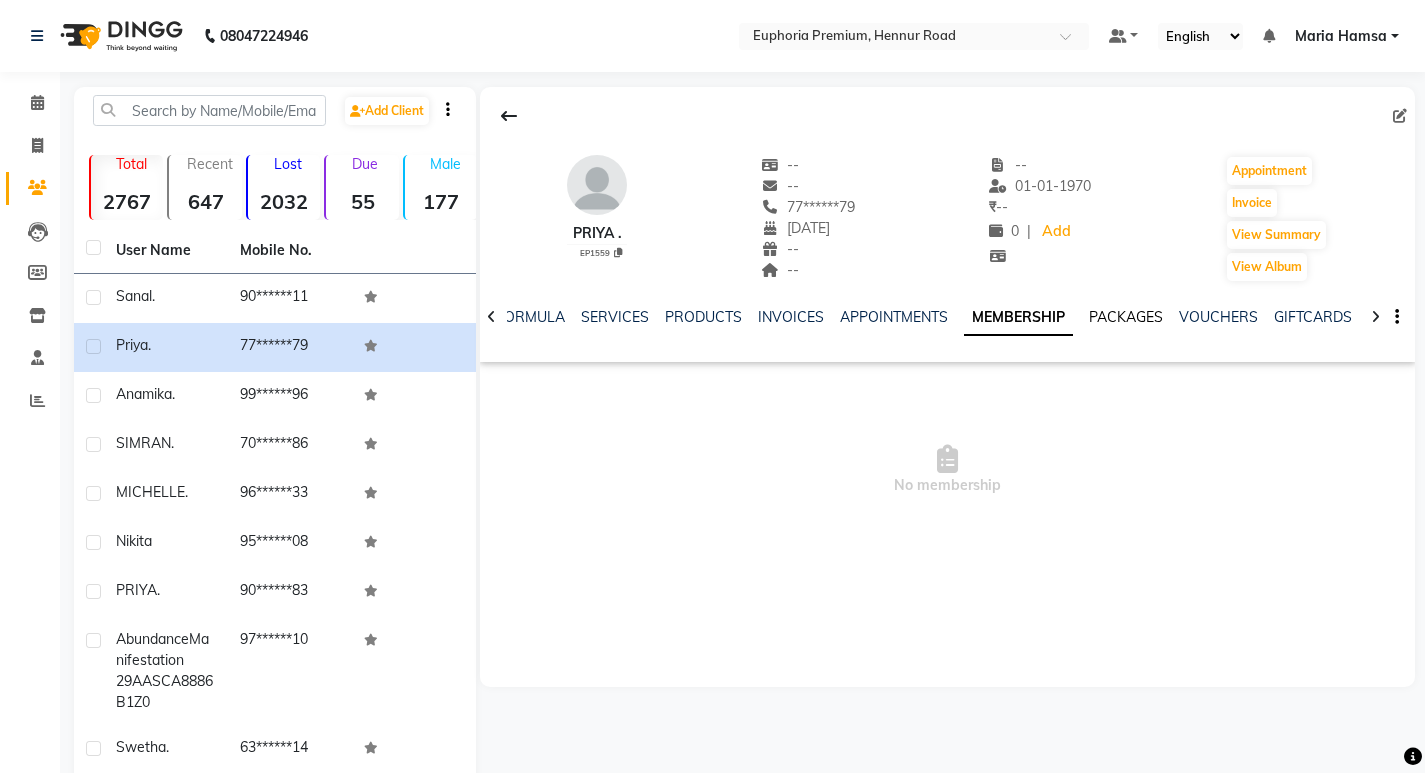 click on "PACKAGES" 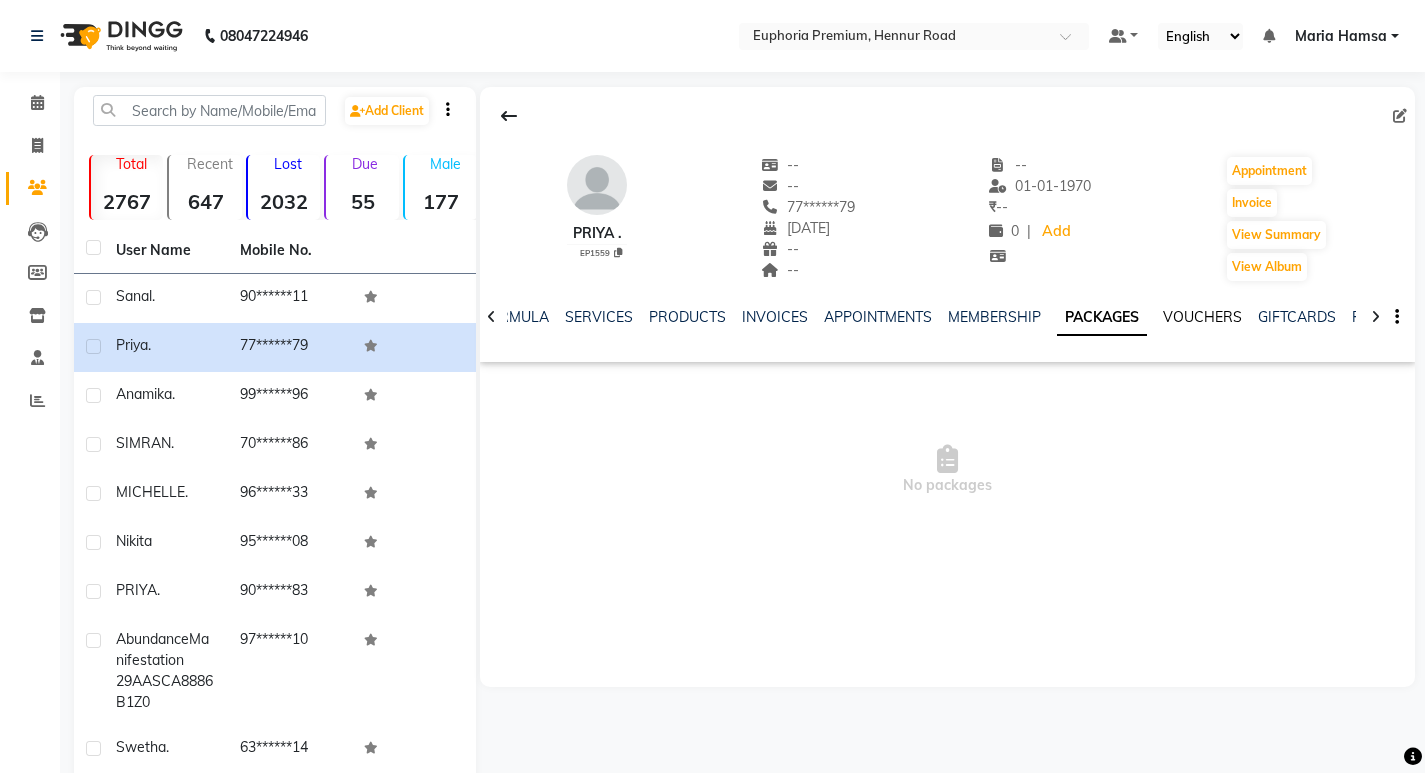 click on "VOUCHERS" 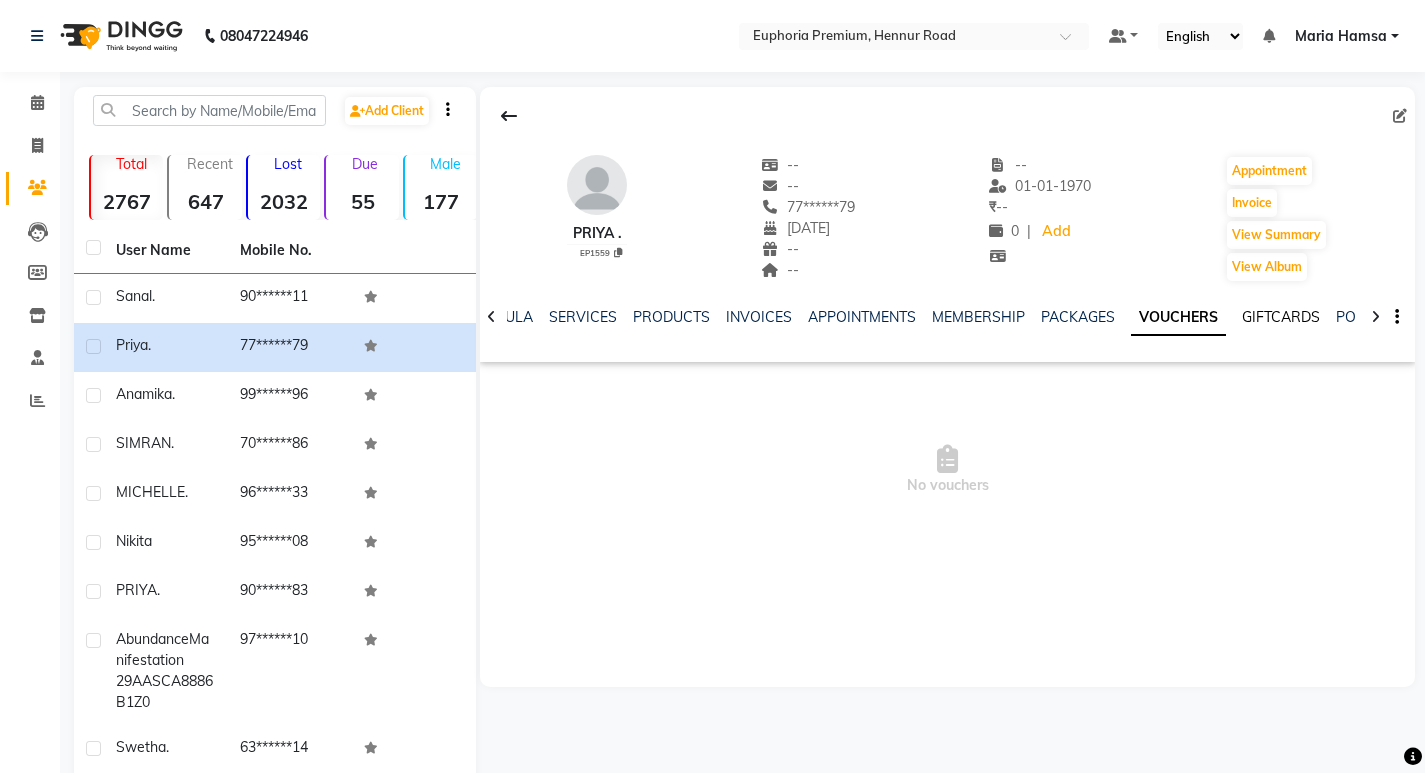click on "GIFTCARDS" 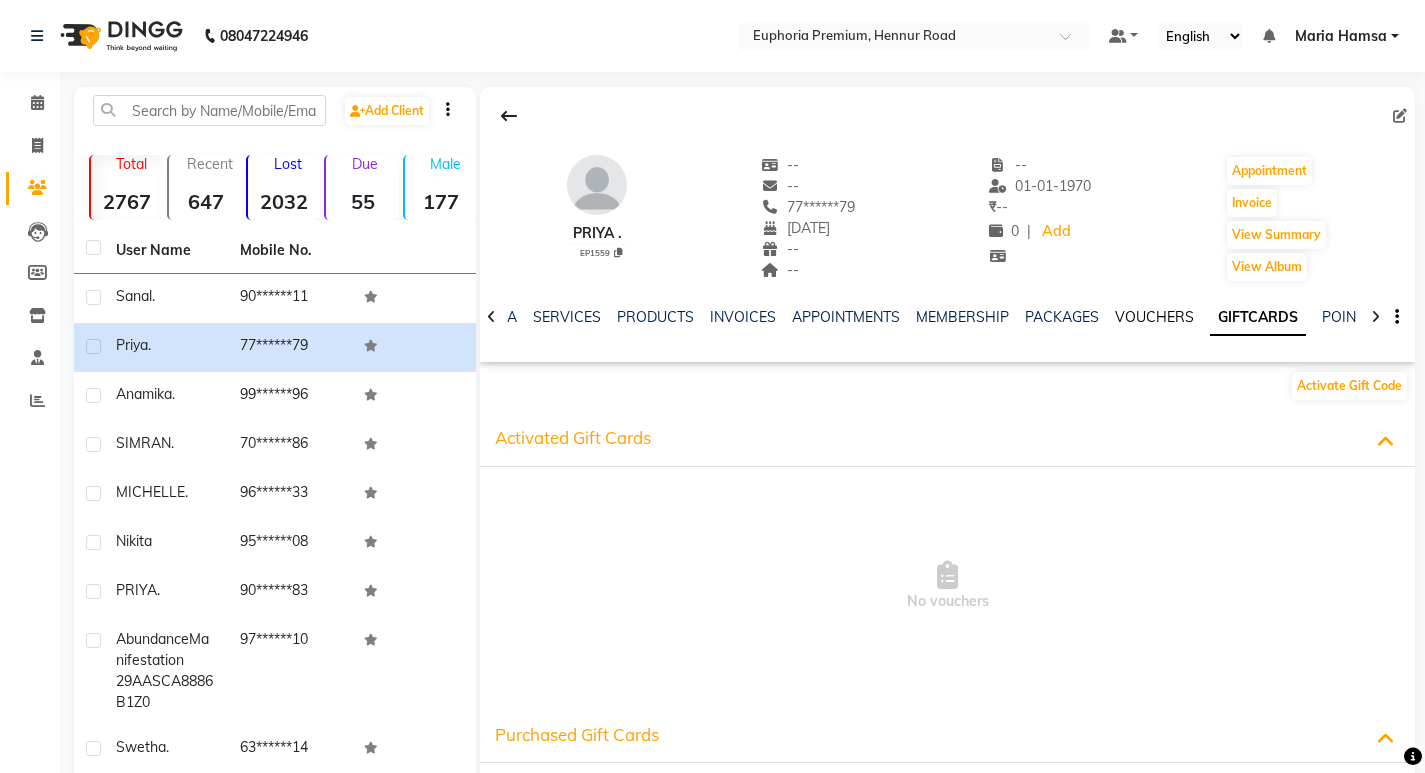 click on "VOUCHERS" 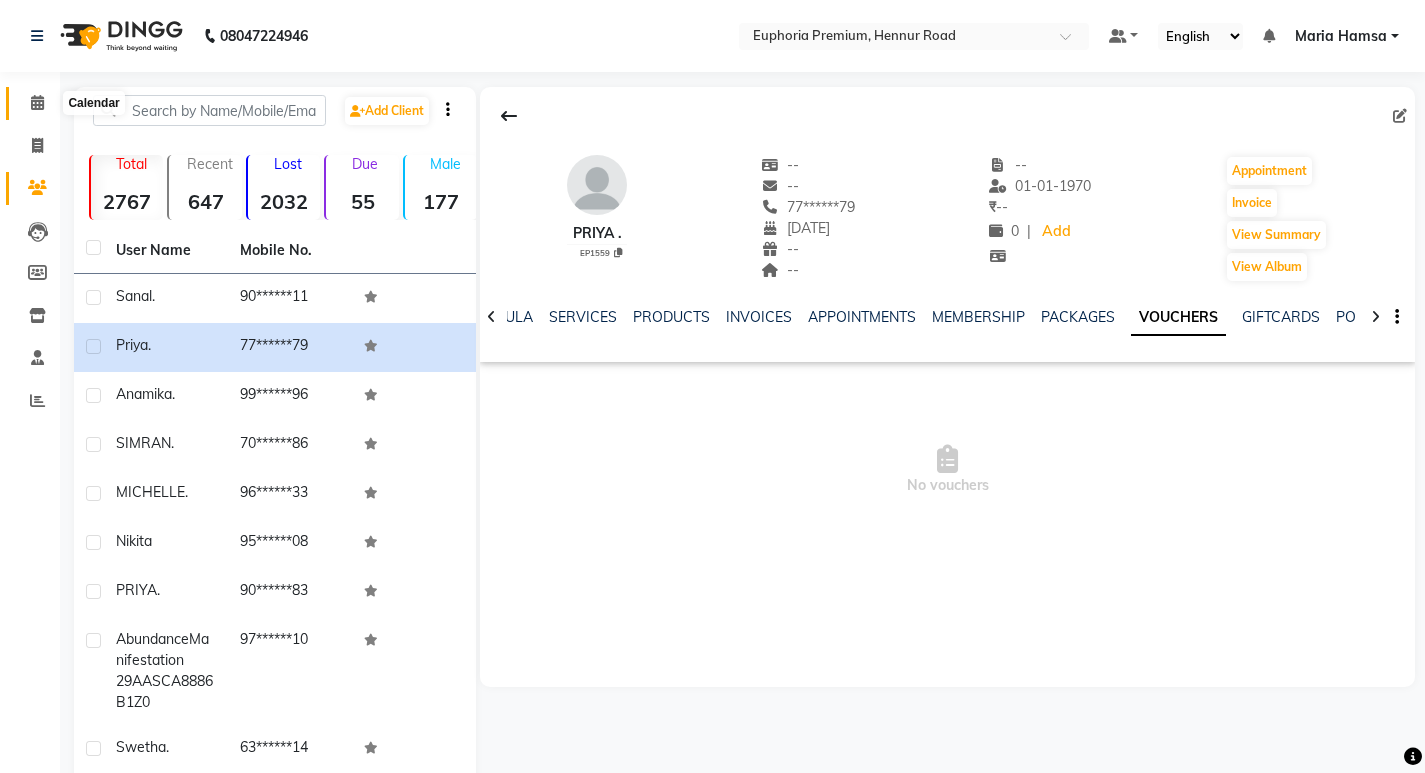 click 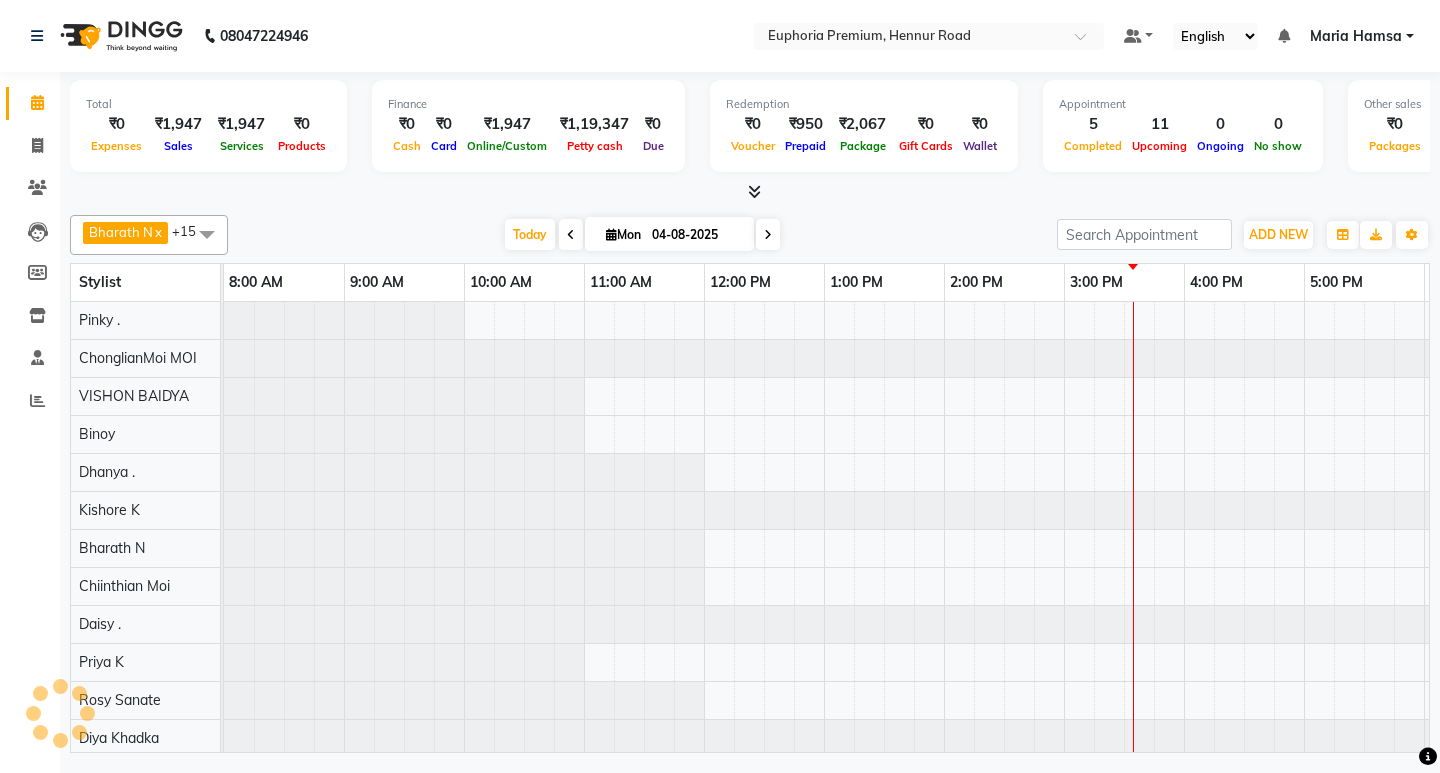 scroll, scrollTop: 0, scrollLeft: 0, axis: both 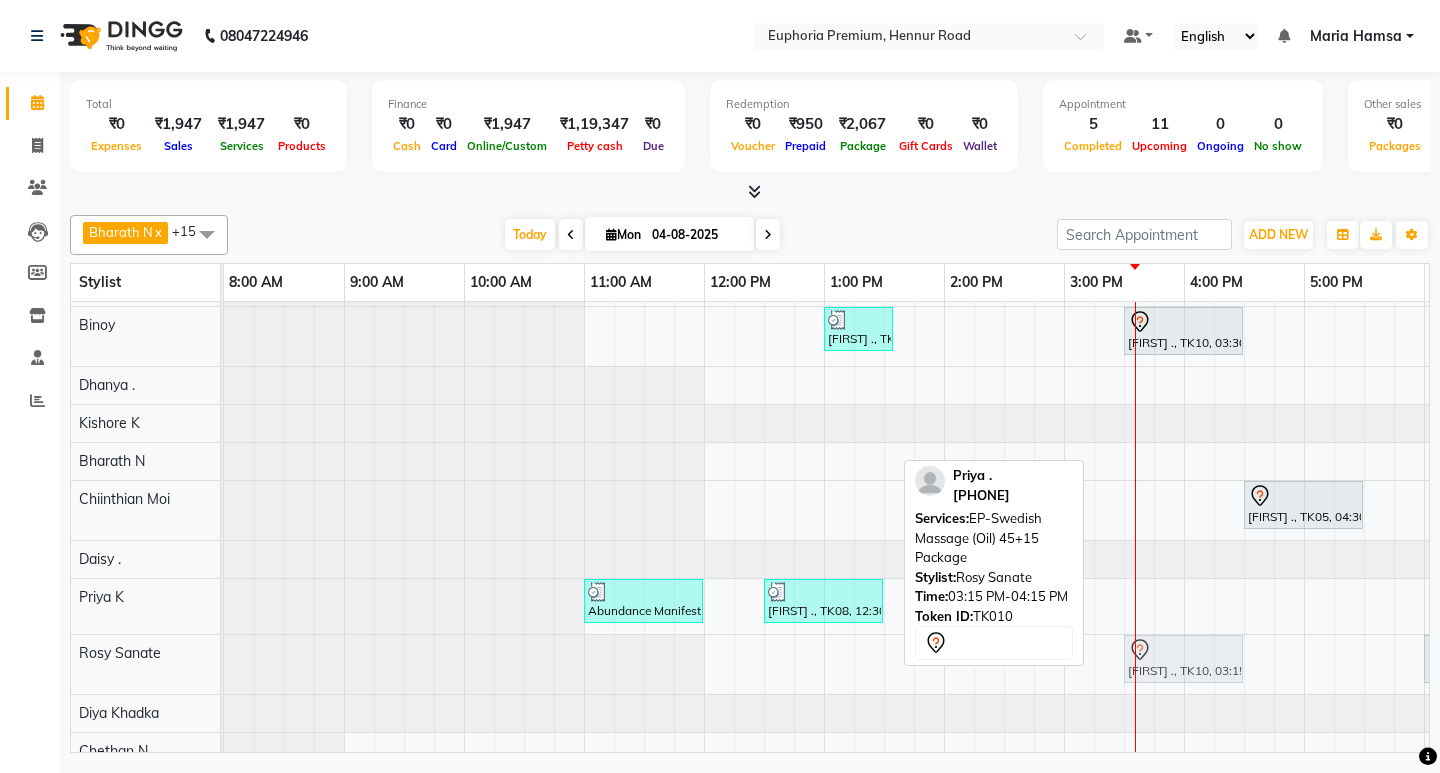 drag, startPoint x: 1147, startPoint y: 661, endPoint x: 1180, endPoint y: 661, distance: 33 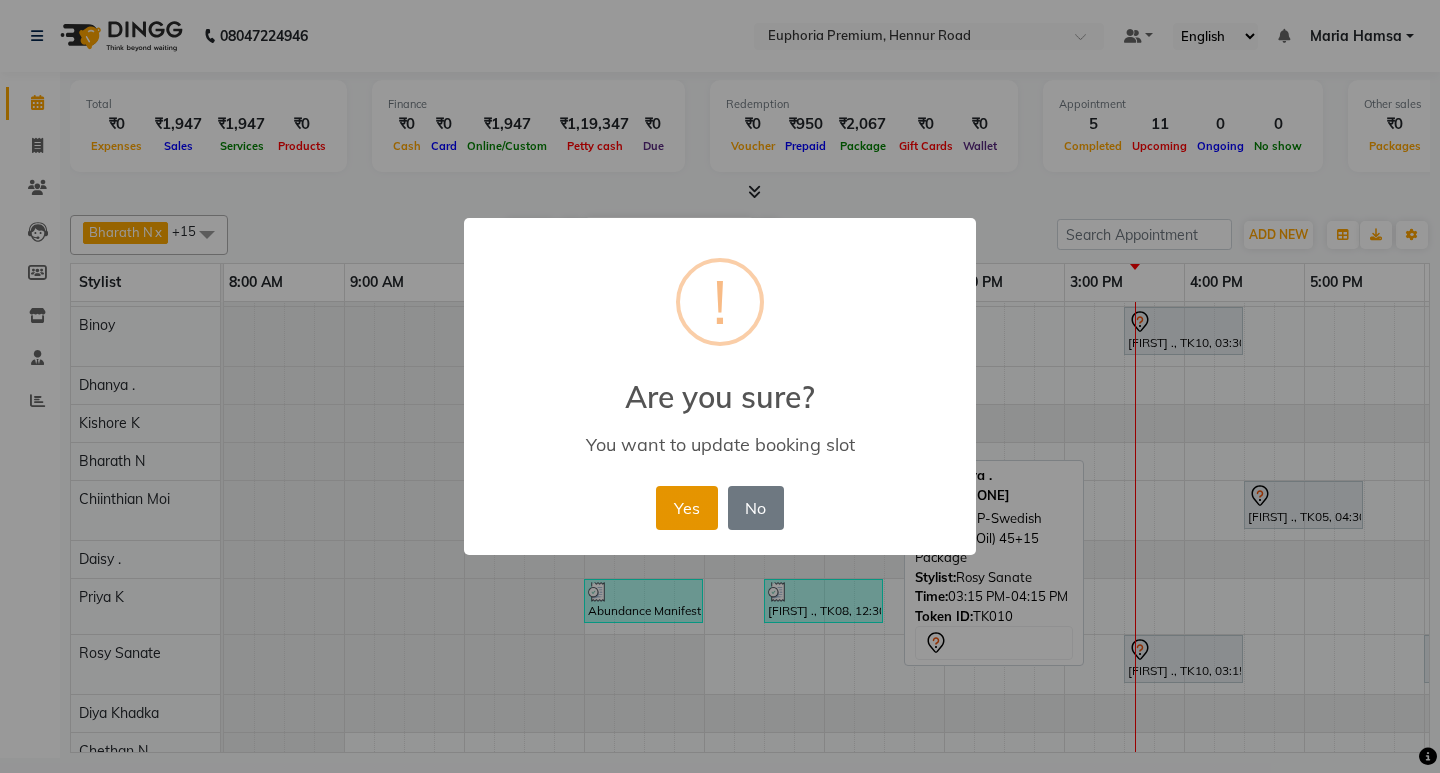 click on "Yes" at bounding box center (686, 508) 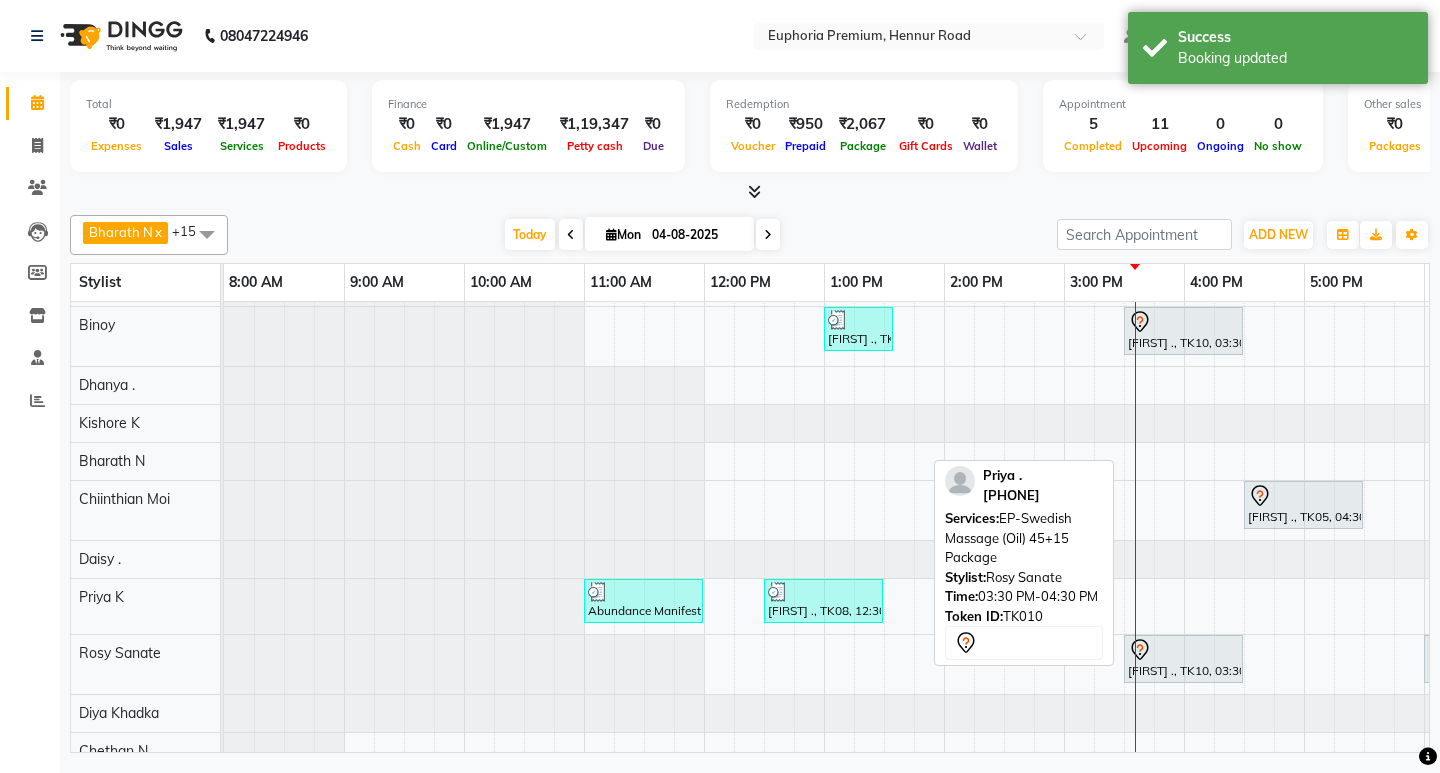 click 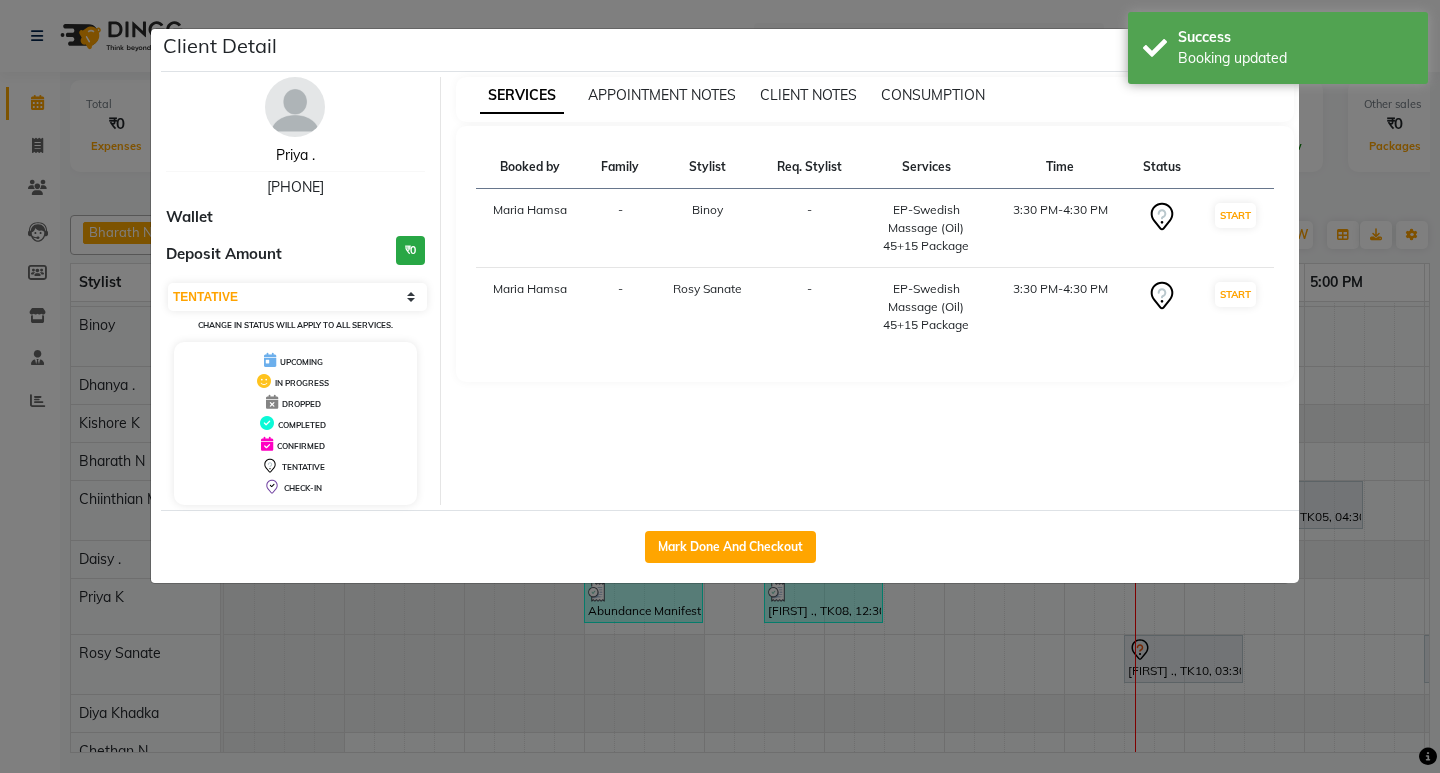 click on "Priya ." at bounding box center (295, 155) 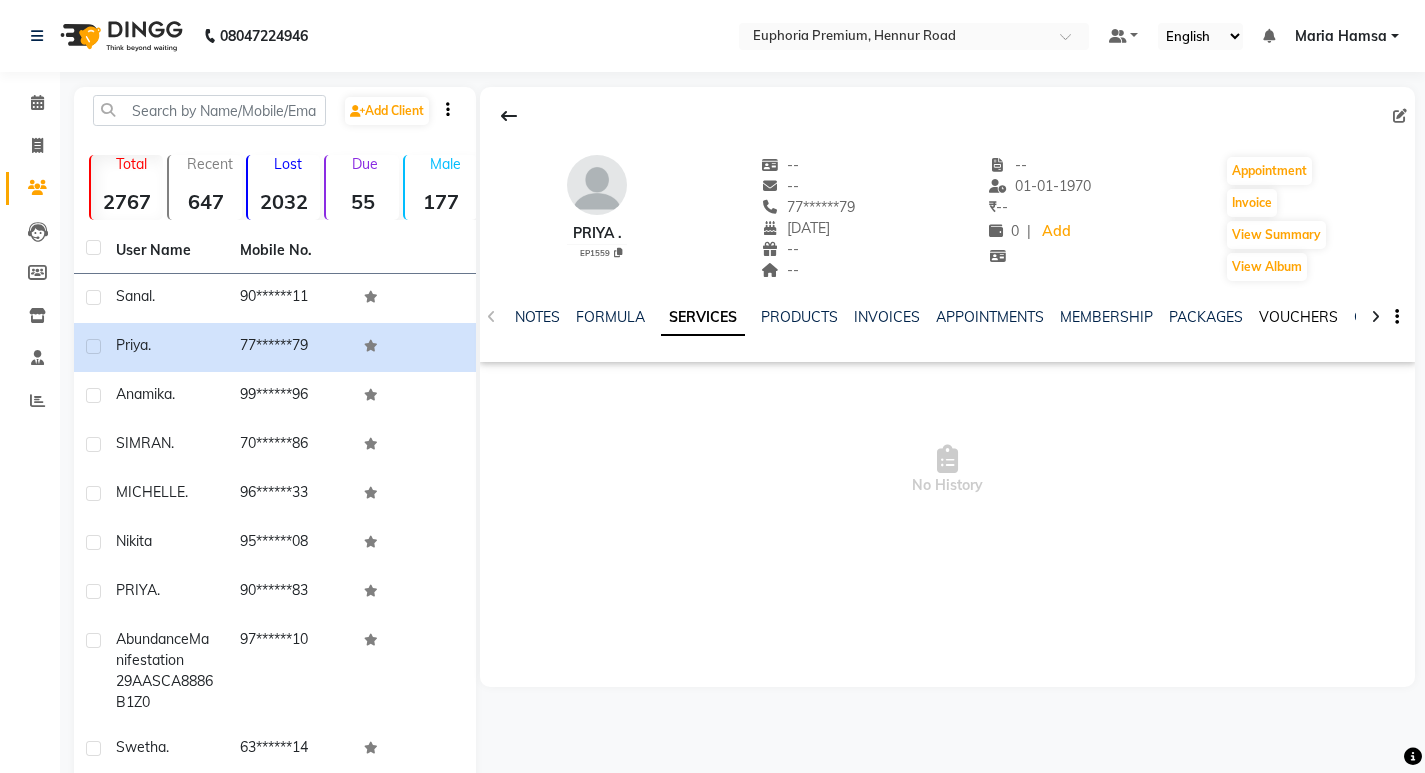 click on "VOUCHERS" 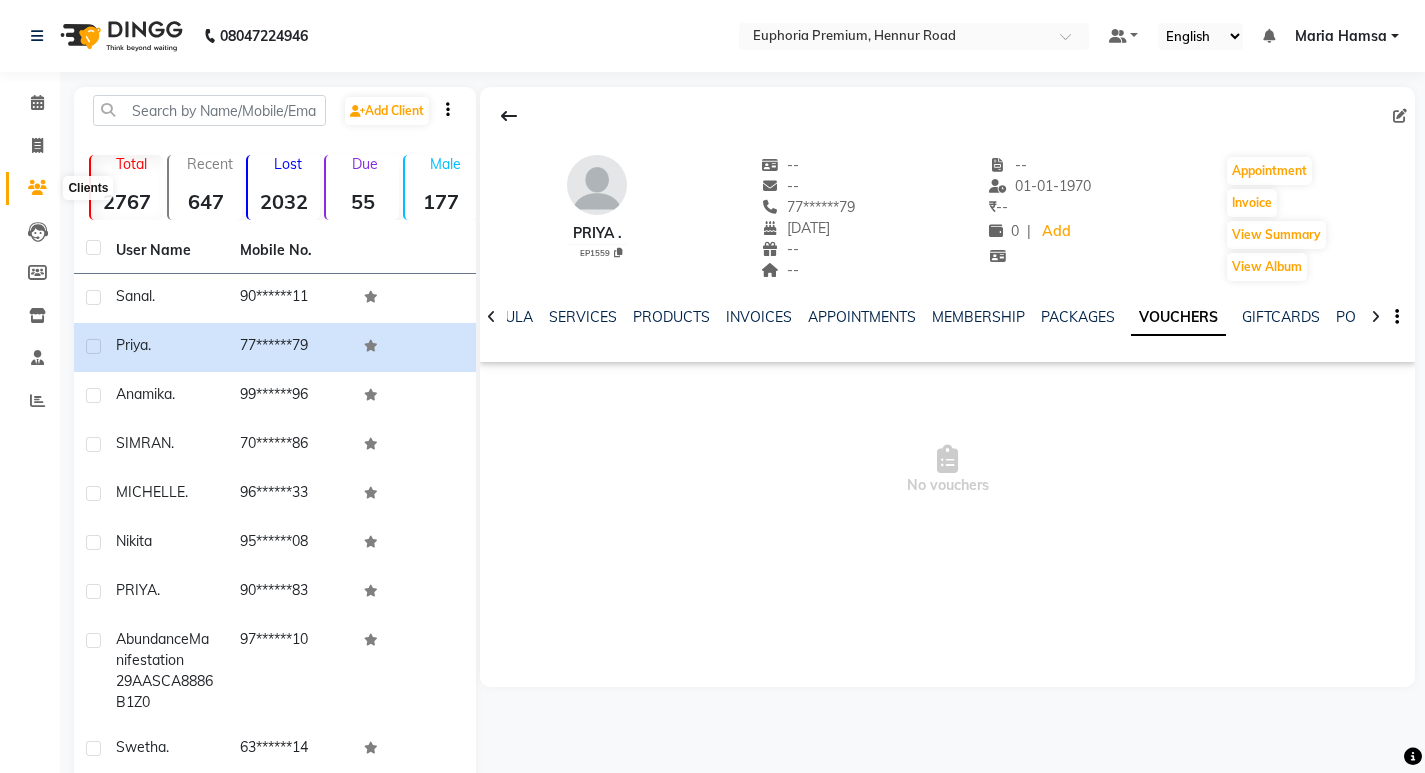 click 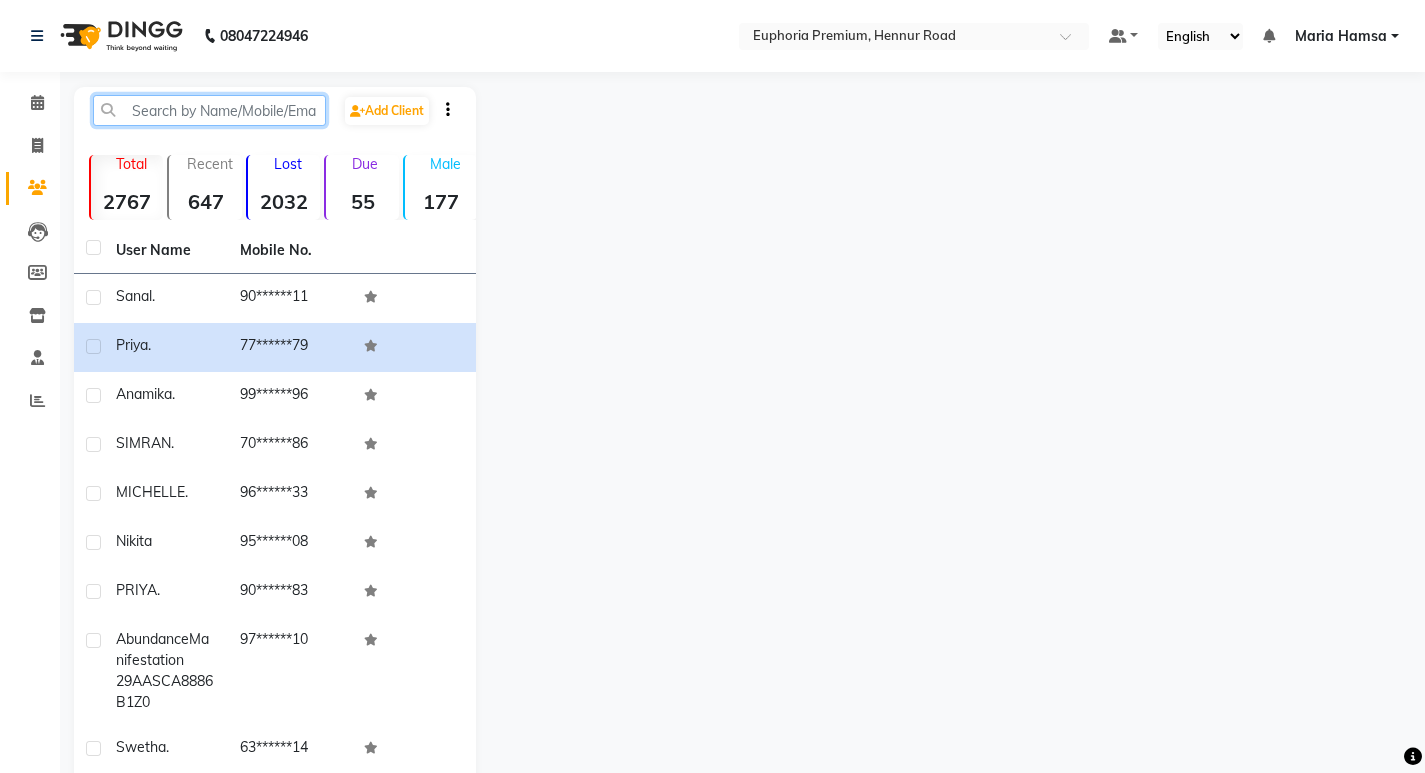 click 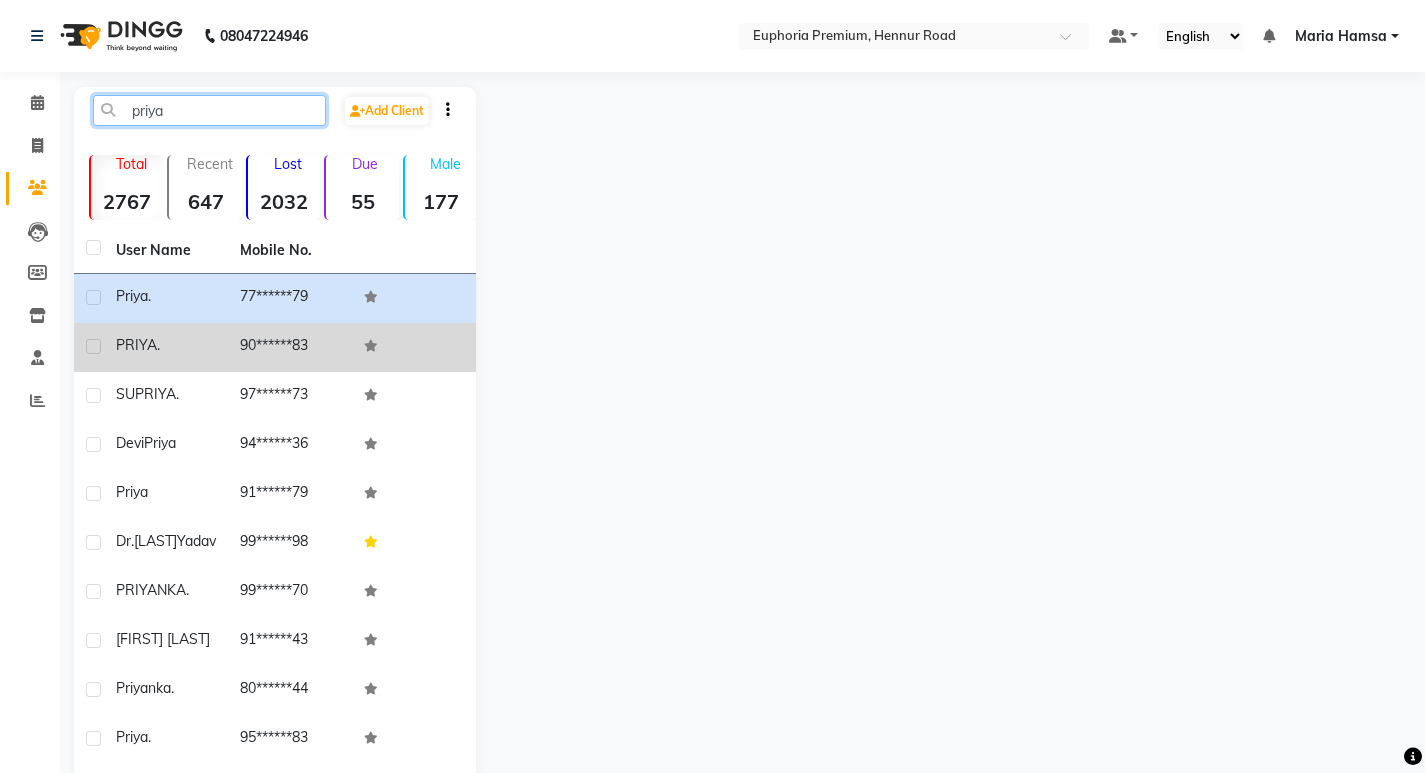type on "priya" 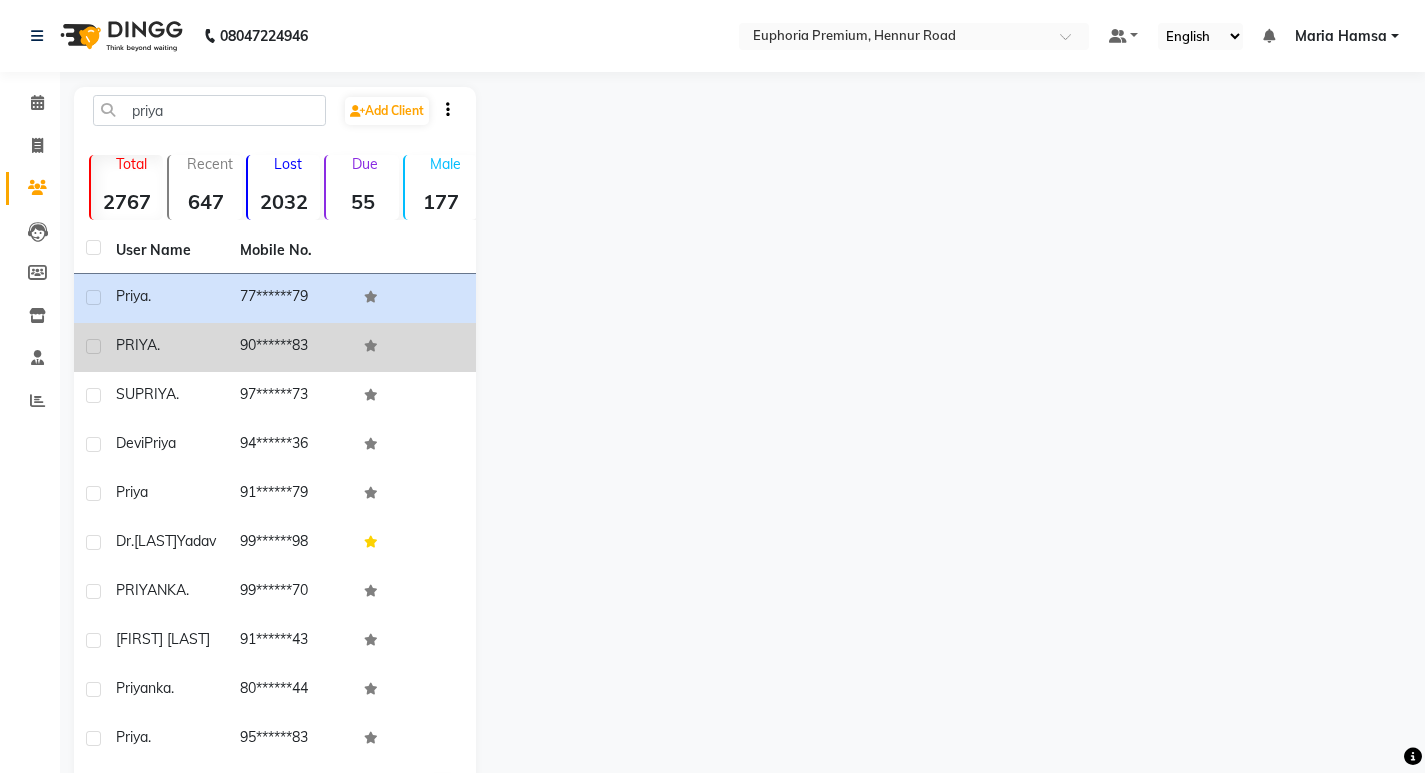 click on "90******83" 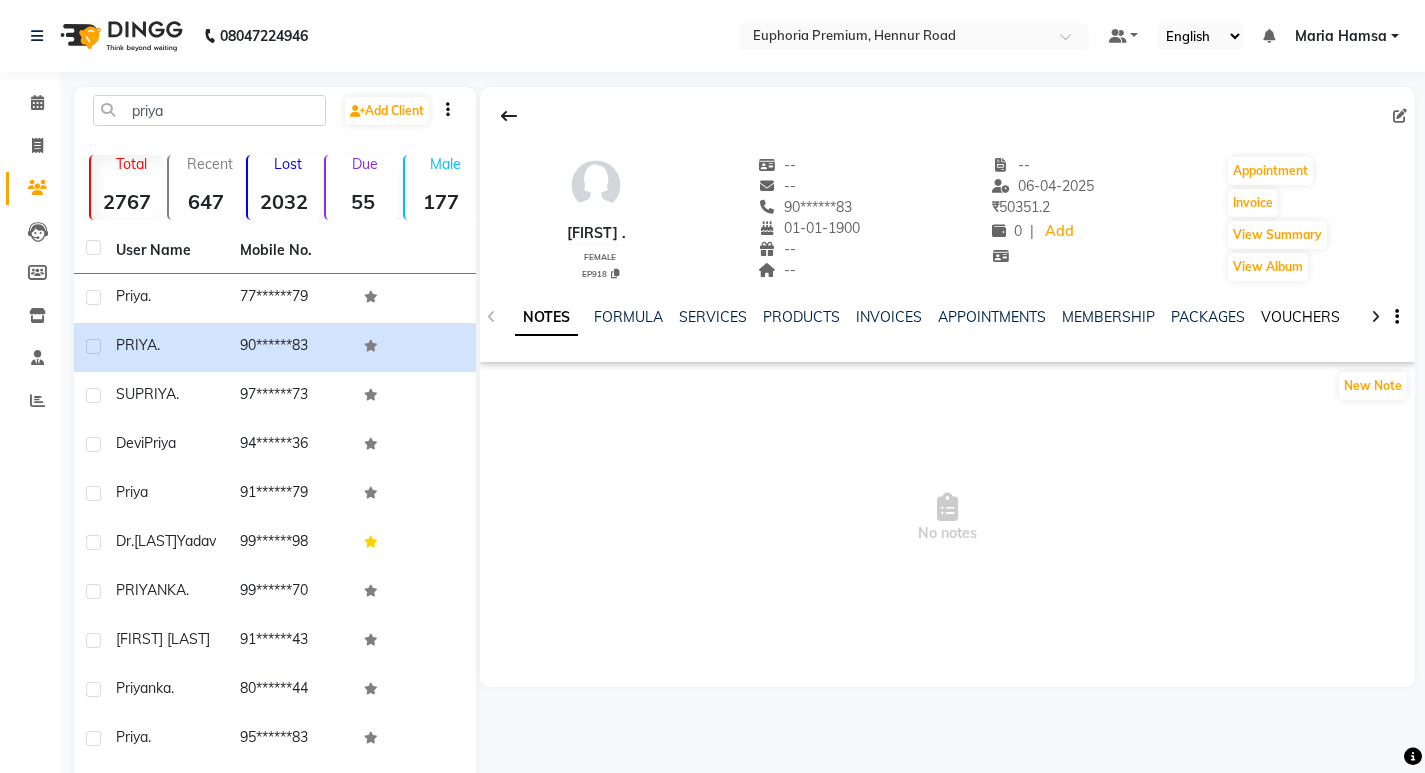 click on "VOUCHERS" 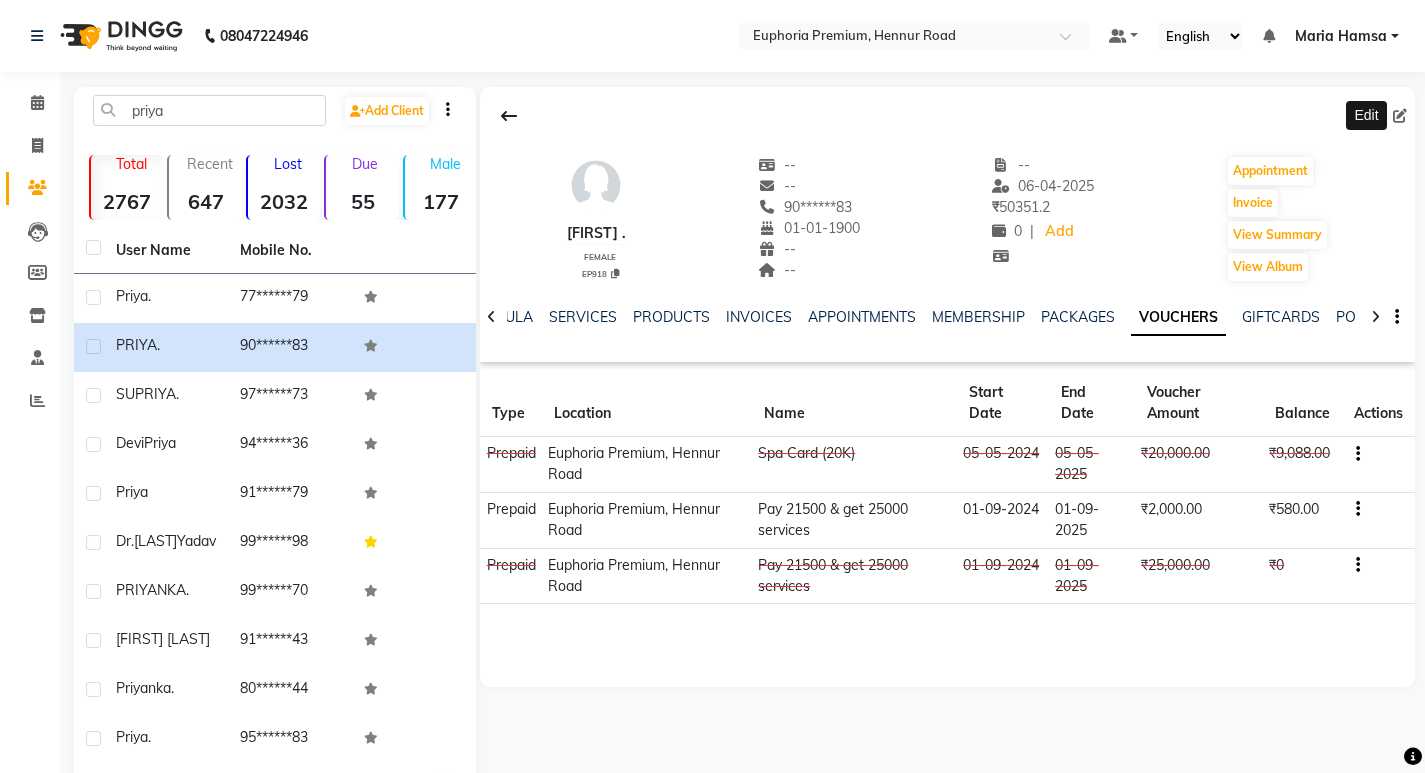 click 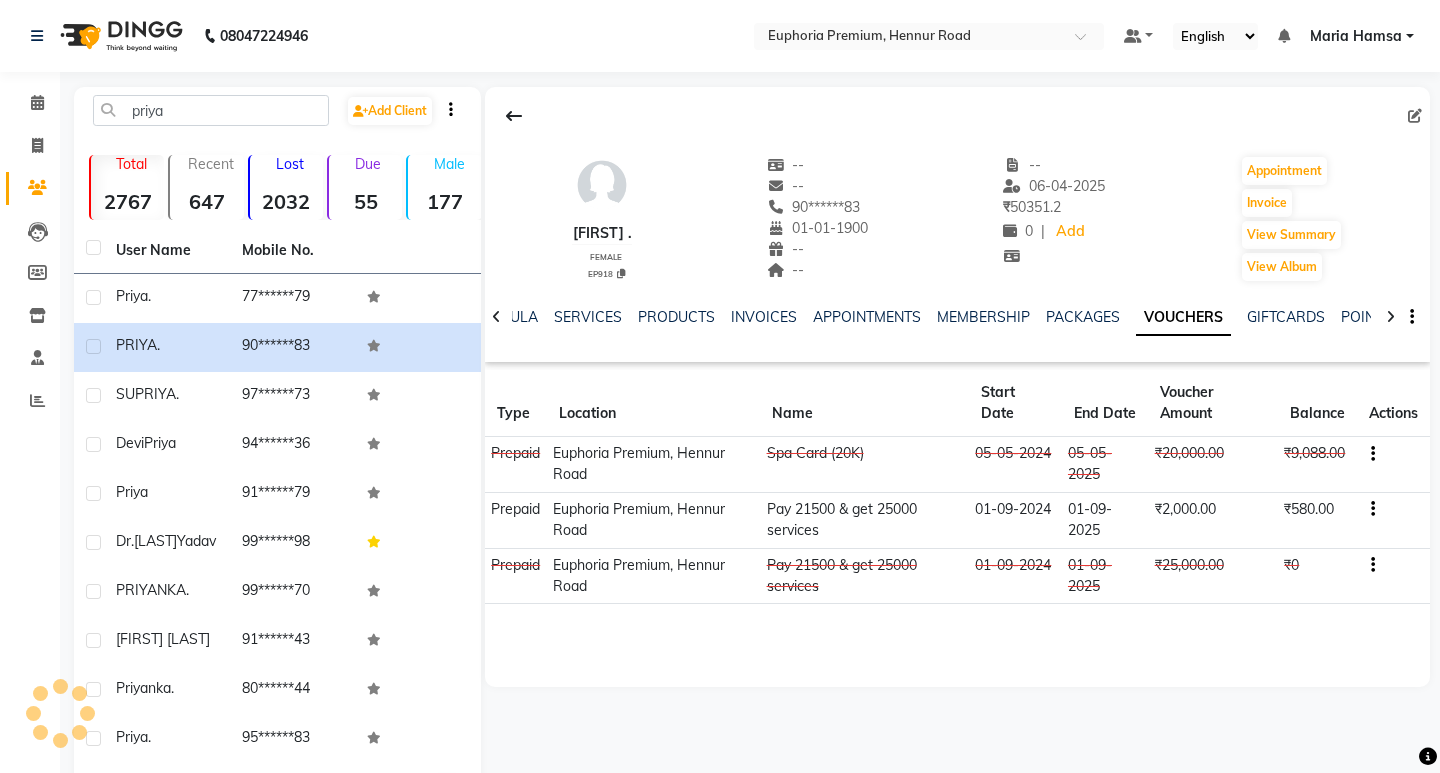 select on "01" 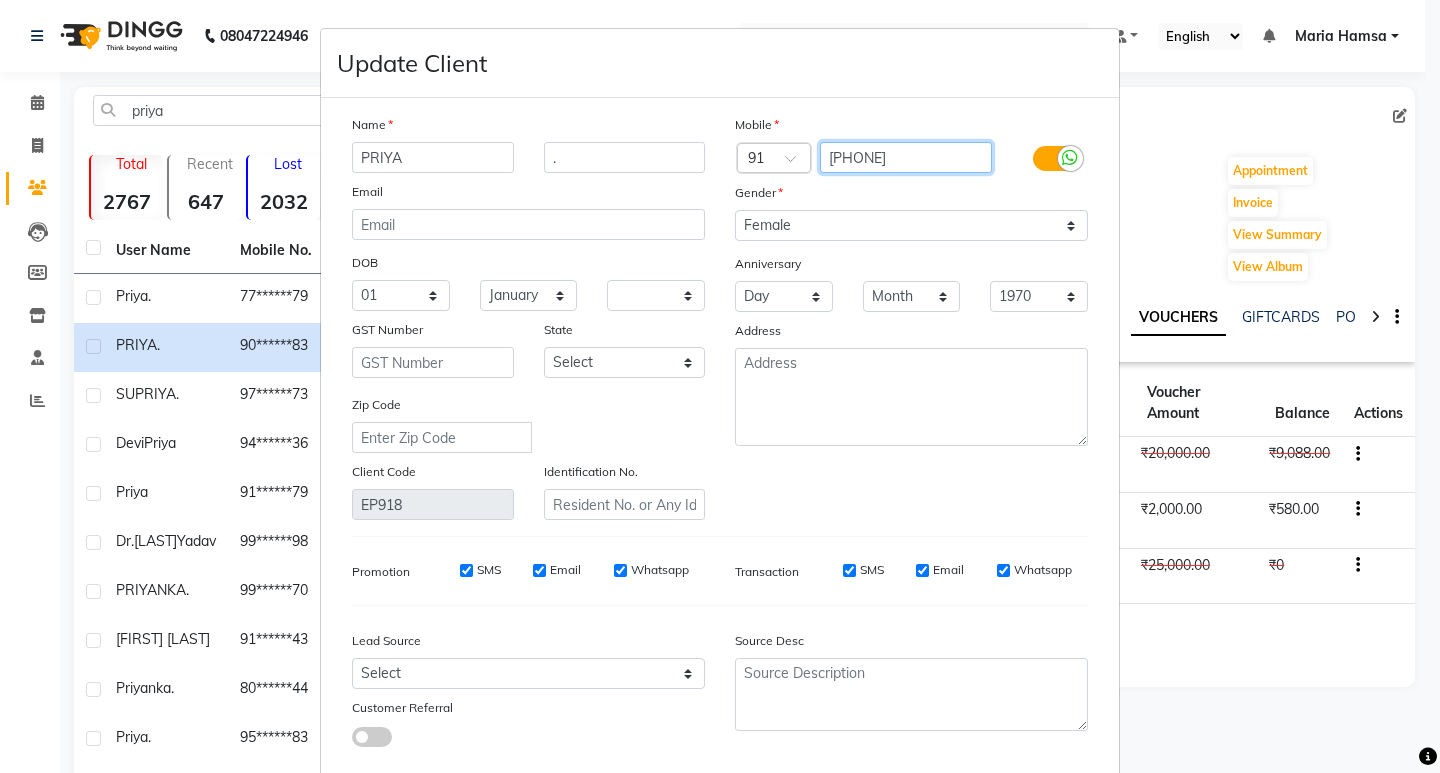 click on "[PHONE]" at bounding box center [906, 157] 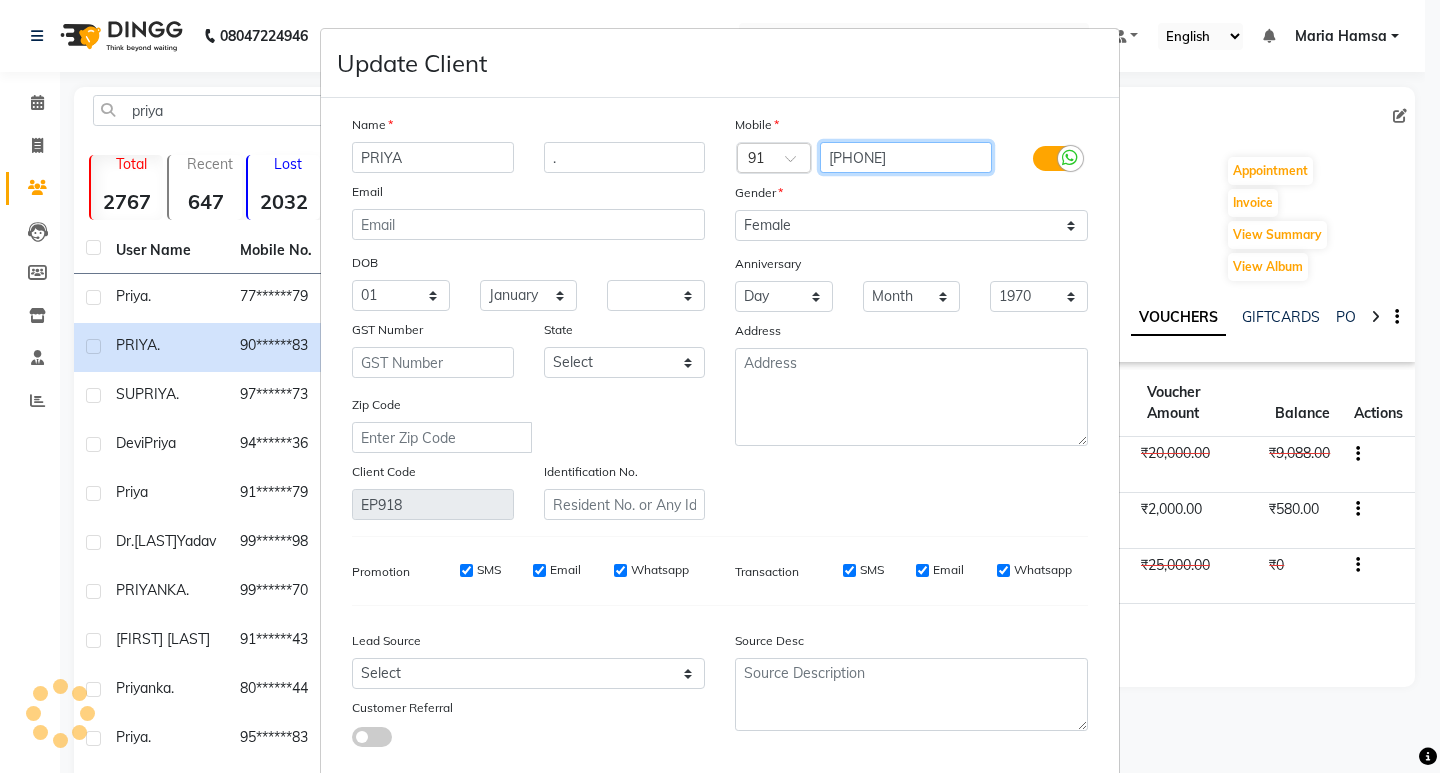 click on "[PHONE]" at bounding box center (906, 157) 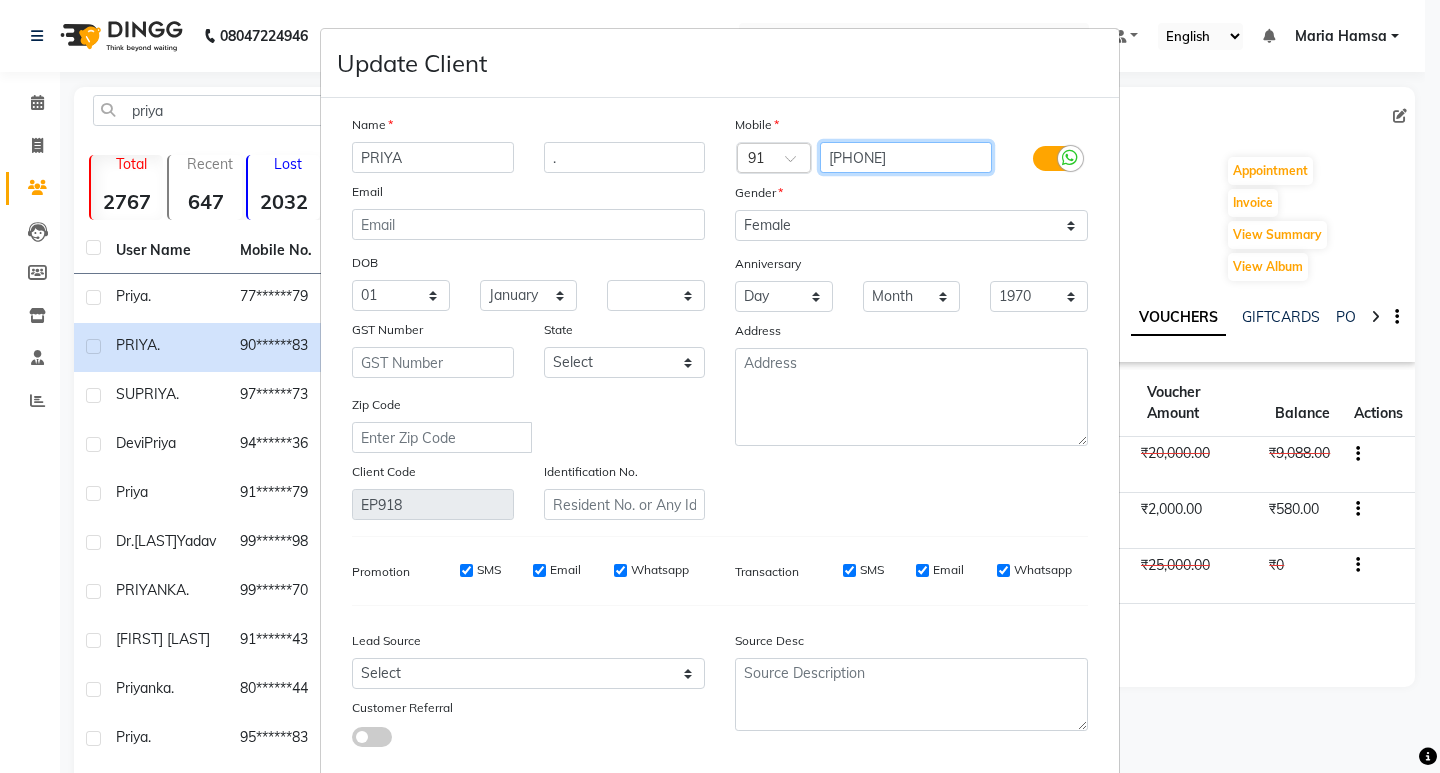 click on "[PHONE]" at bounding box center (906, 157) 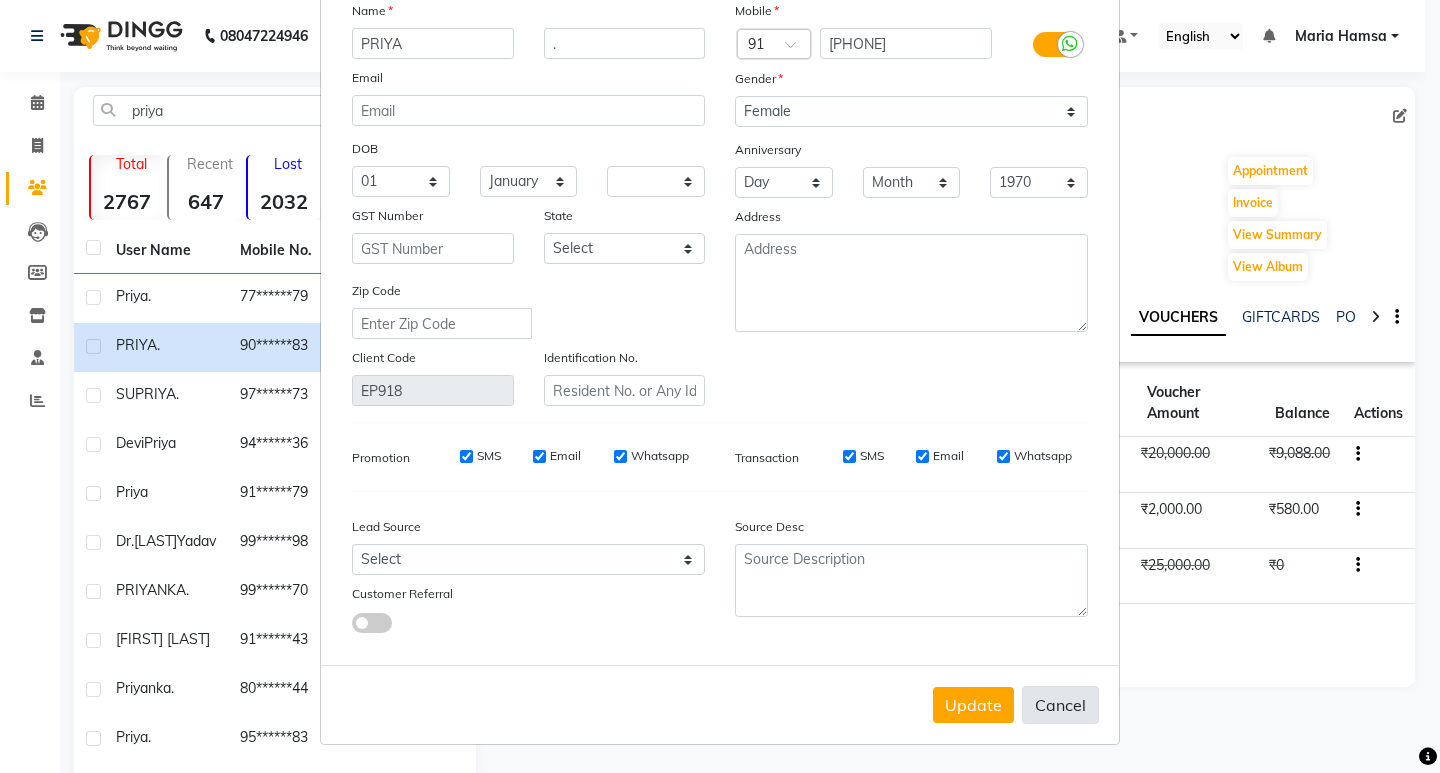 click on "Cancel" at bounding box center (1060, 705) 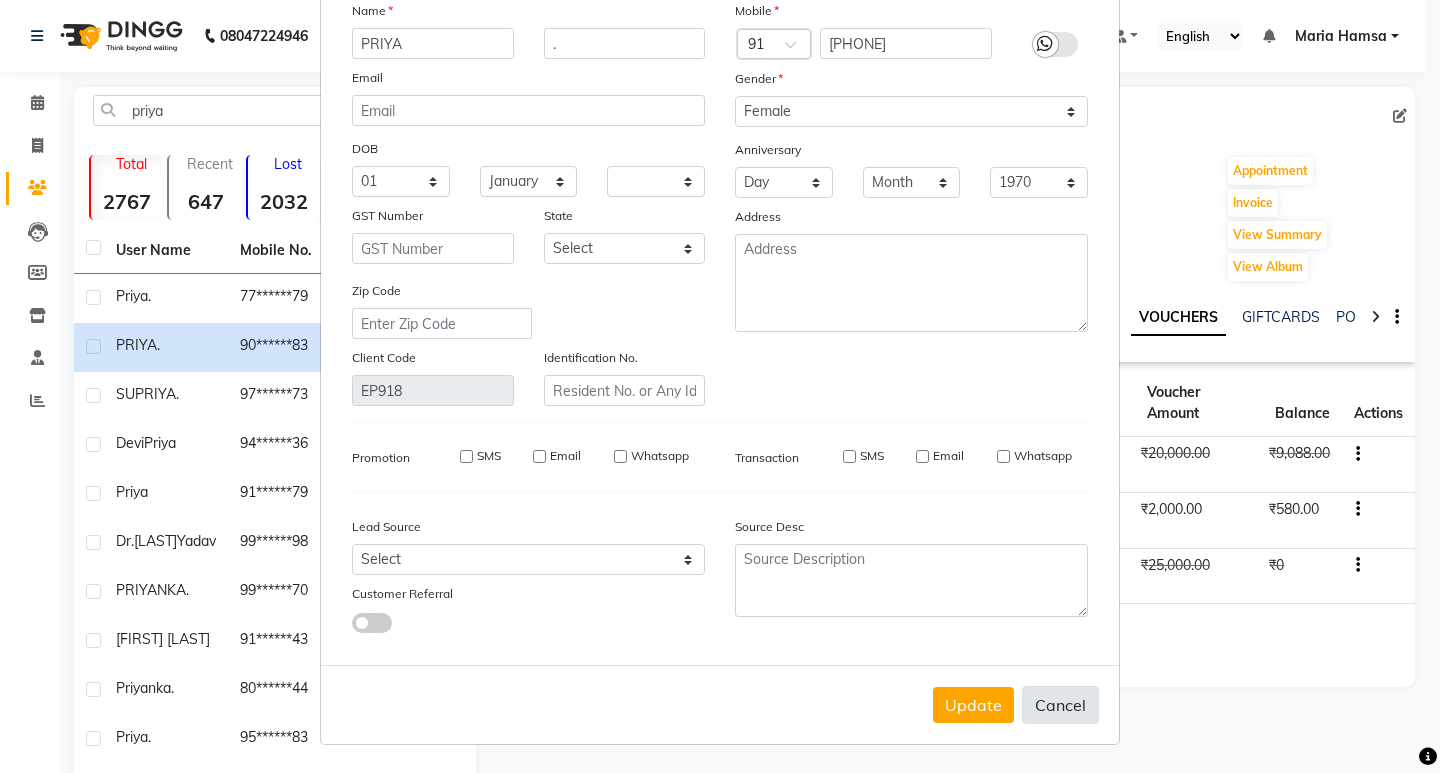 type 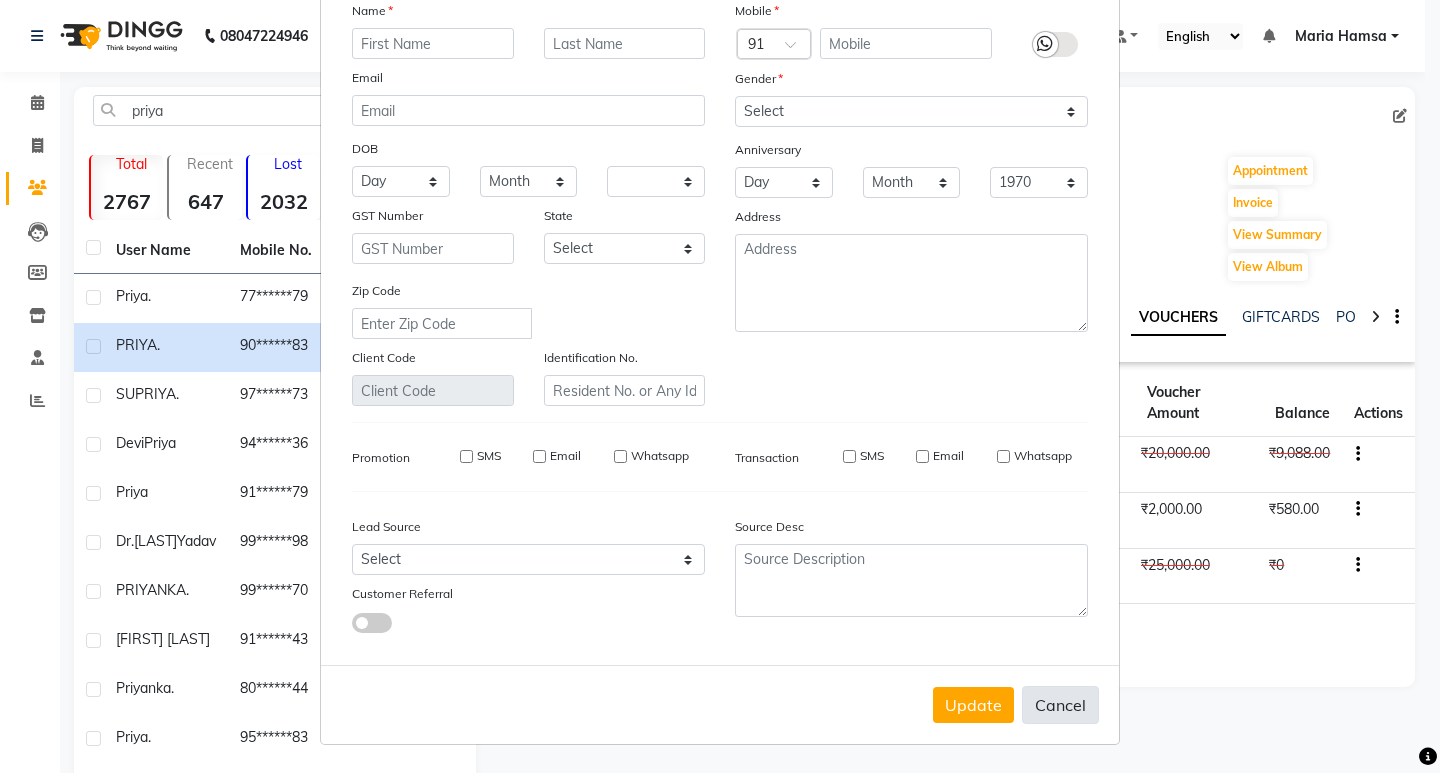 select 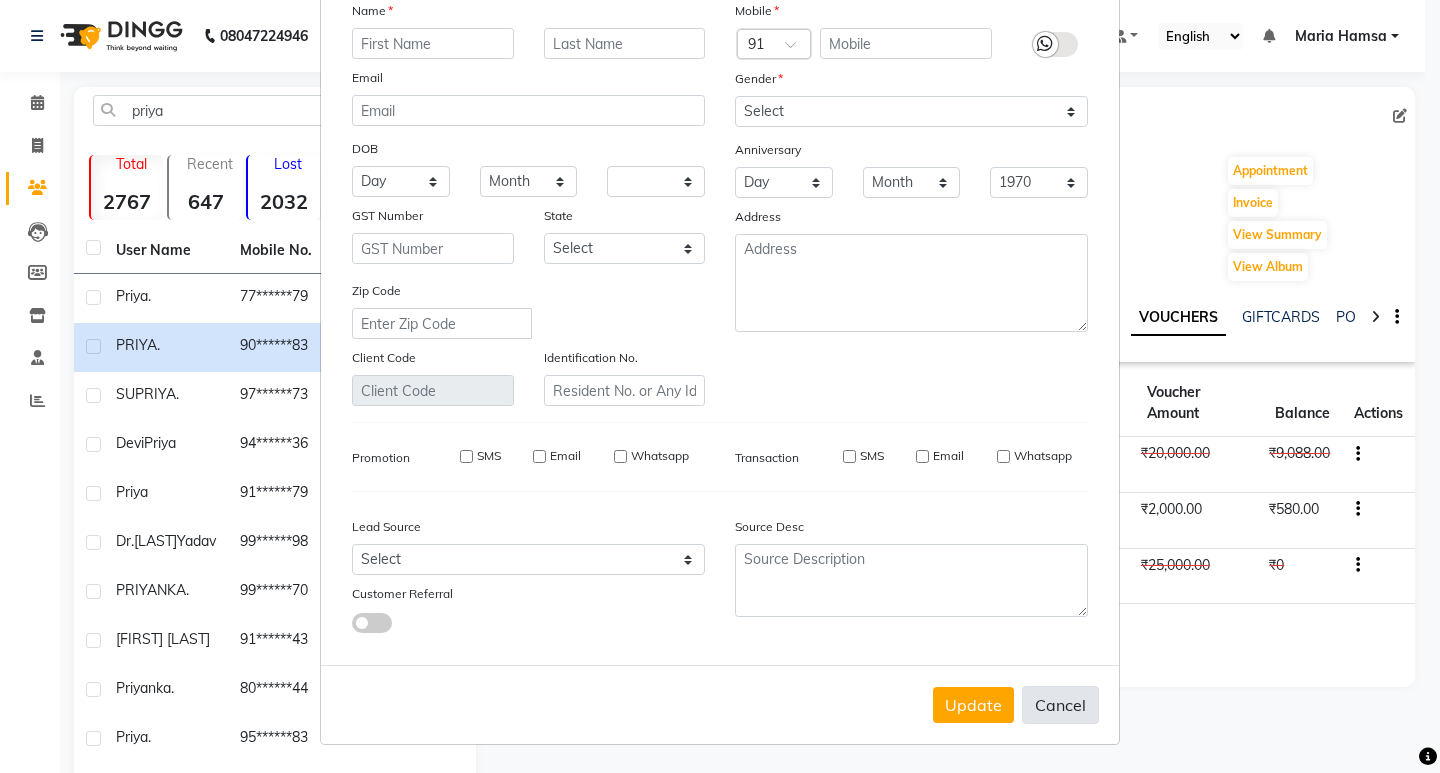 checkbox on "false" 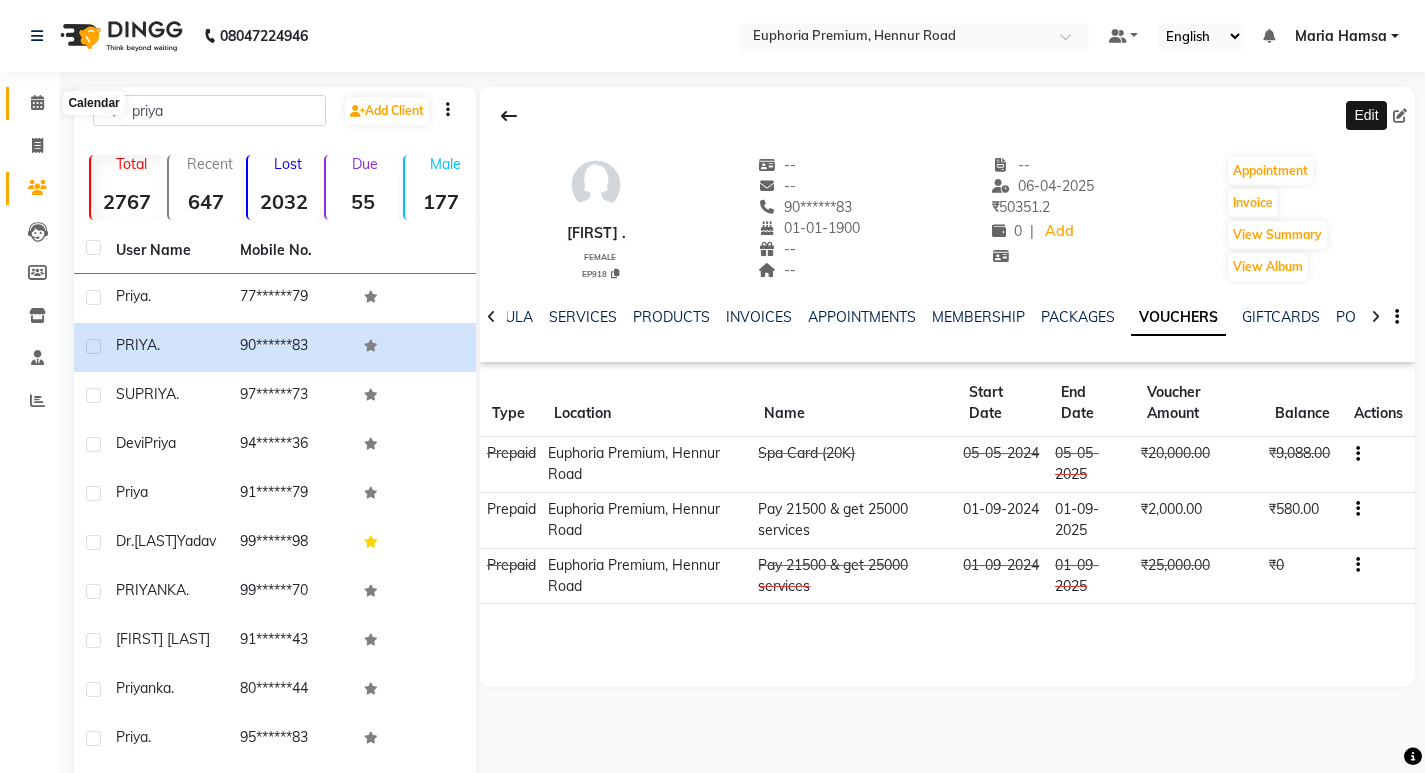 click 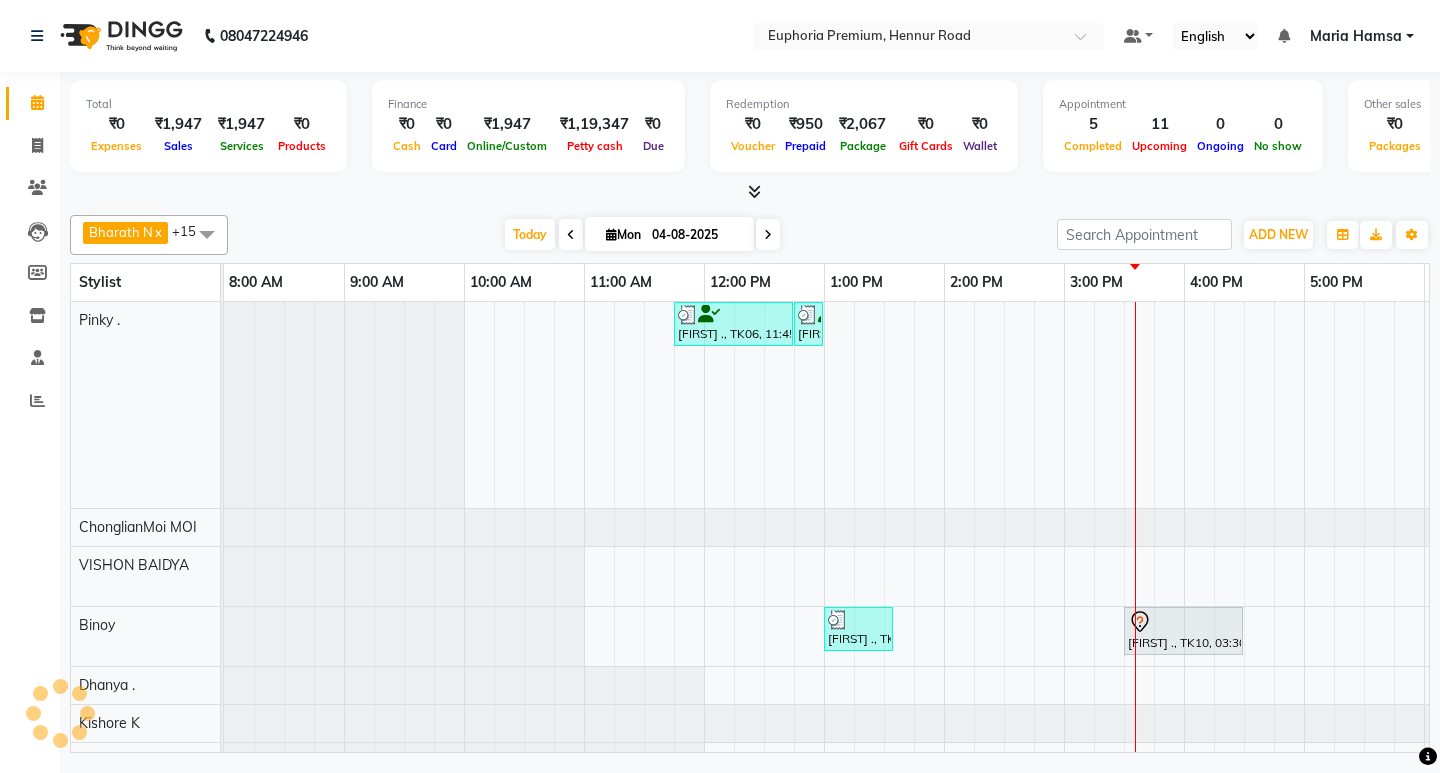 scroll, scrollTop: 0, scrollLeft: 0, axis: both 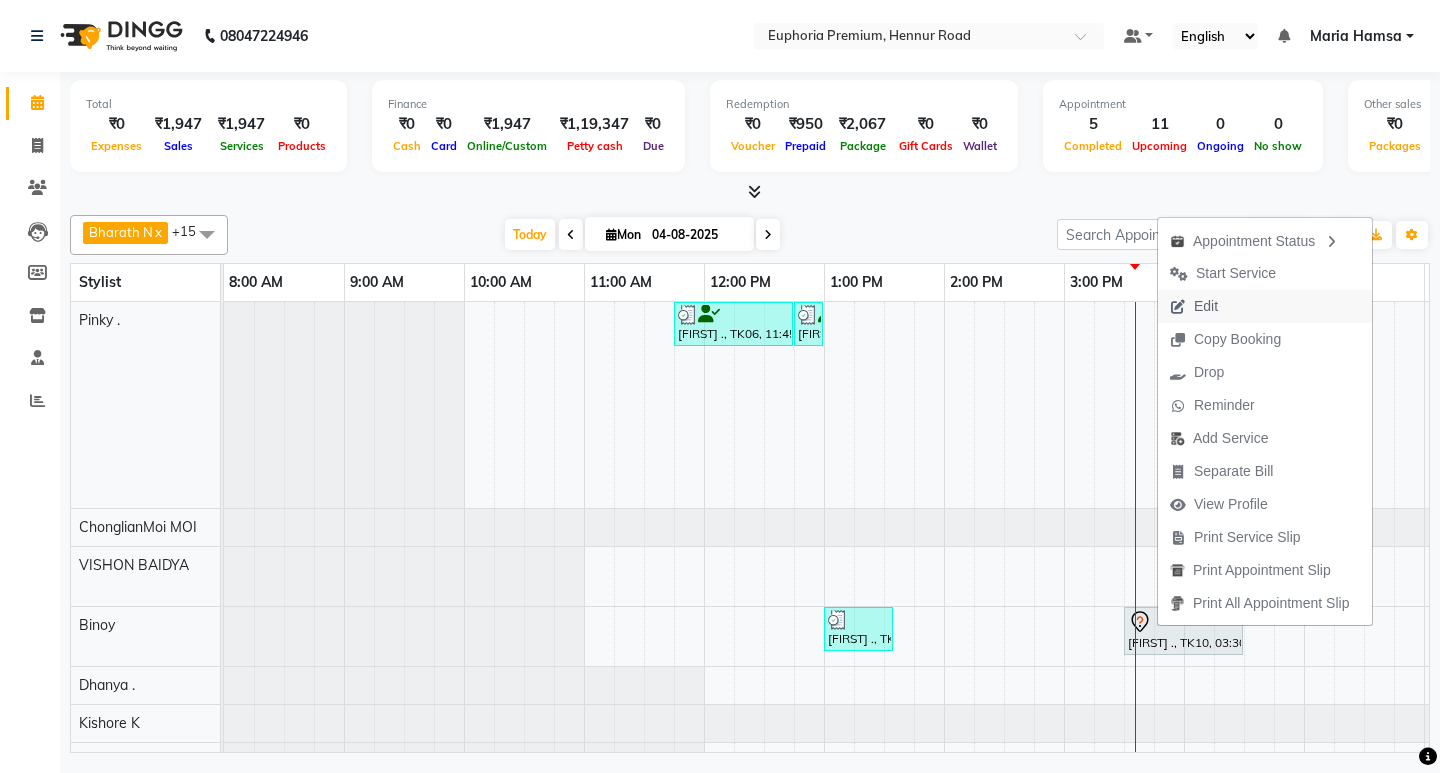 click on "Edit" at bounding box center (1206, 306) 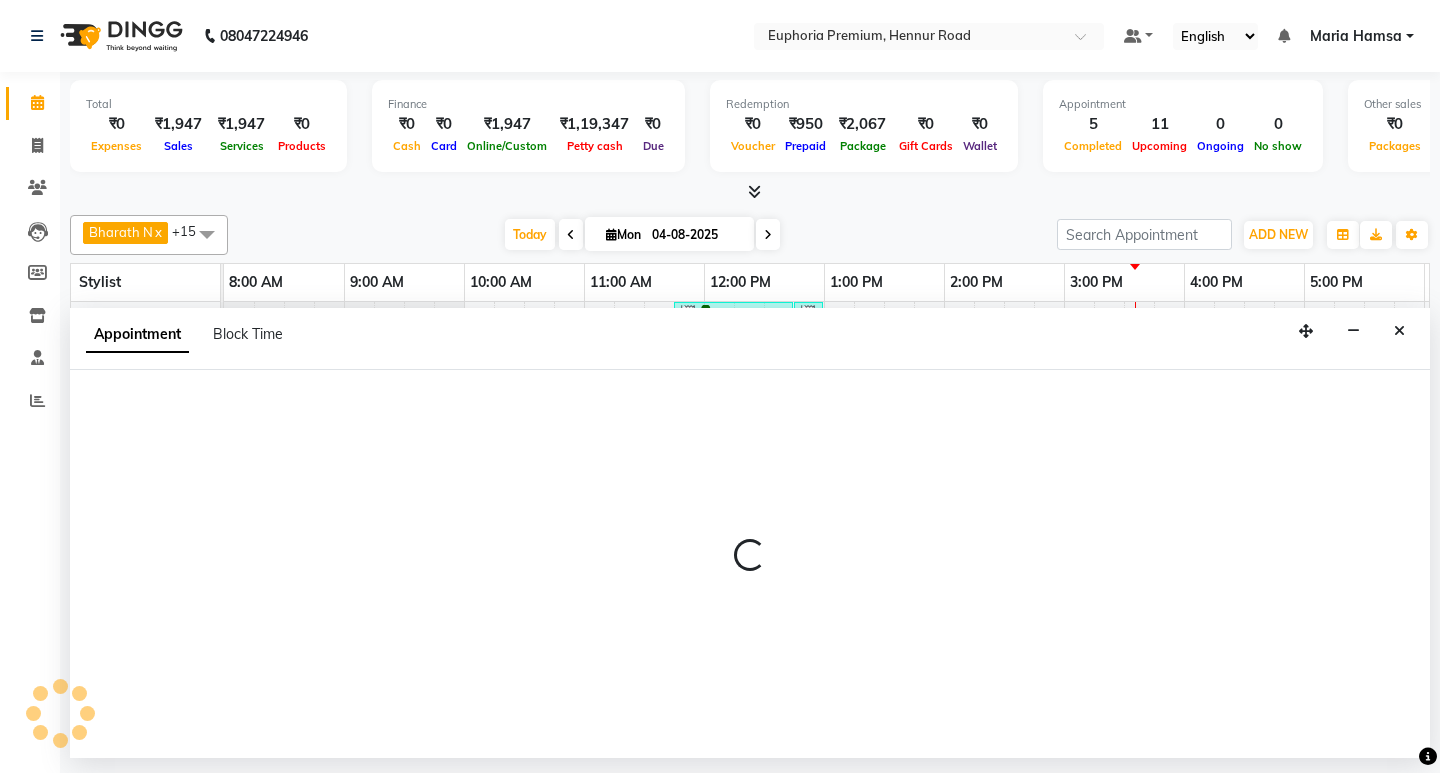 select on "tentative" 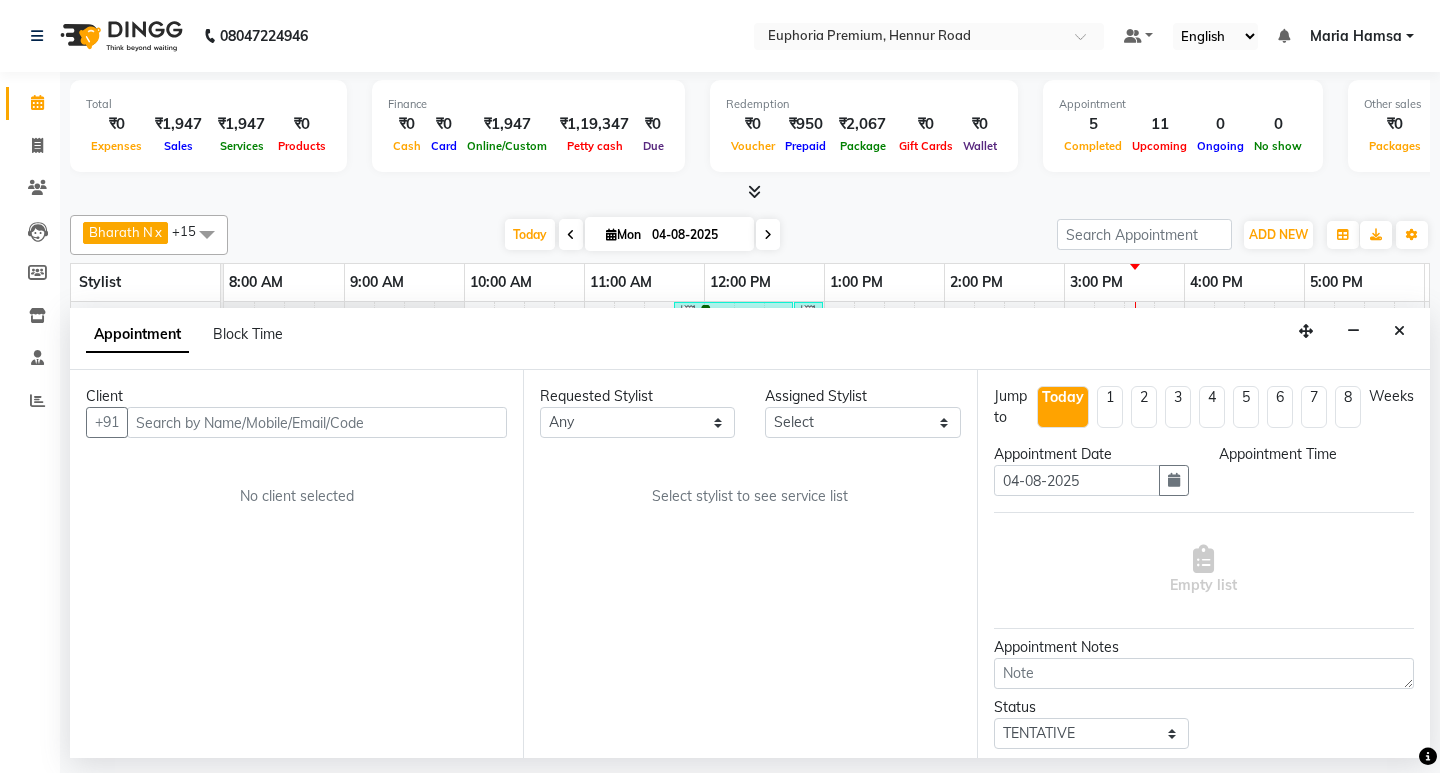 select on "71633" 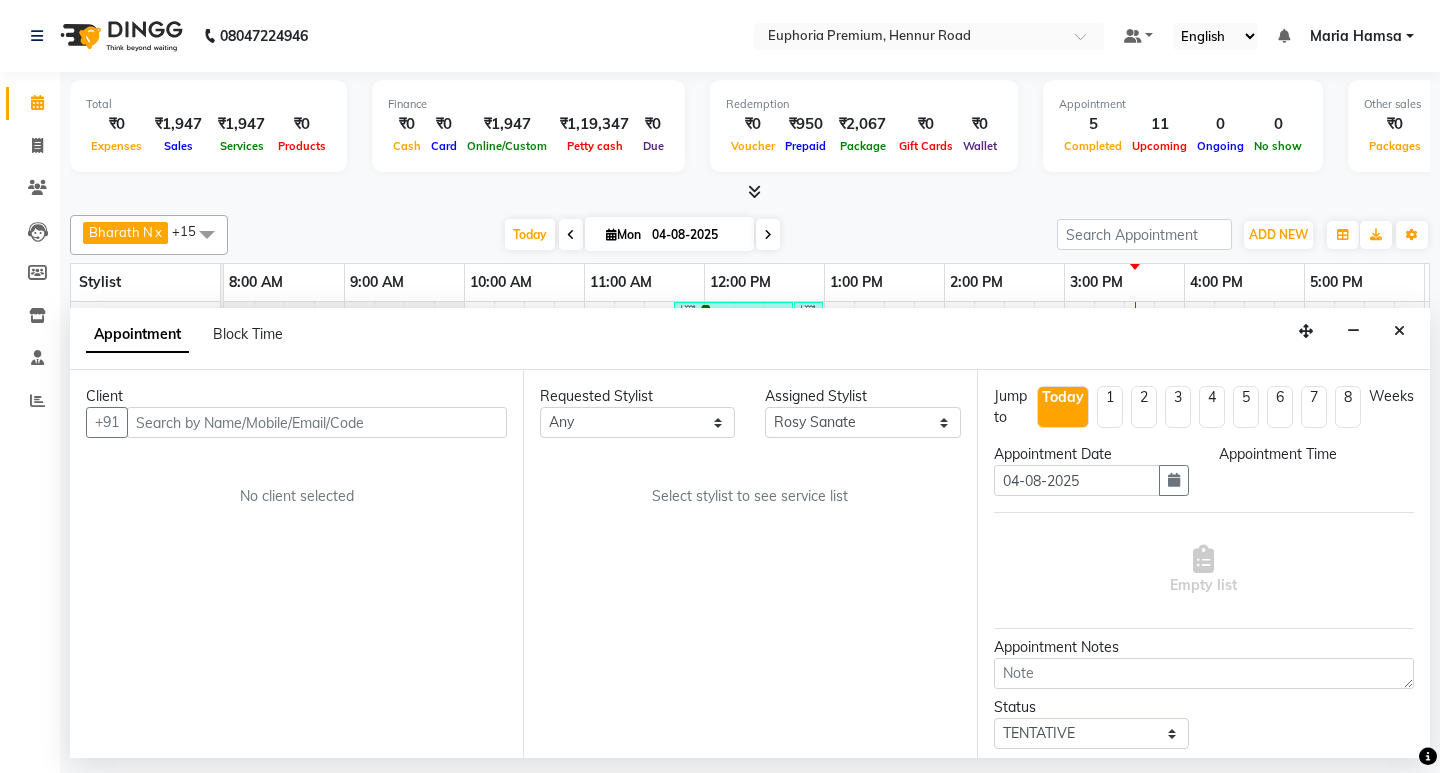select on "930" 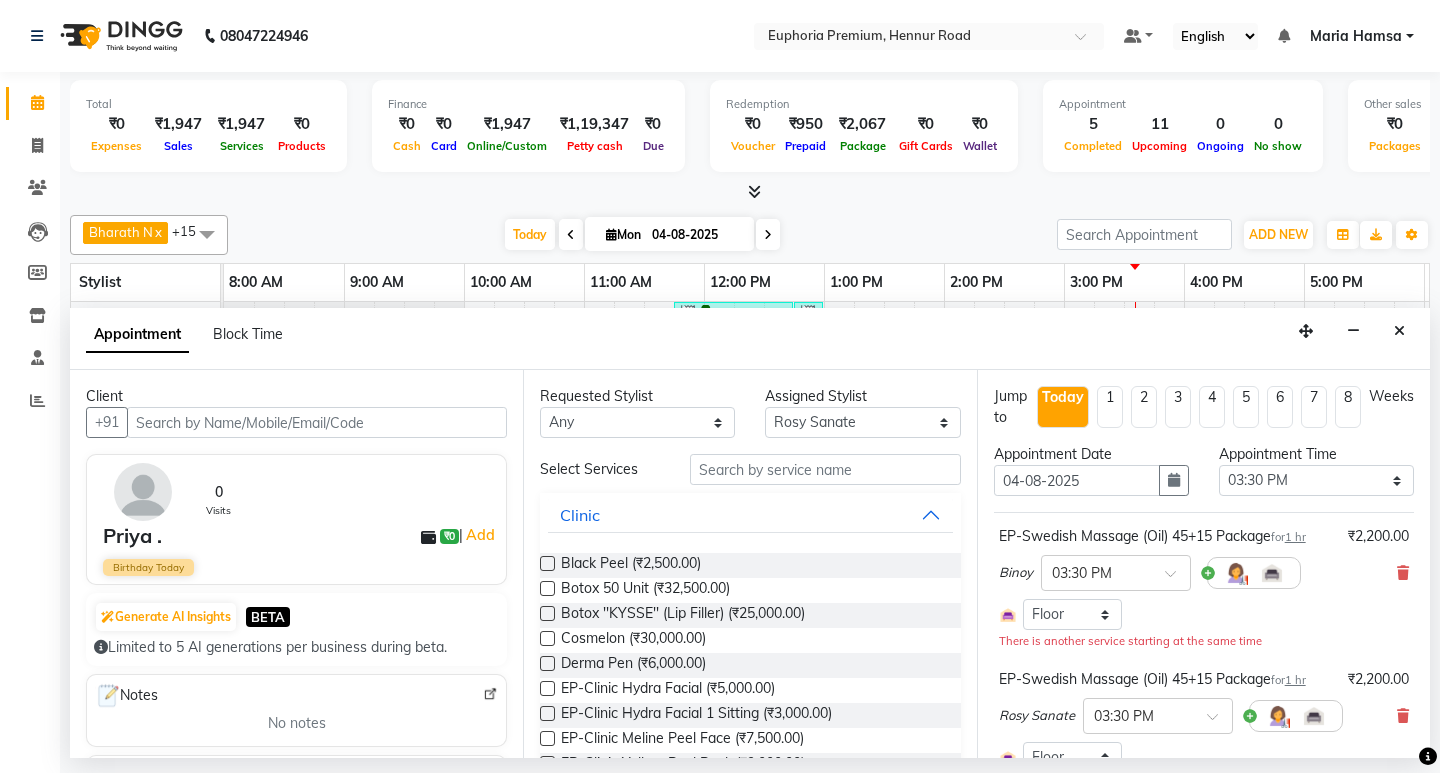 scroll, scrollTop: 0, scrollLeft: 475, axis: horizontal 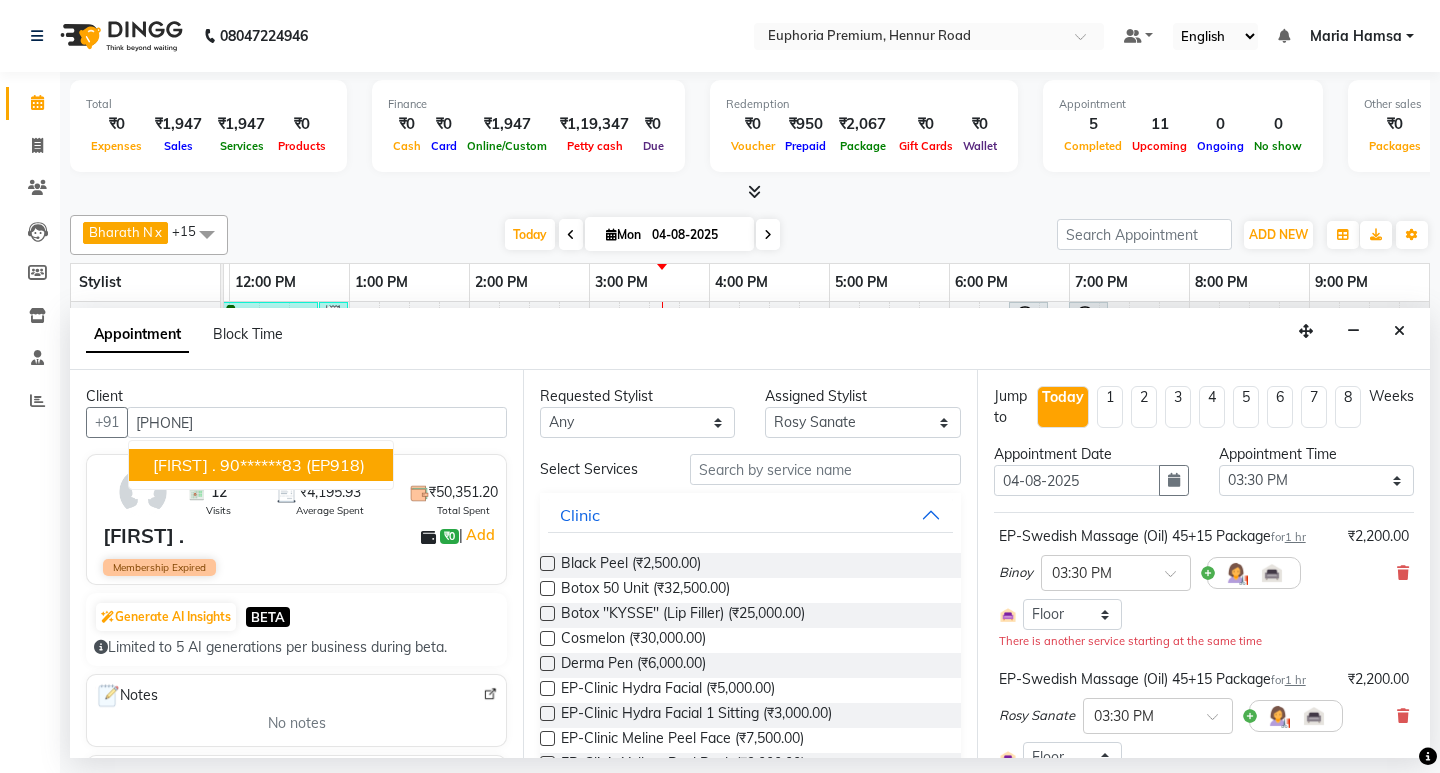 click on "90******83" at bounding box center (261, 465) 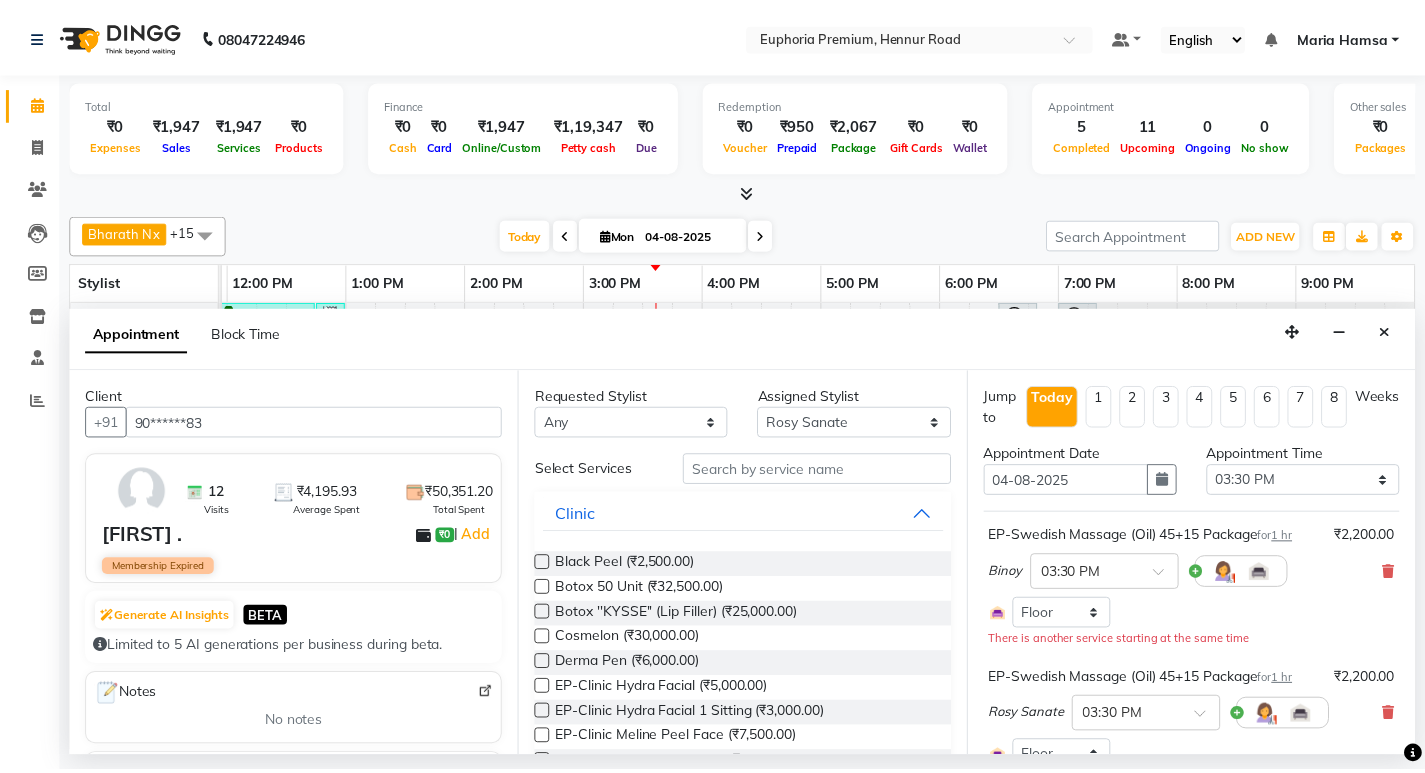 scroll, scrollTop: 254, scrollLeft: 0, axis: vertical 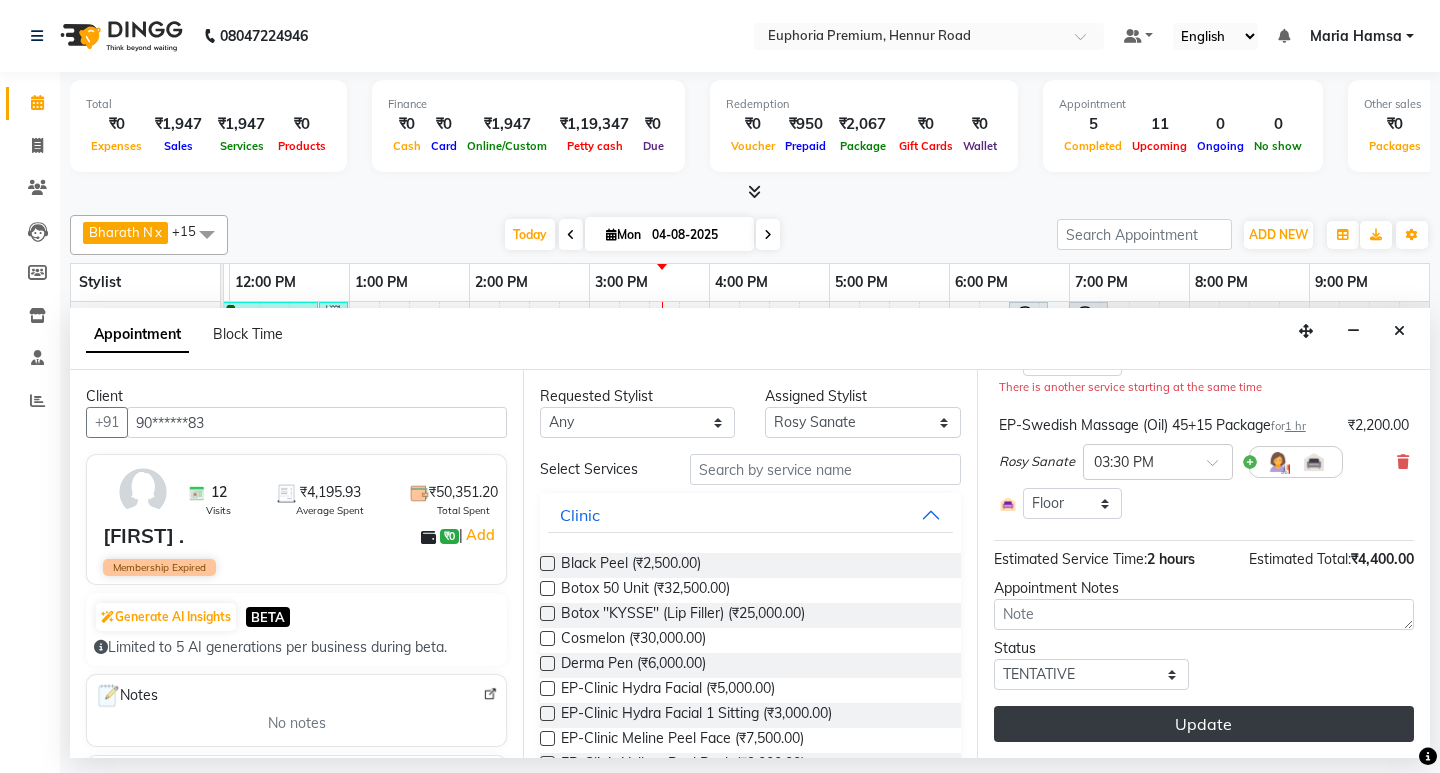 type on "90******83" 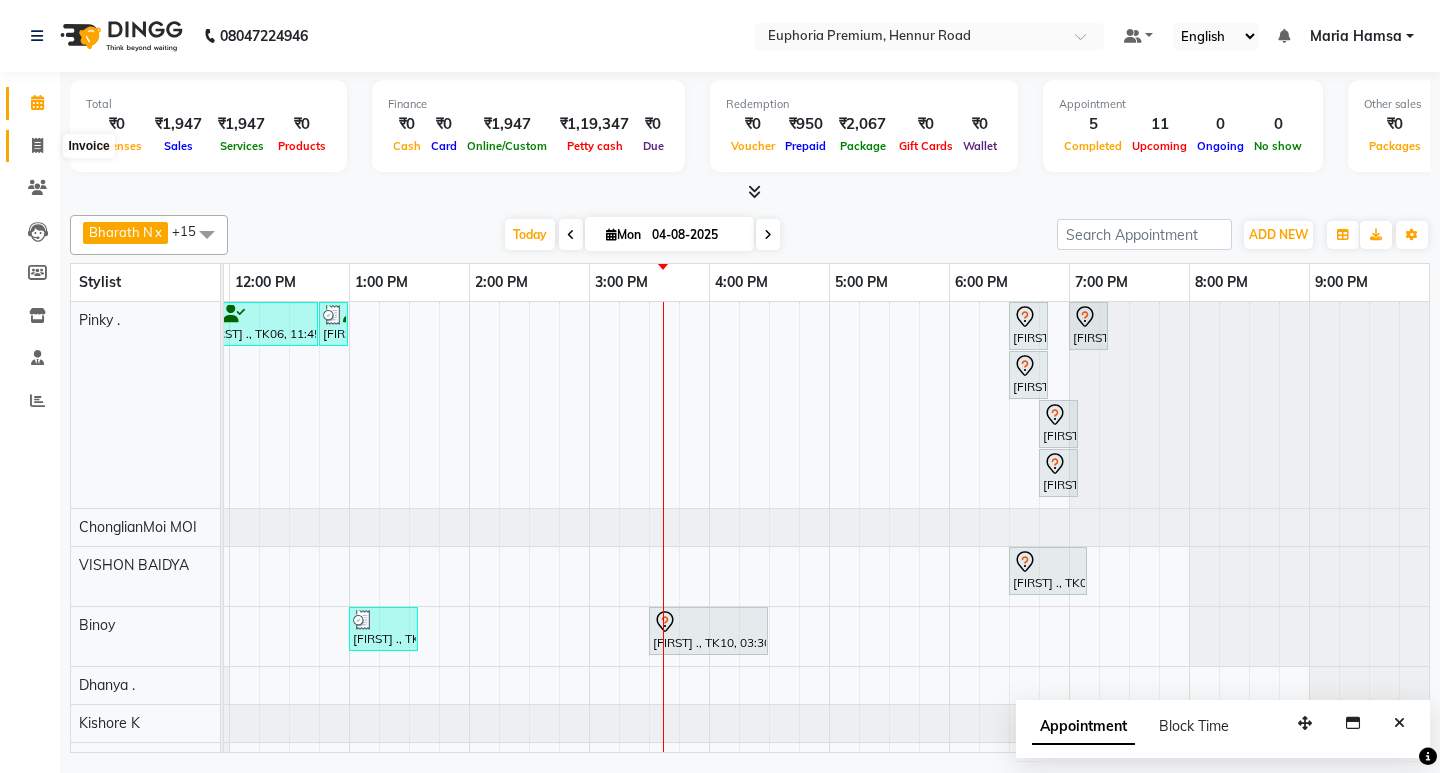 click 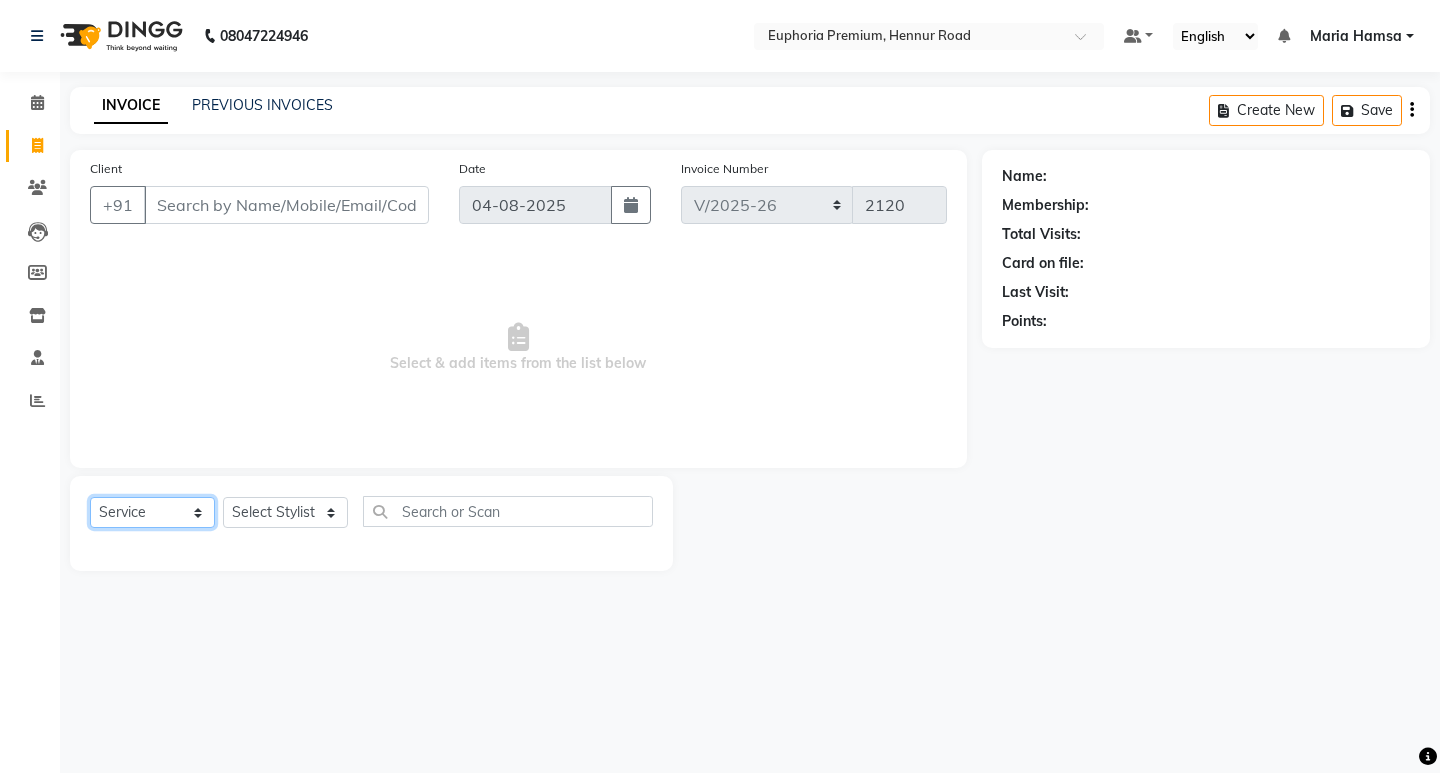 click on "Select  Service  Product  Membership  Package Voucher Prepaid Gift Card" 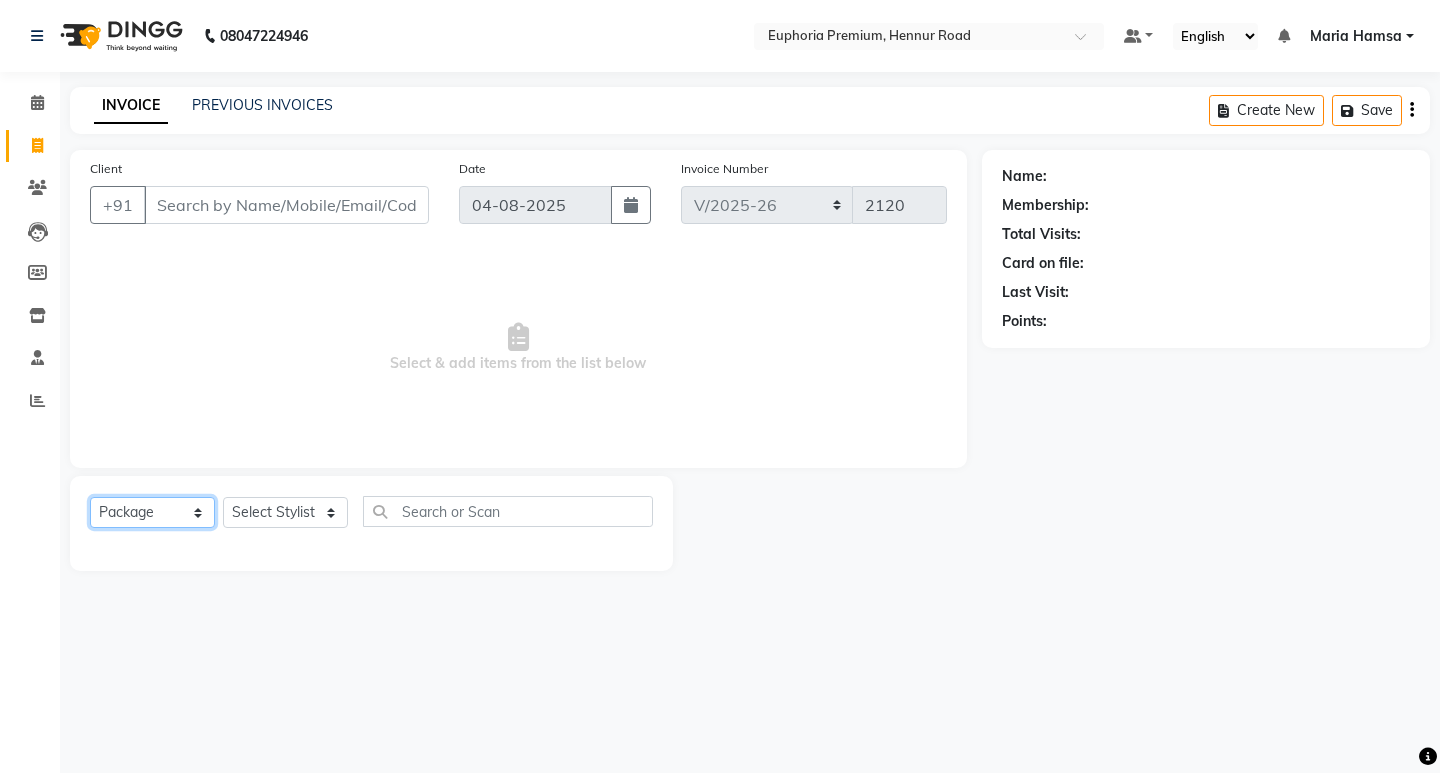 click on "Select  Service  Product  Membership  Package Voucher Prepaid Gift Card" 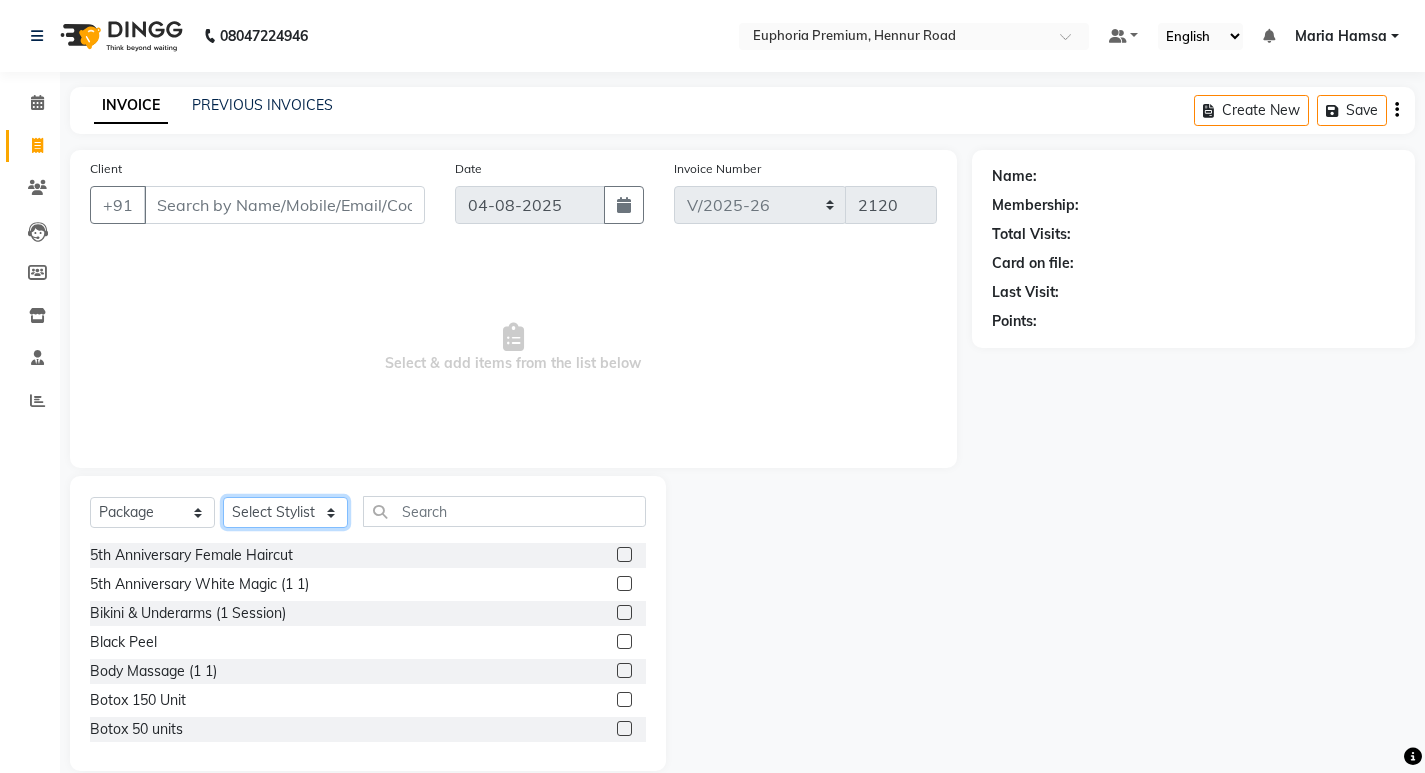 click on "Select Stylist Admin Babu V Bharath N Binoy  Chandru Magar Chethan N  Chiinthian Moi ChonglianMoi MOI Daisy . Dhanya . Dingg Diya Khadka Fredrick Burrows Khushi Magarthapa Kishore K Maria Hamsa Mary Vanita  MRINALI MILI Pinky . Priya  K Rosy Sanate Savitha Vijayan Shalini Deivasigamani Shishi L Vijayalakshmi M VISHON BAIDYA" 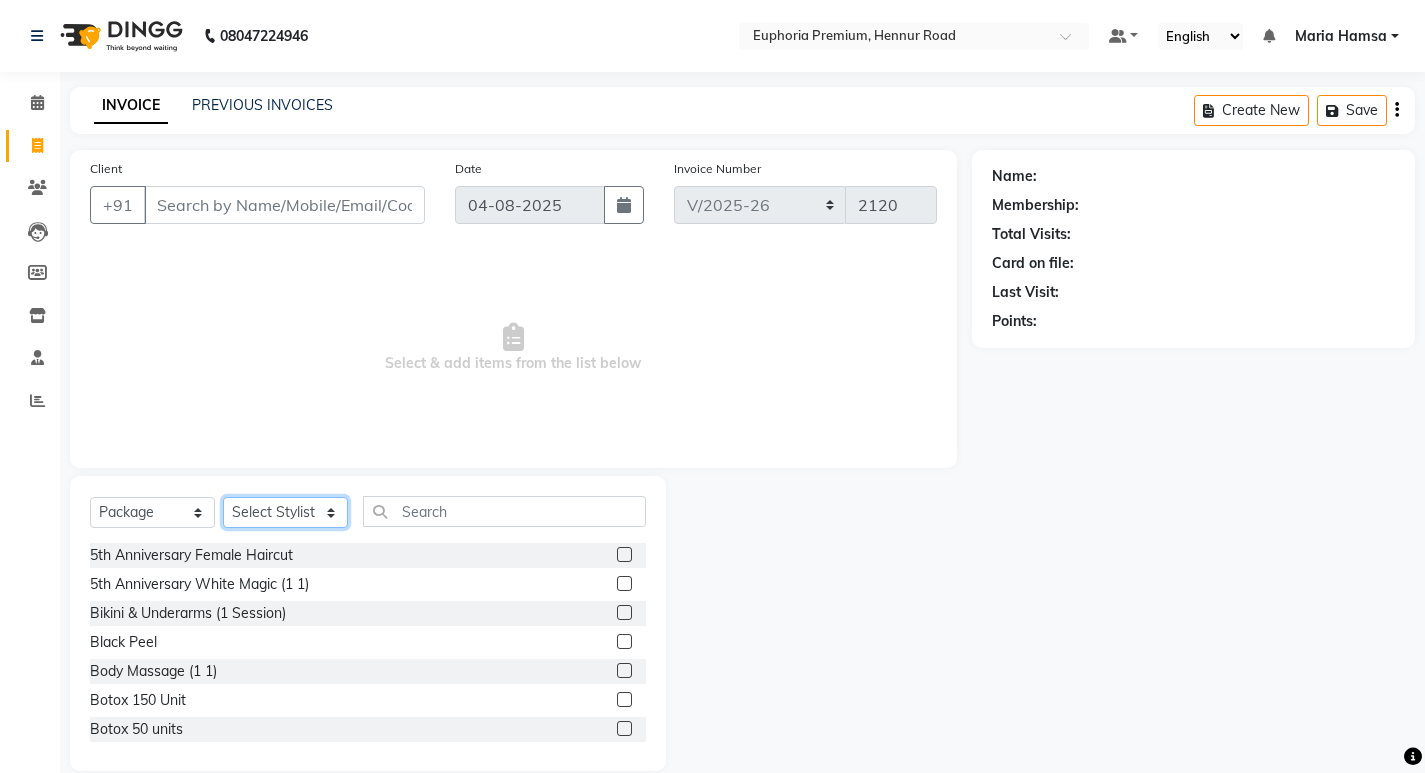 select on "85112" 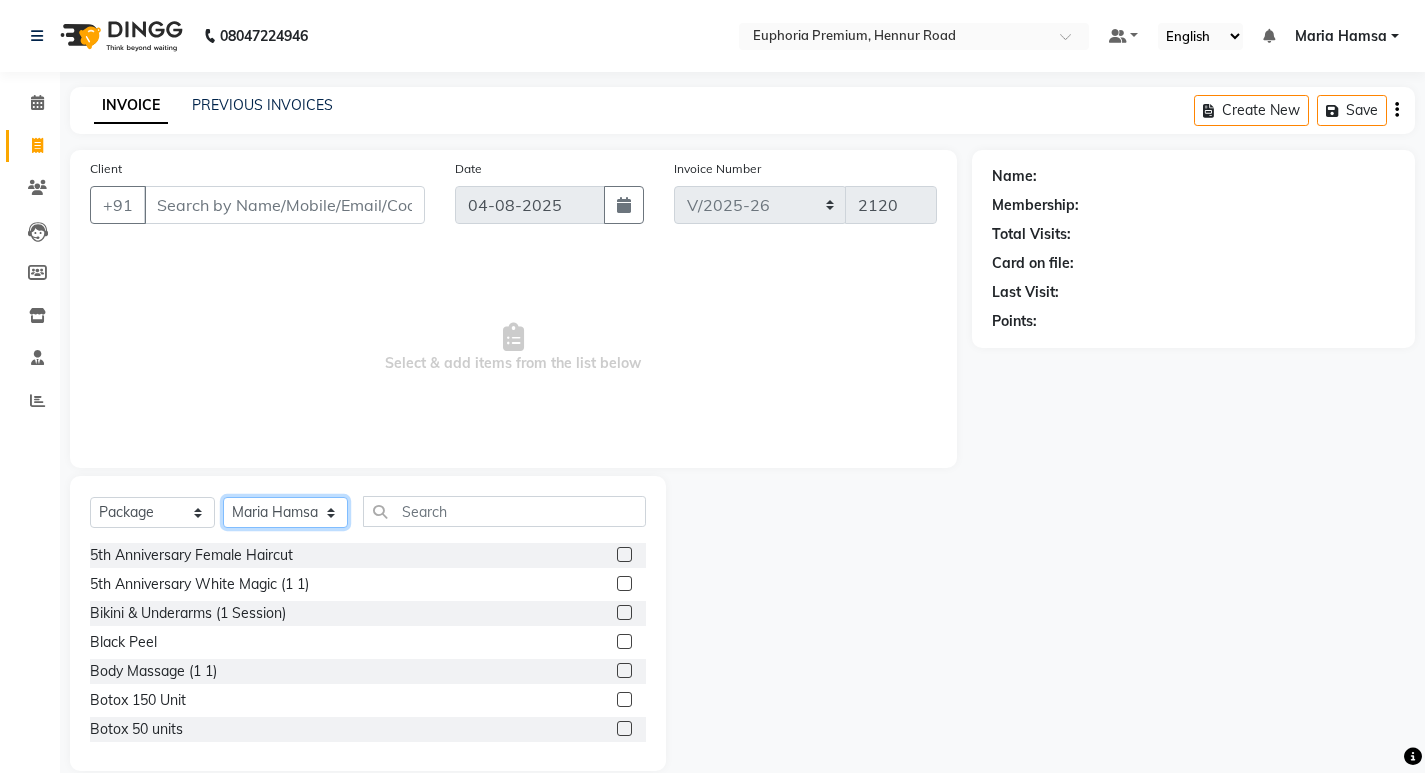 click on "Select Stylist Admin Babu V Bharath N Binoy  Chandru Magar Chethan N  Chiinthian Moi ChonglianMoi MOI Daisy . Dhanya . Dingg Diya Khadka Fredrick Burrows Khushi Magarthapa Kishore K Maria Hamsa Mary Vanita  MRINALI MILI Pinky . Priya  K Rosy Sanate Savitha Vijayan Shalini Deivasigamani Shishi L Vijayalakshmi M VISHON BAIDYA" 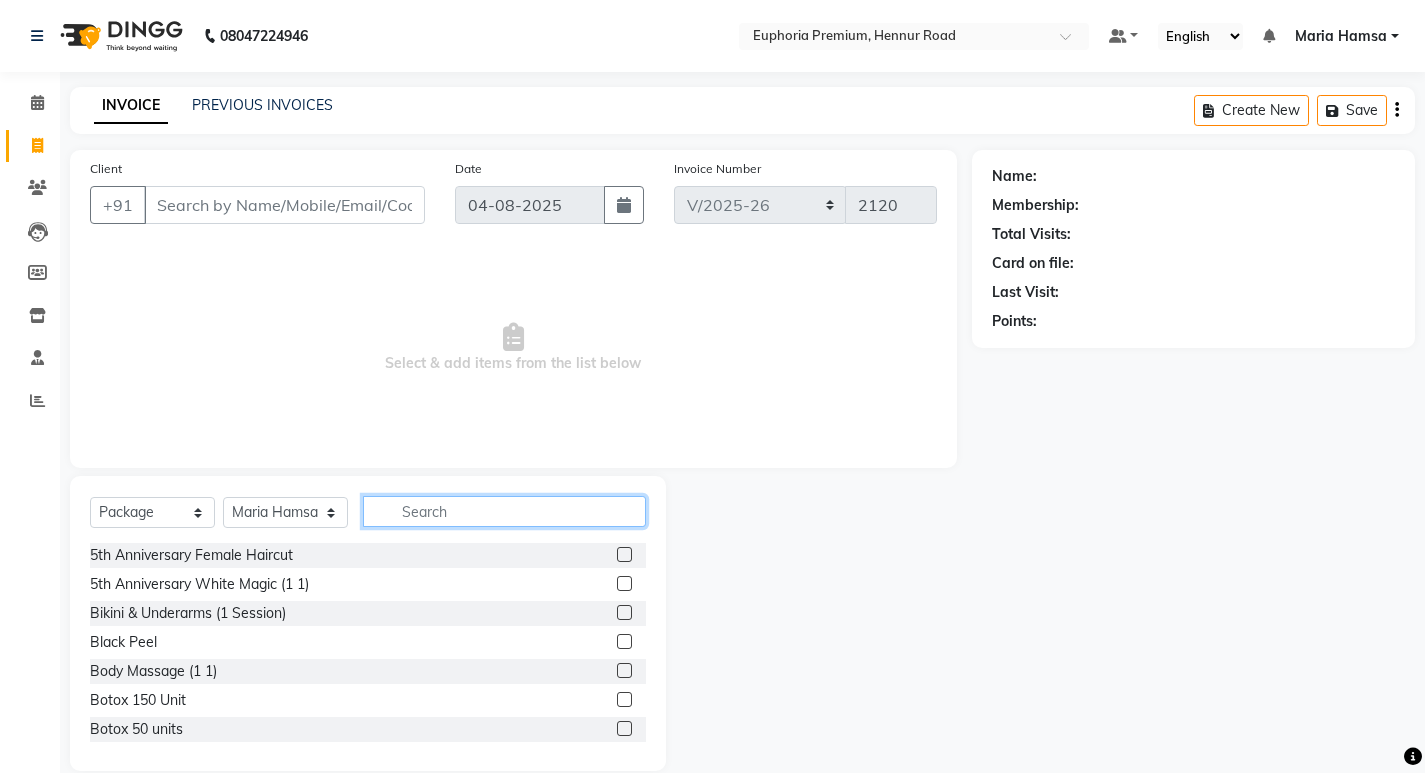 click 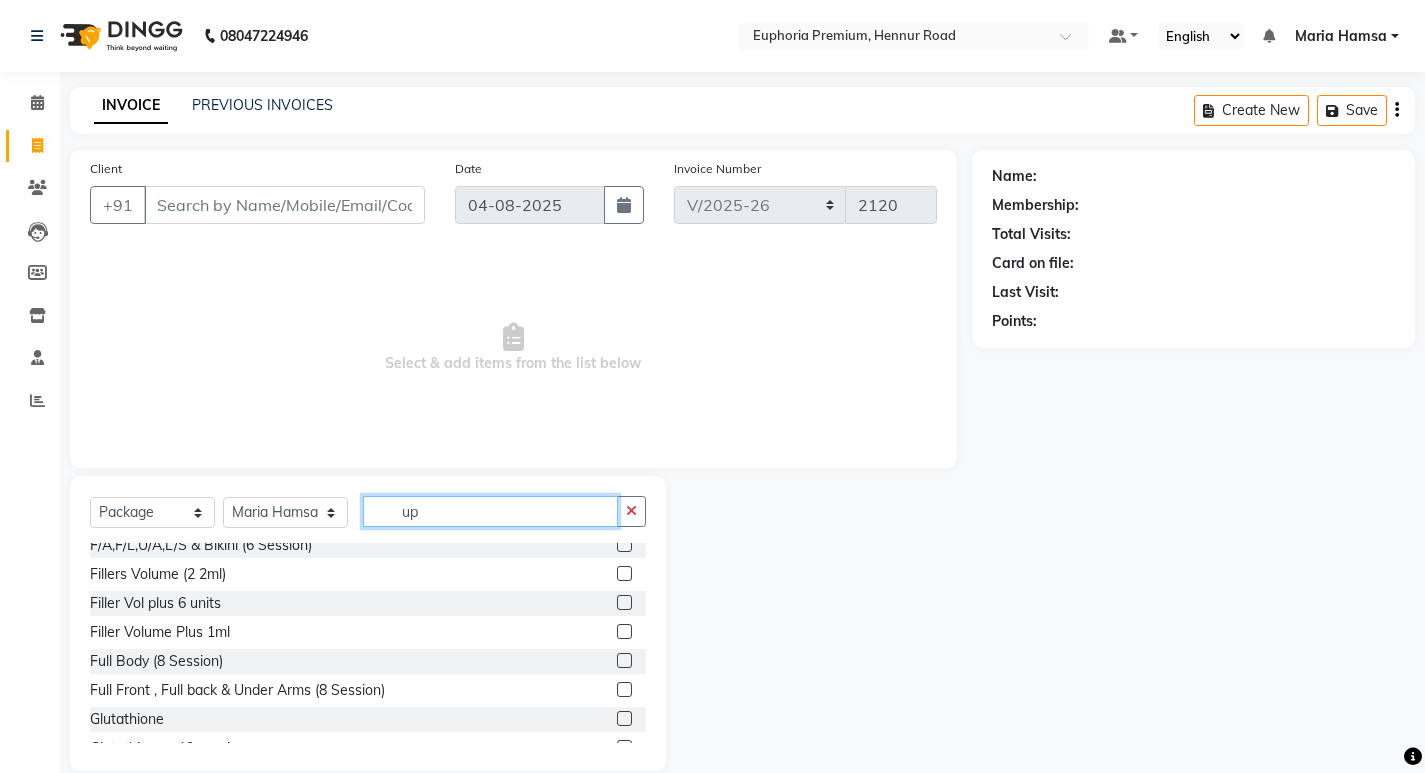 scroll, scrollTop: 0, scrollLeft: 0, axis: both 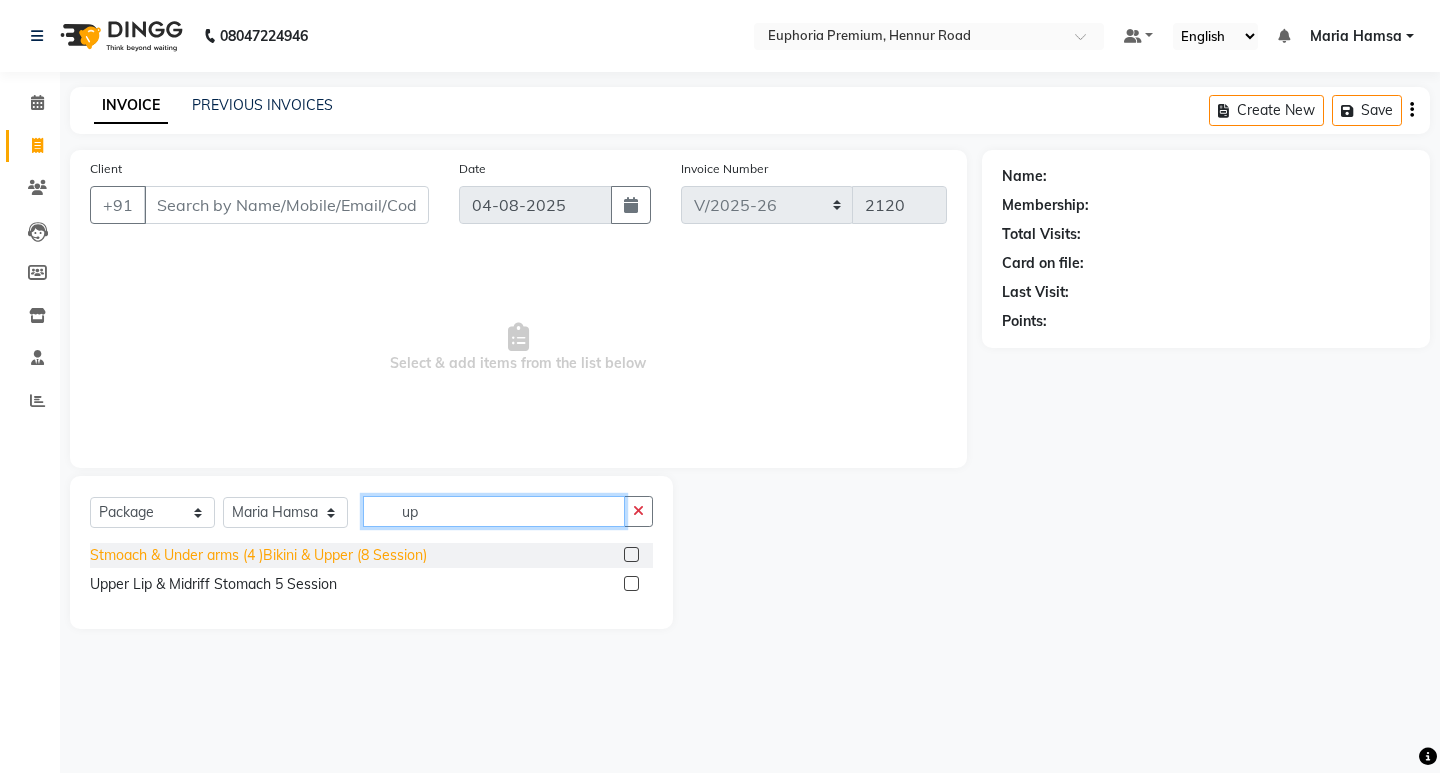 type on "up" 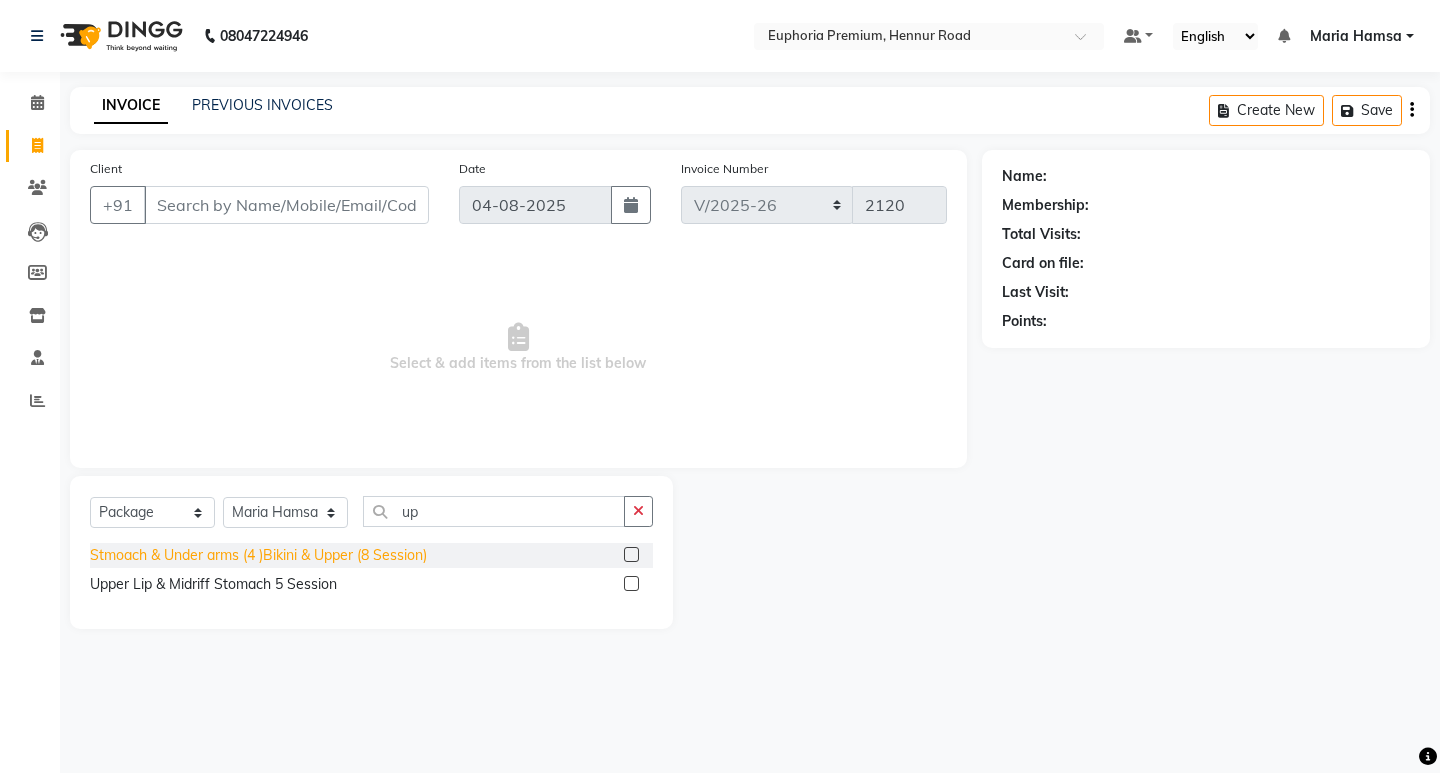click on "Stmoach & Under arms (4 )Bikini & Upper (8 Session)" 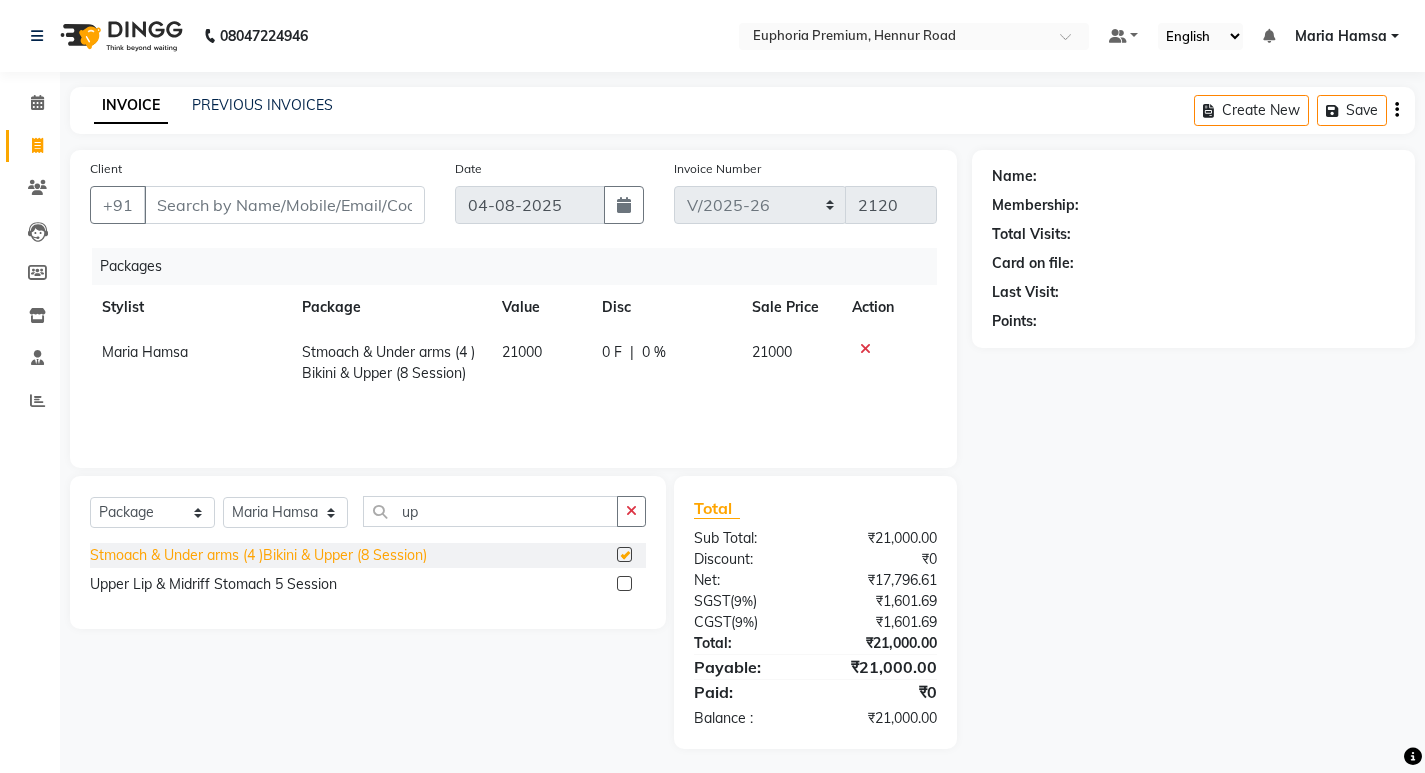 checkbox on "false" 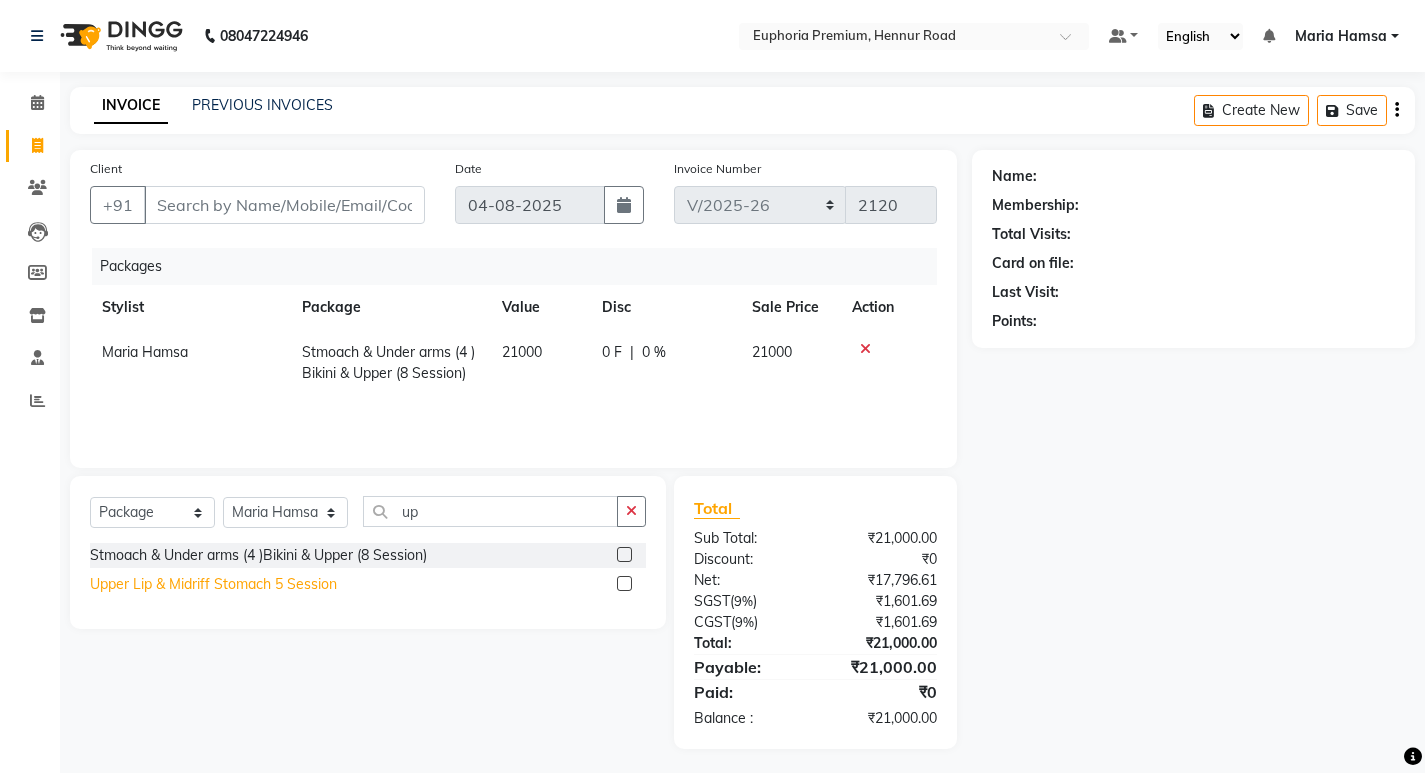click on "Upper Lip & Midriff Stomach 5 Session" 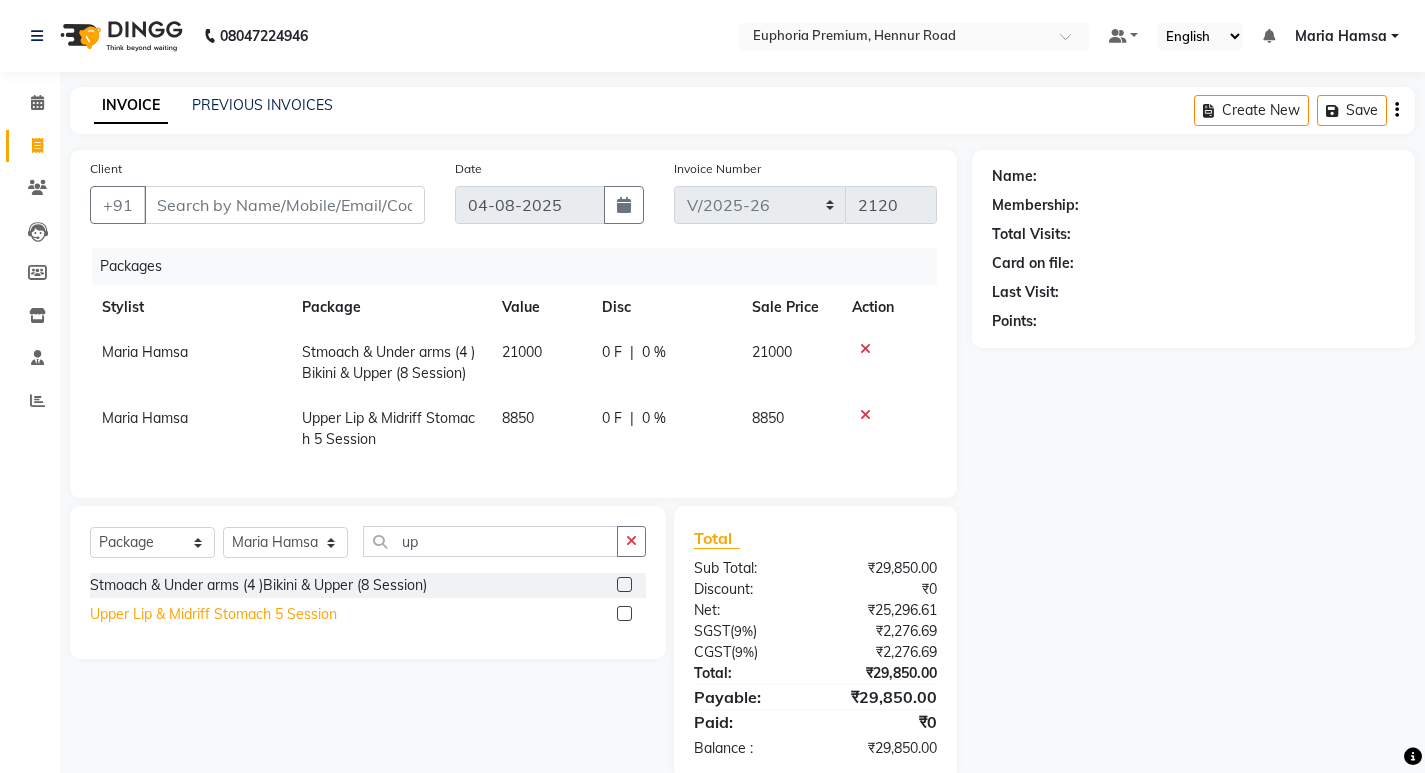 click on "Upper Lip & Midriff Stomach 5 Session" 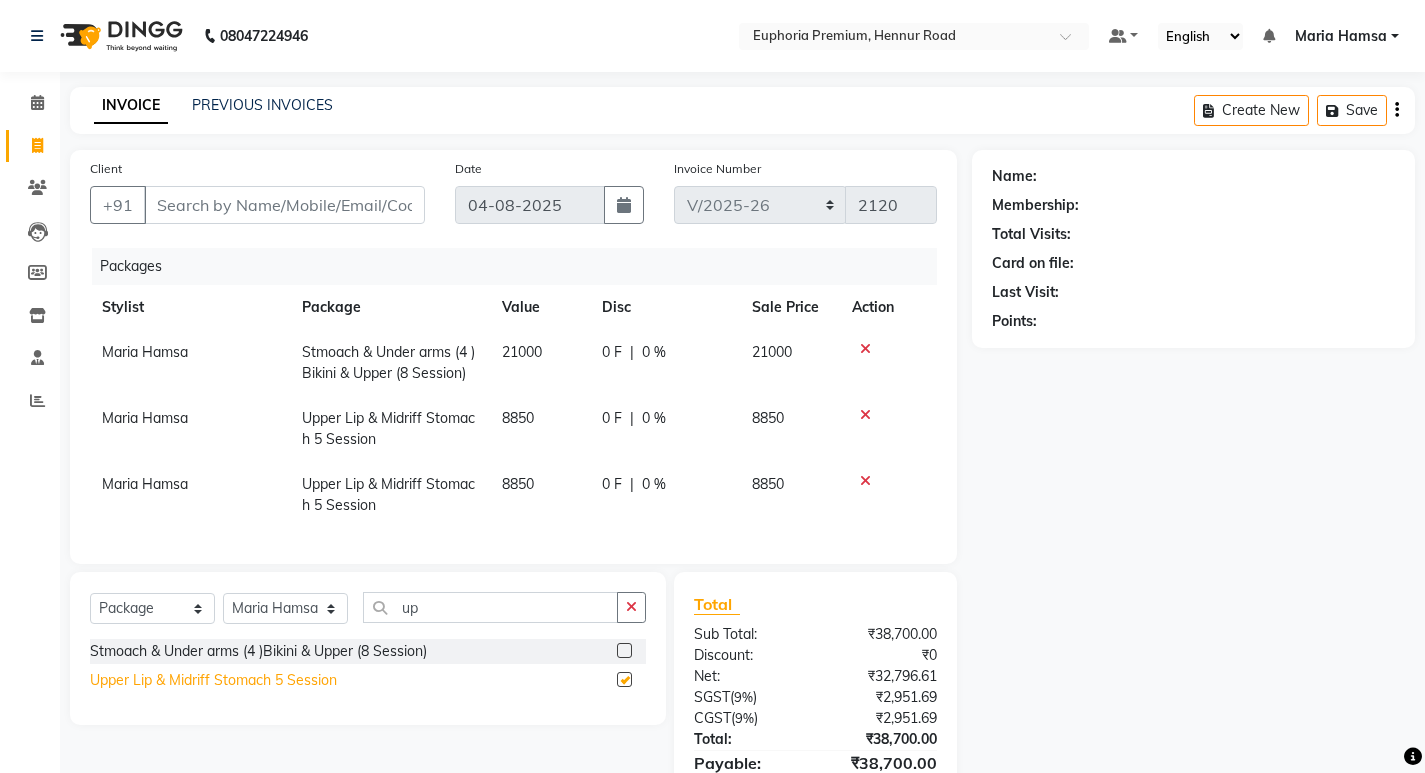 checkbox on "false" 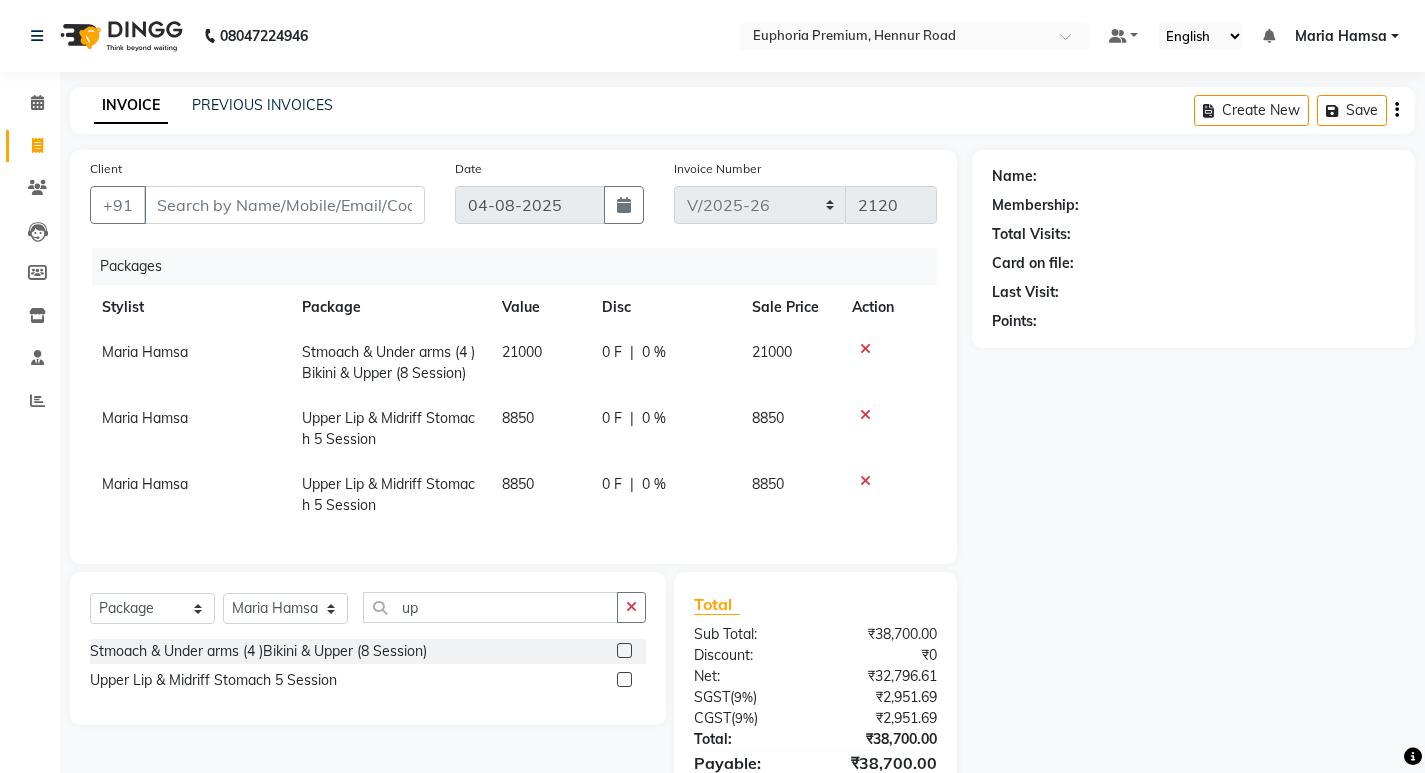 click 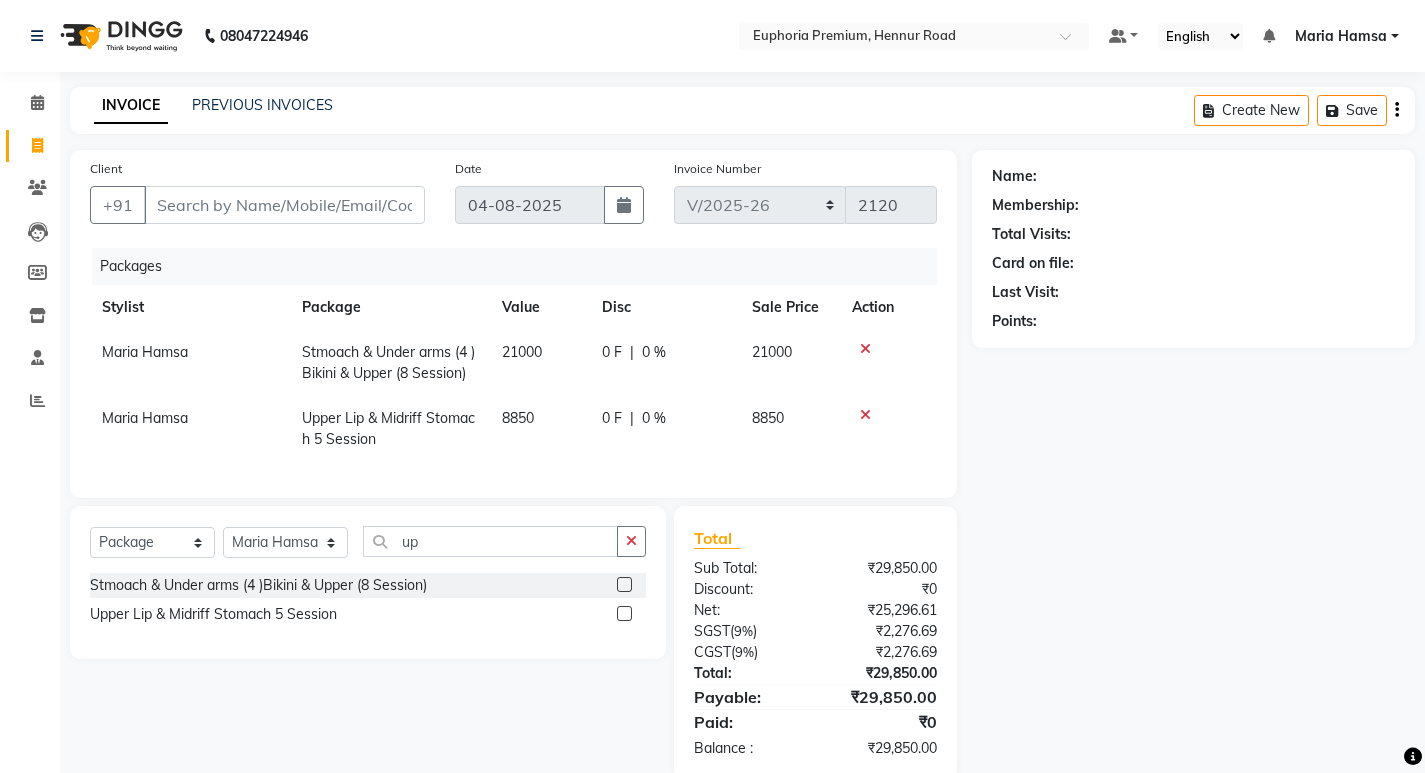 click 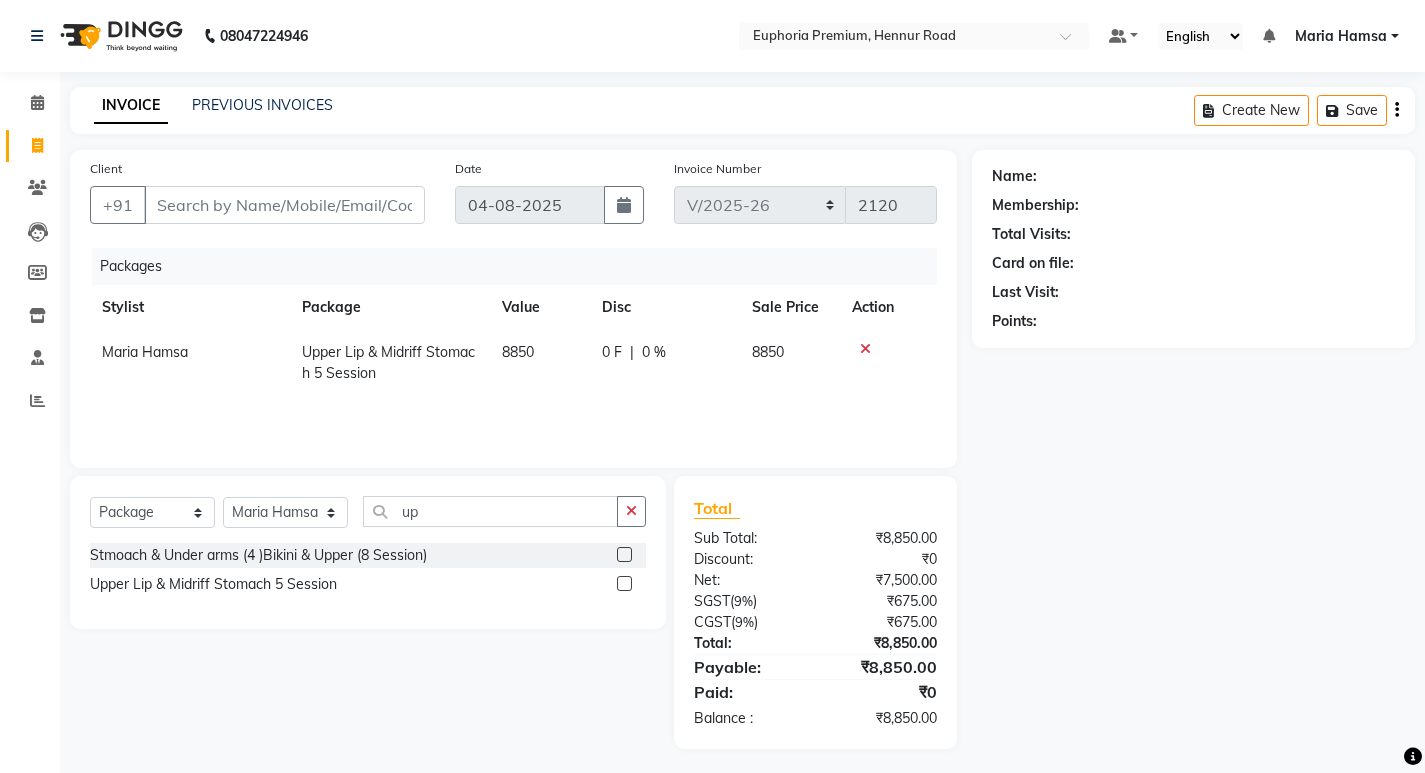 click 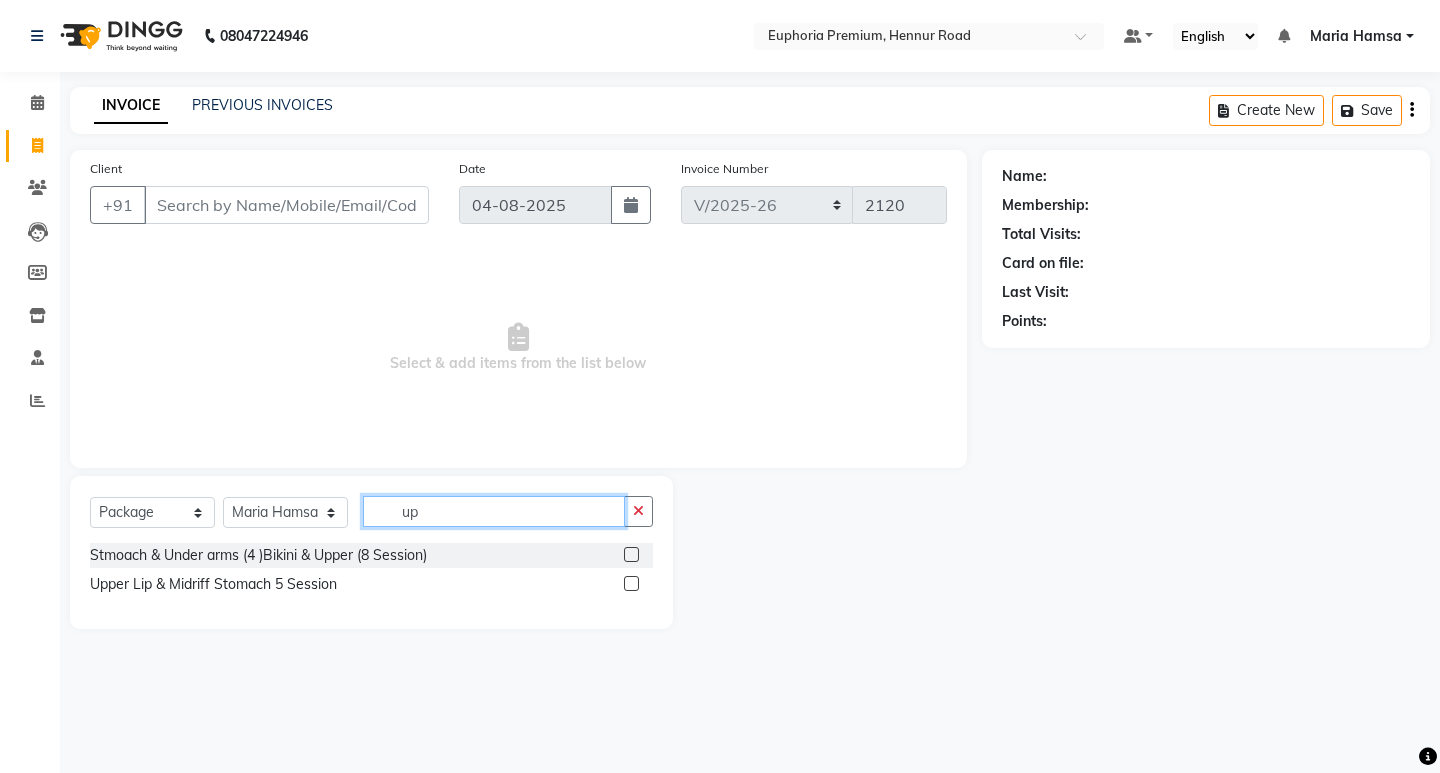 click on "up" 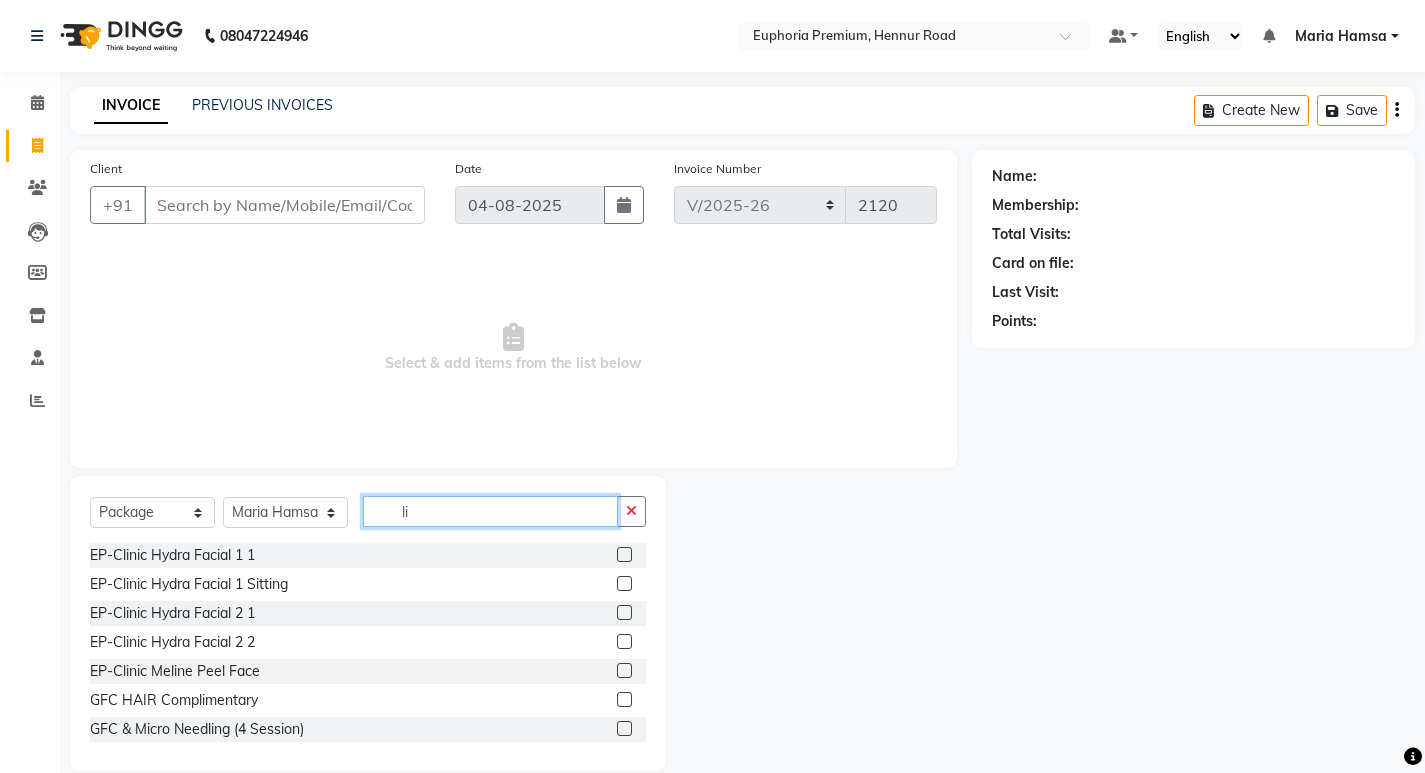 type on "l" 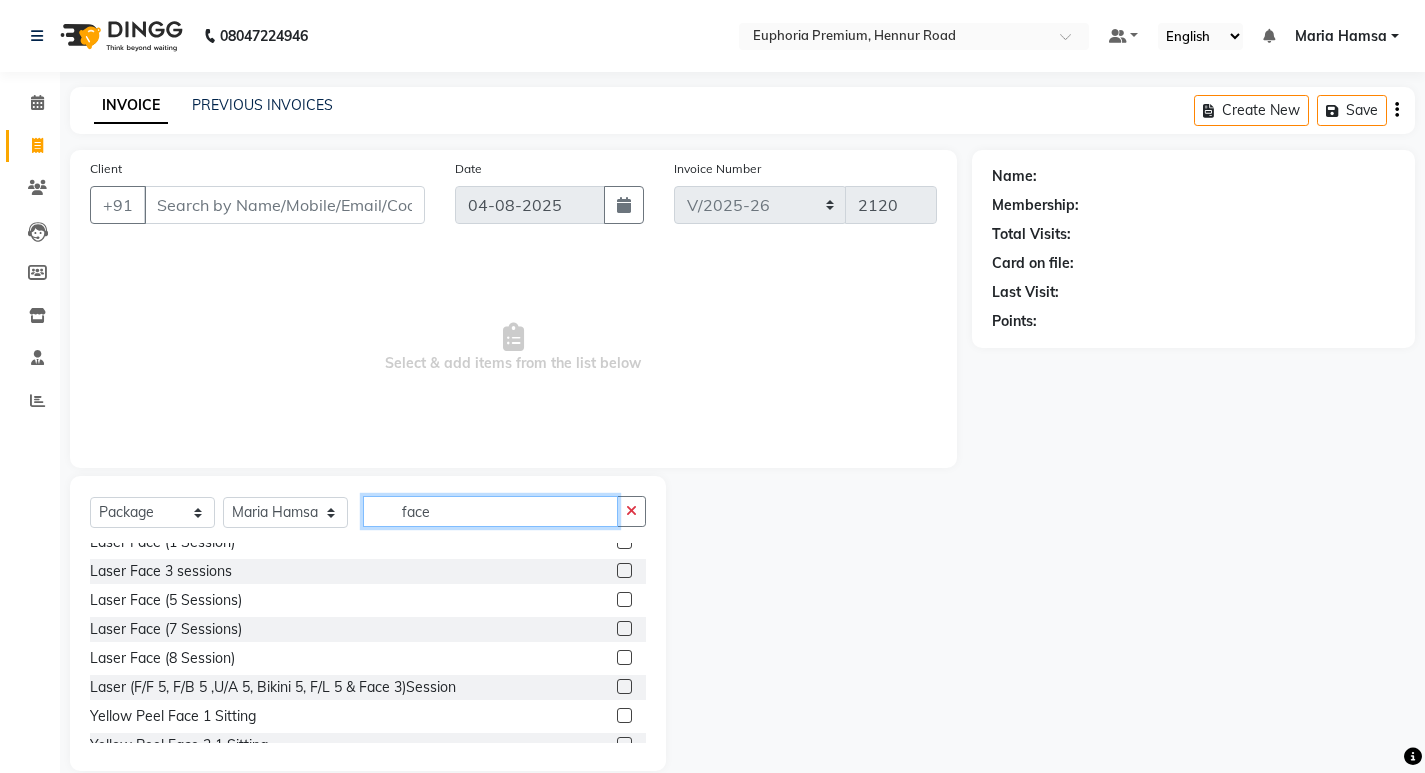 scroll, scrollTop: 119, scrollLeft: 0, axis: vertical 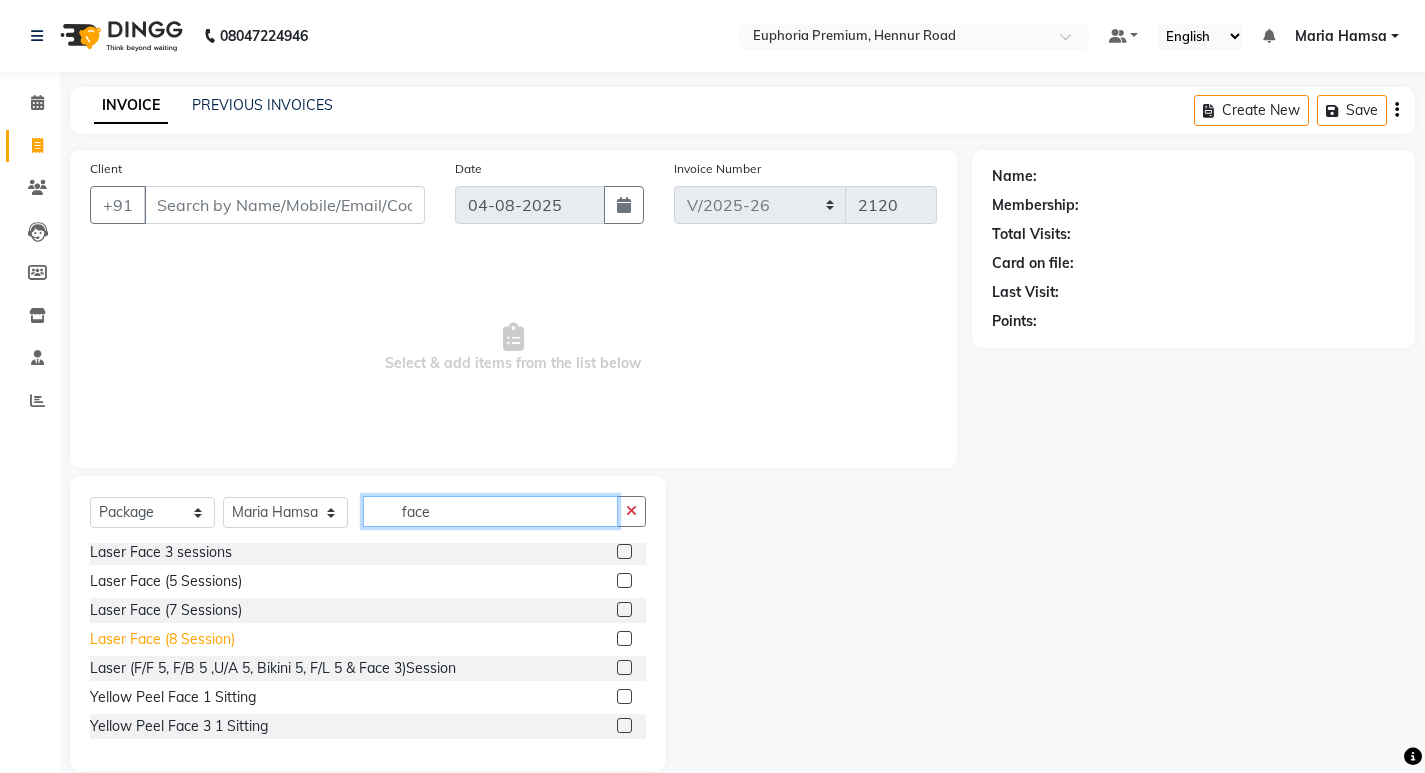 type on "face" 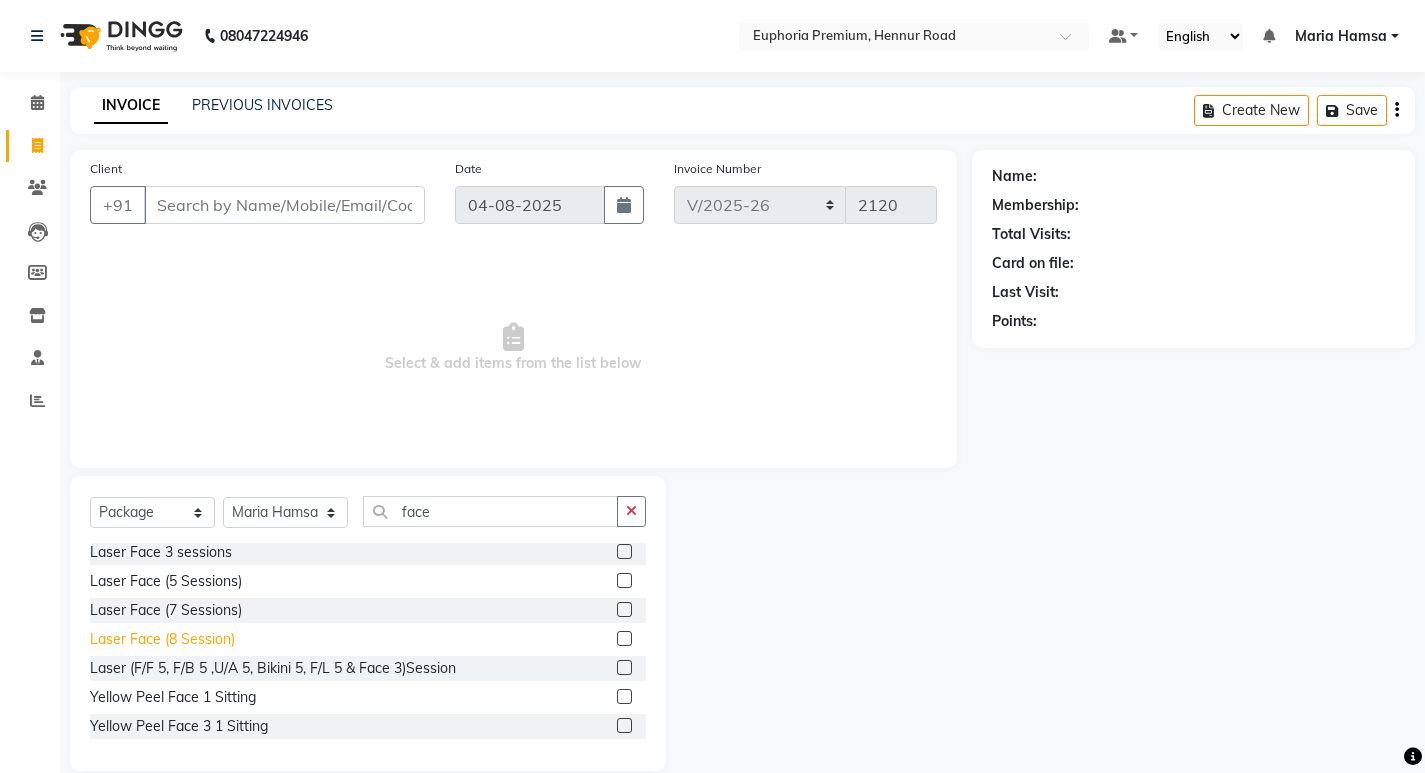 click on "Laser Face (8 Session)" 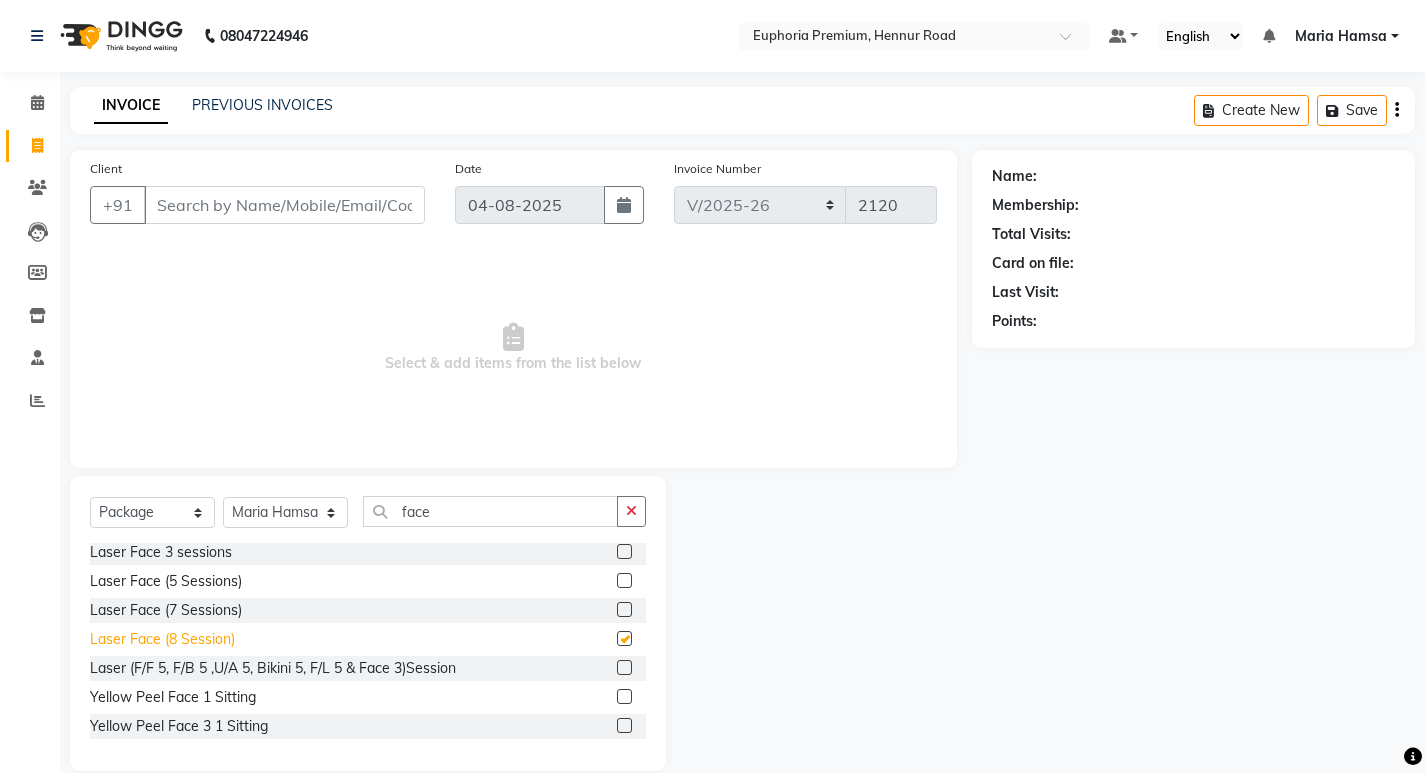 checkbox on "false" 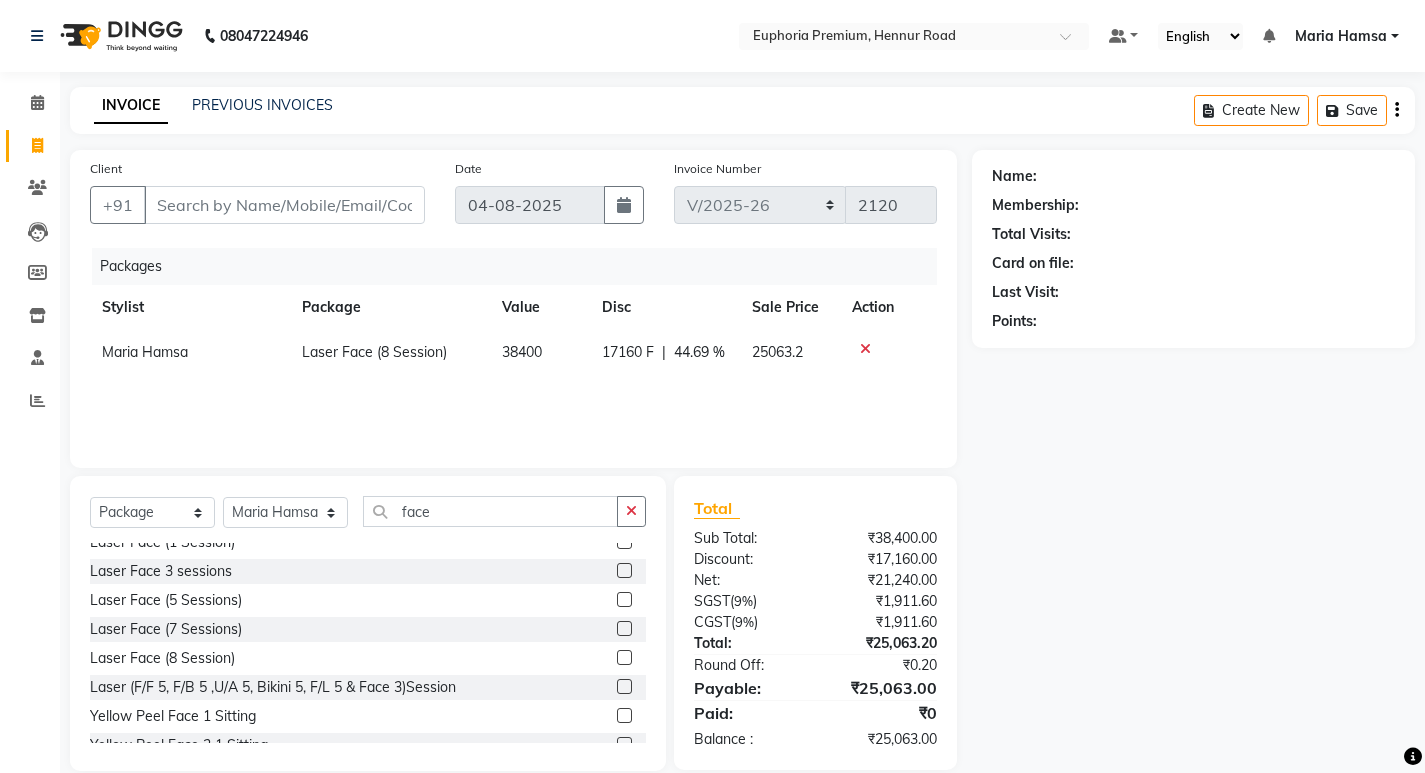 scroll, scrollTop: 119, scrollLeft: 0, axis: vertical 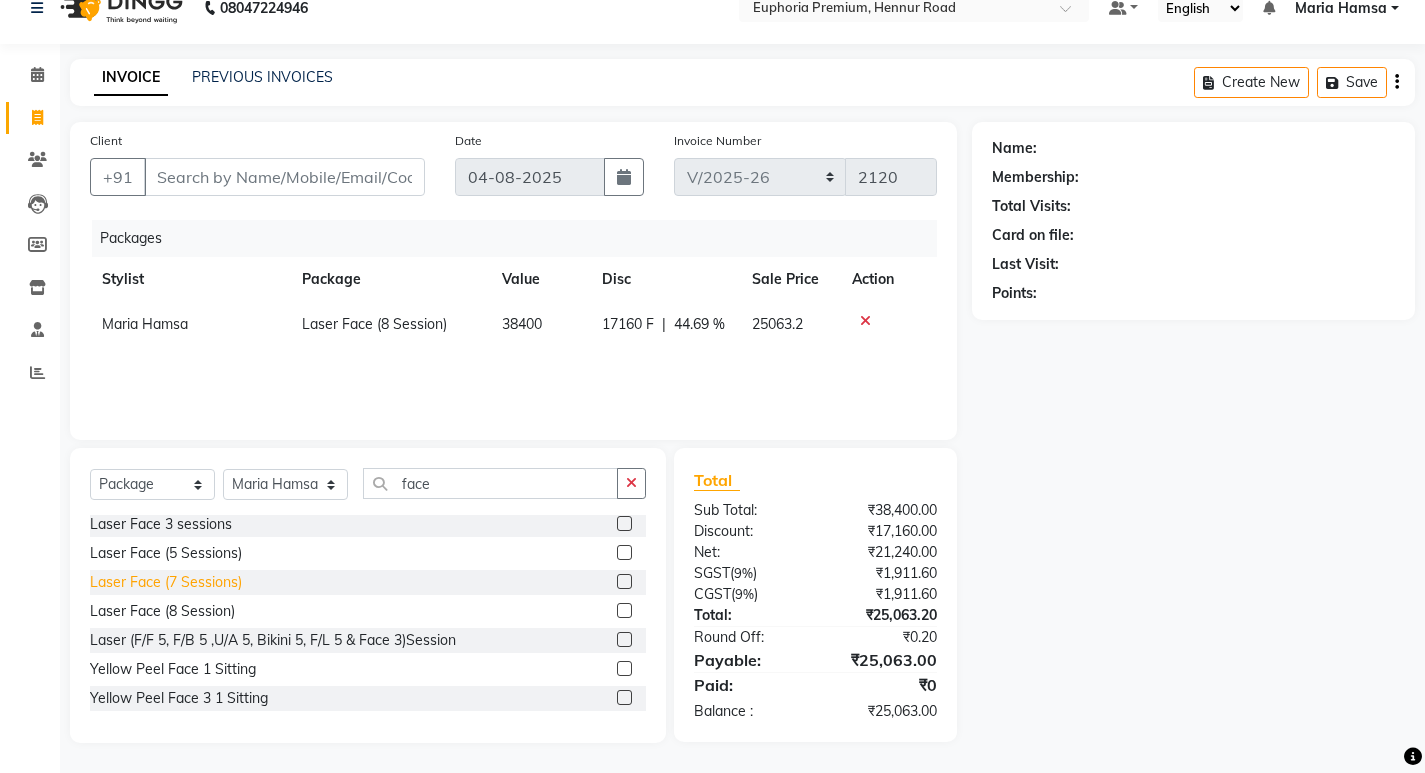 click on "Laser Face (7 Sessions)" 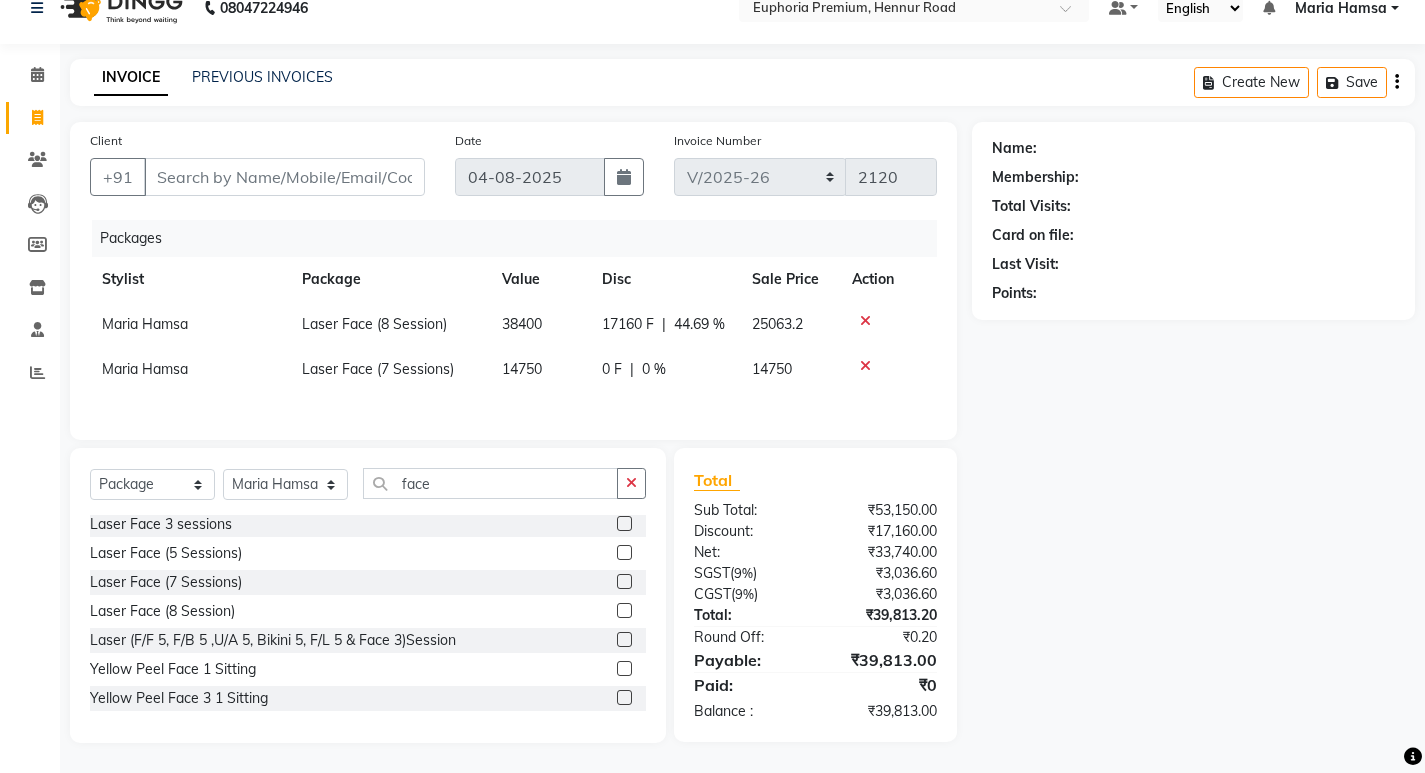 click 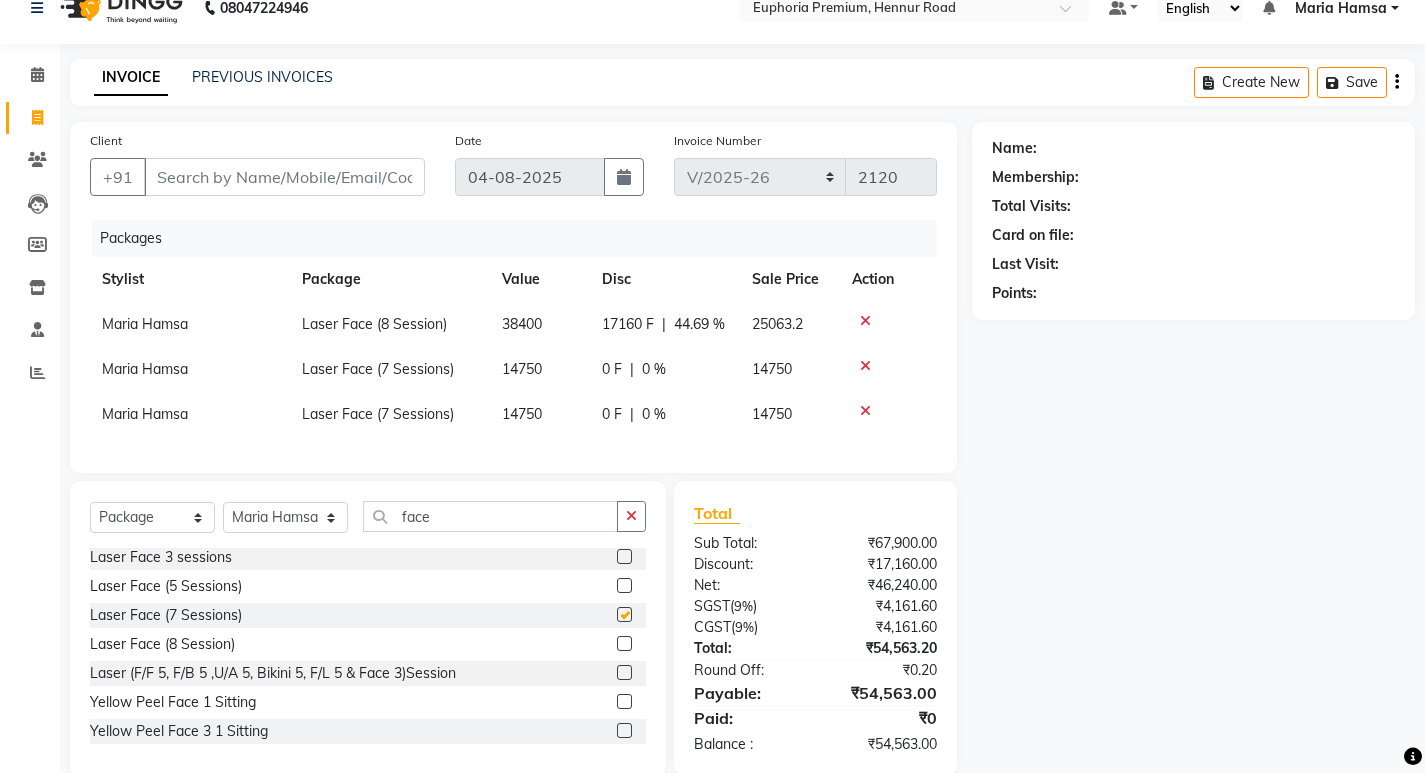 checkbox on "false" 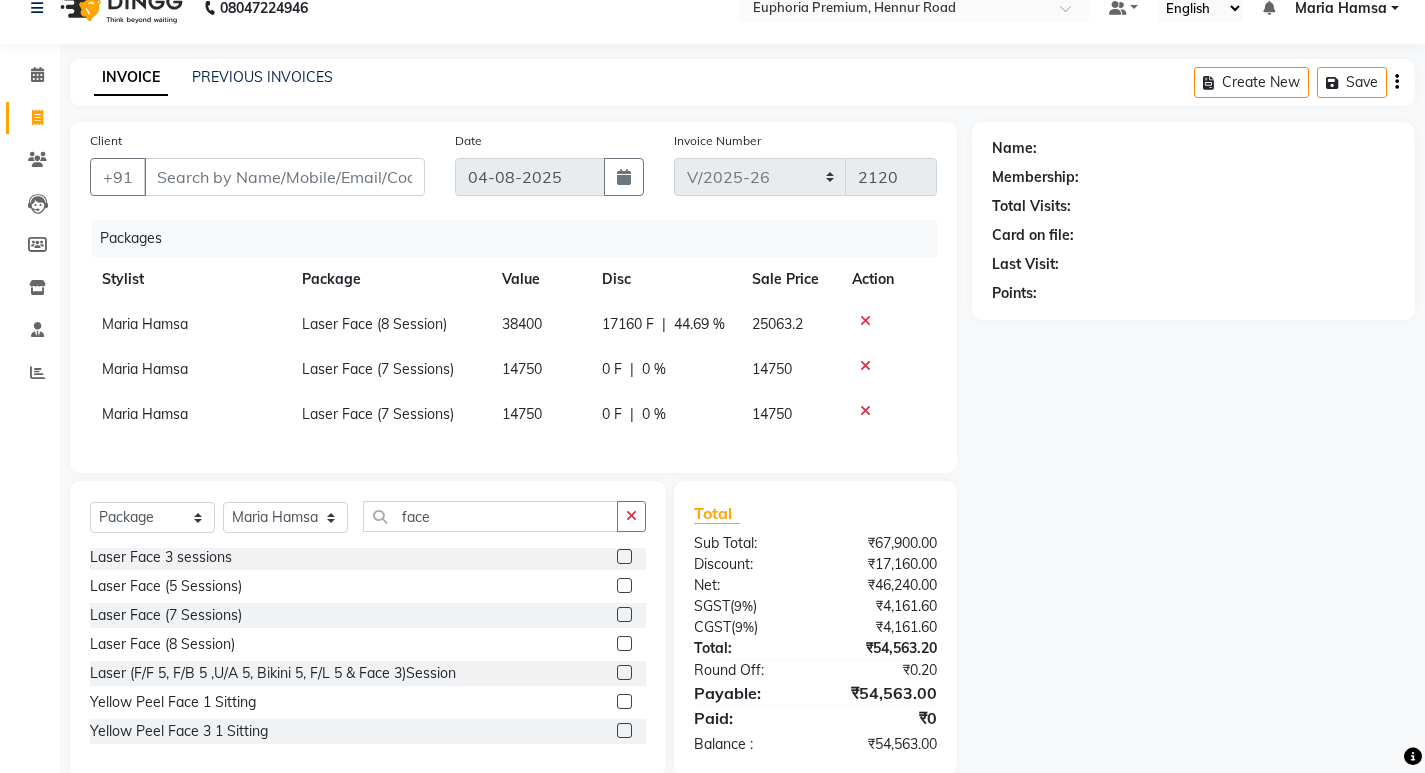 click 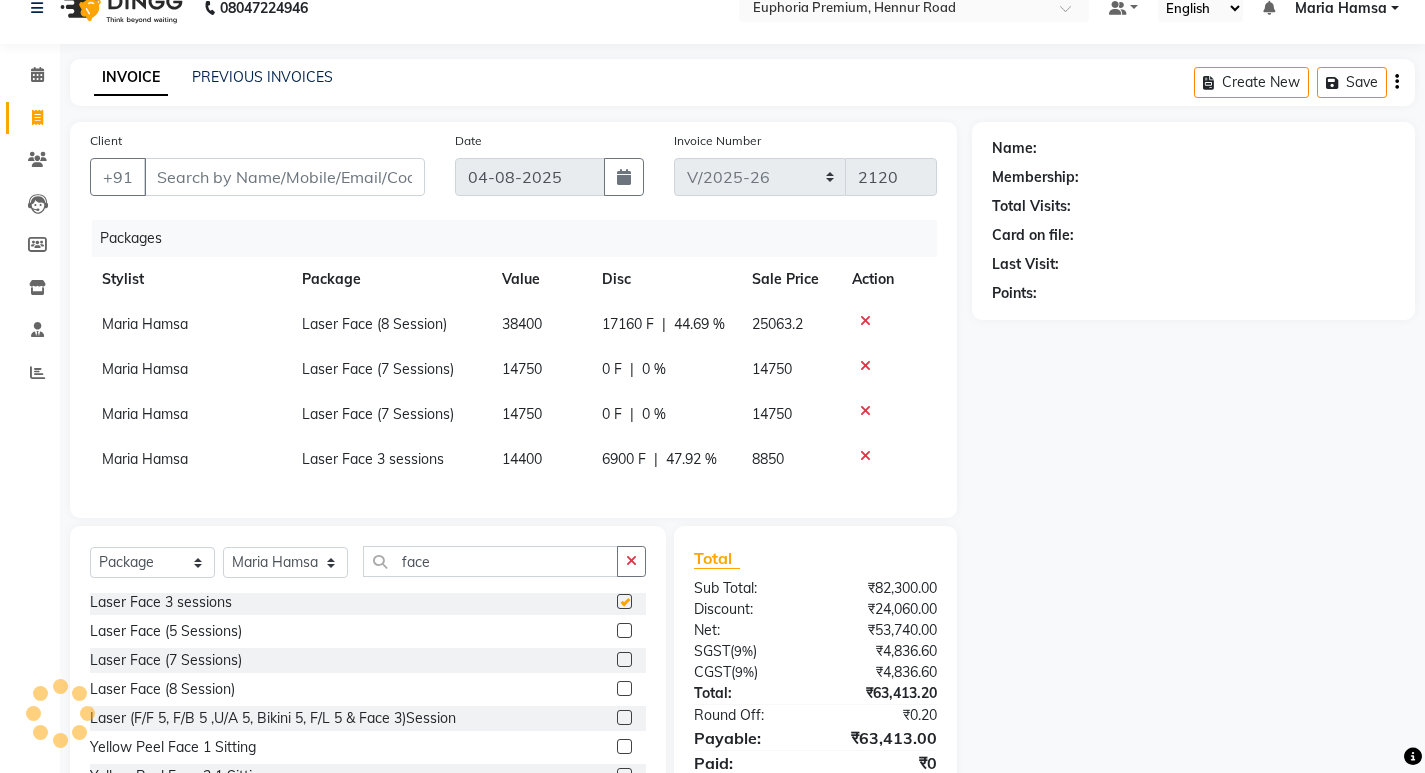 checkbox on "false" 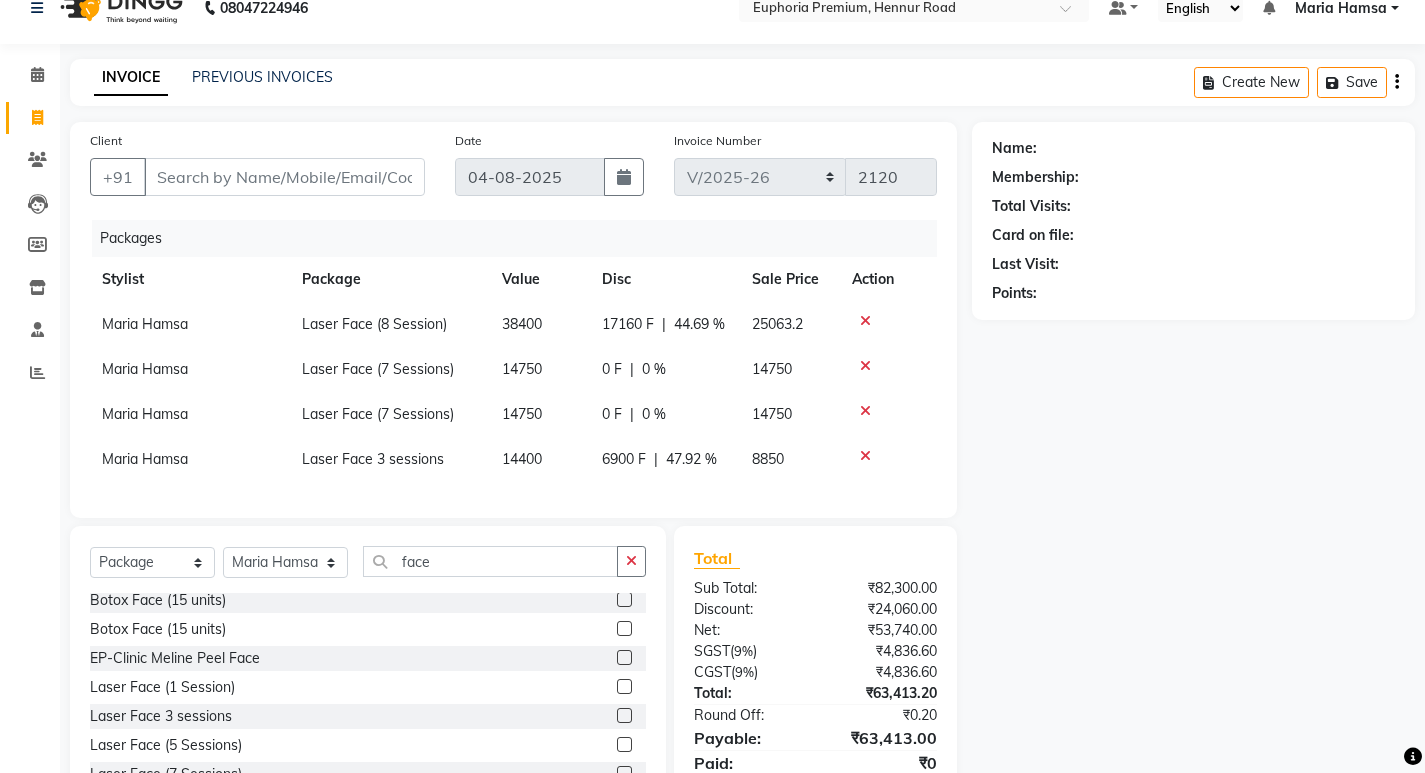 scroll, scrollTop: 0, scrollLeft: 0, axis: both 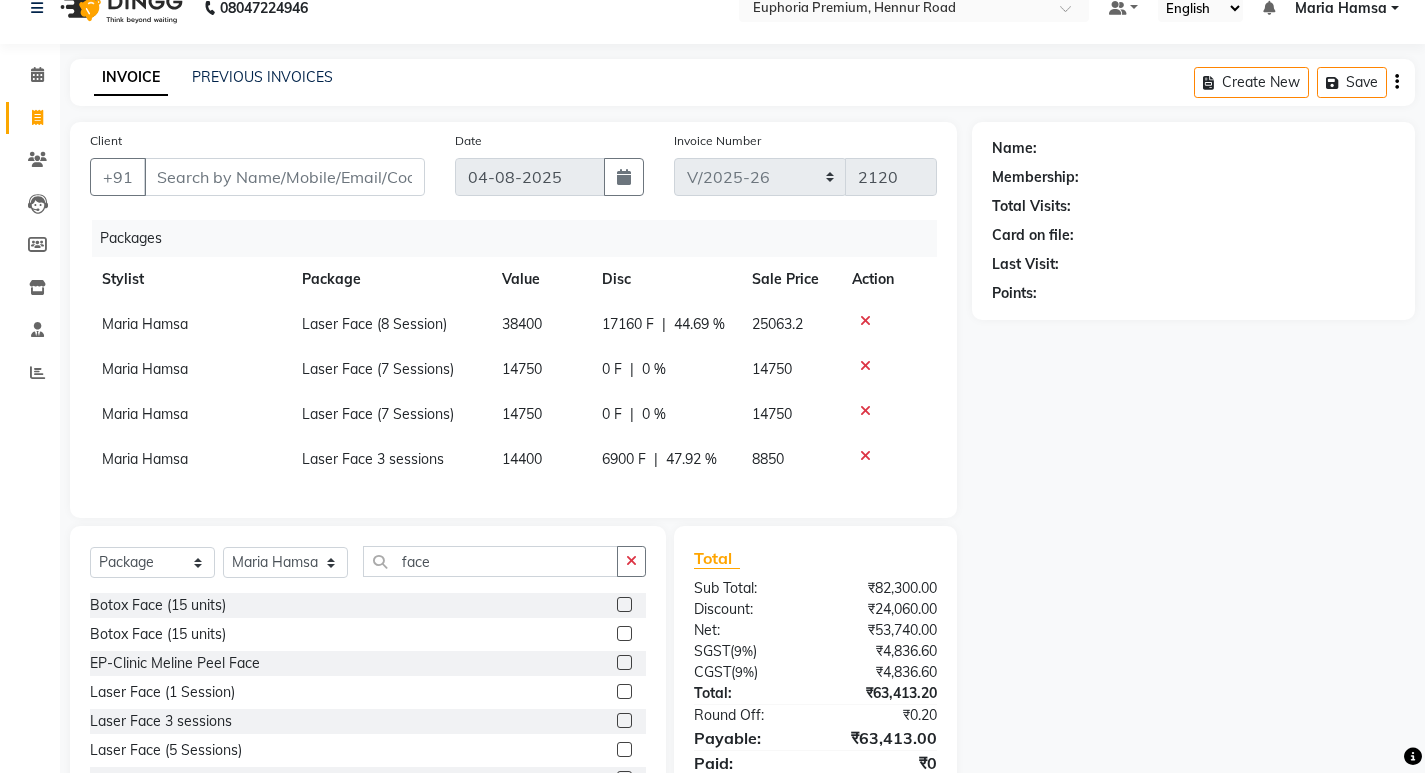 click 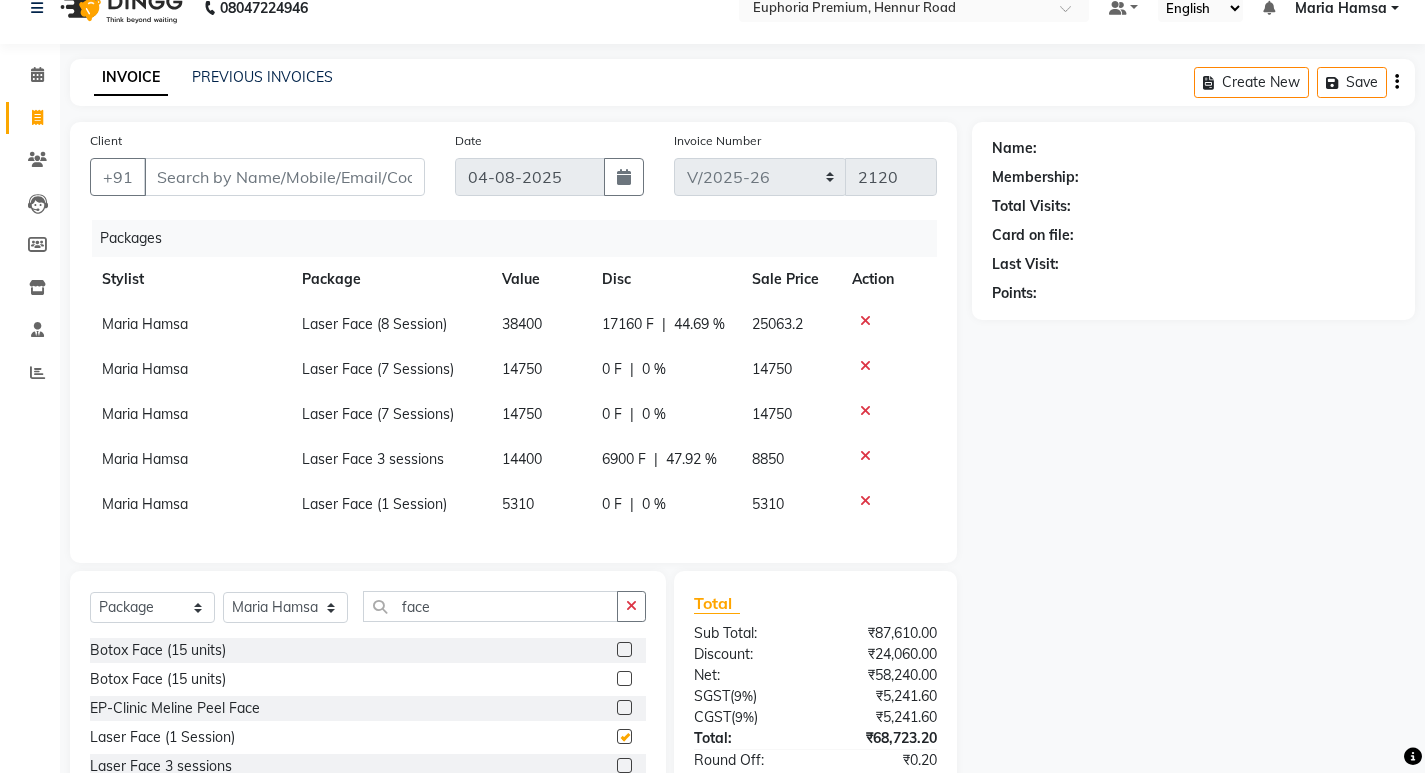 checkbox on "false" 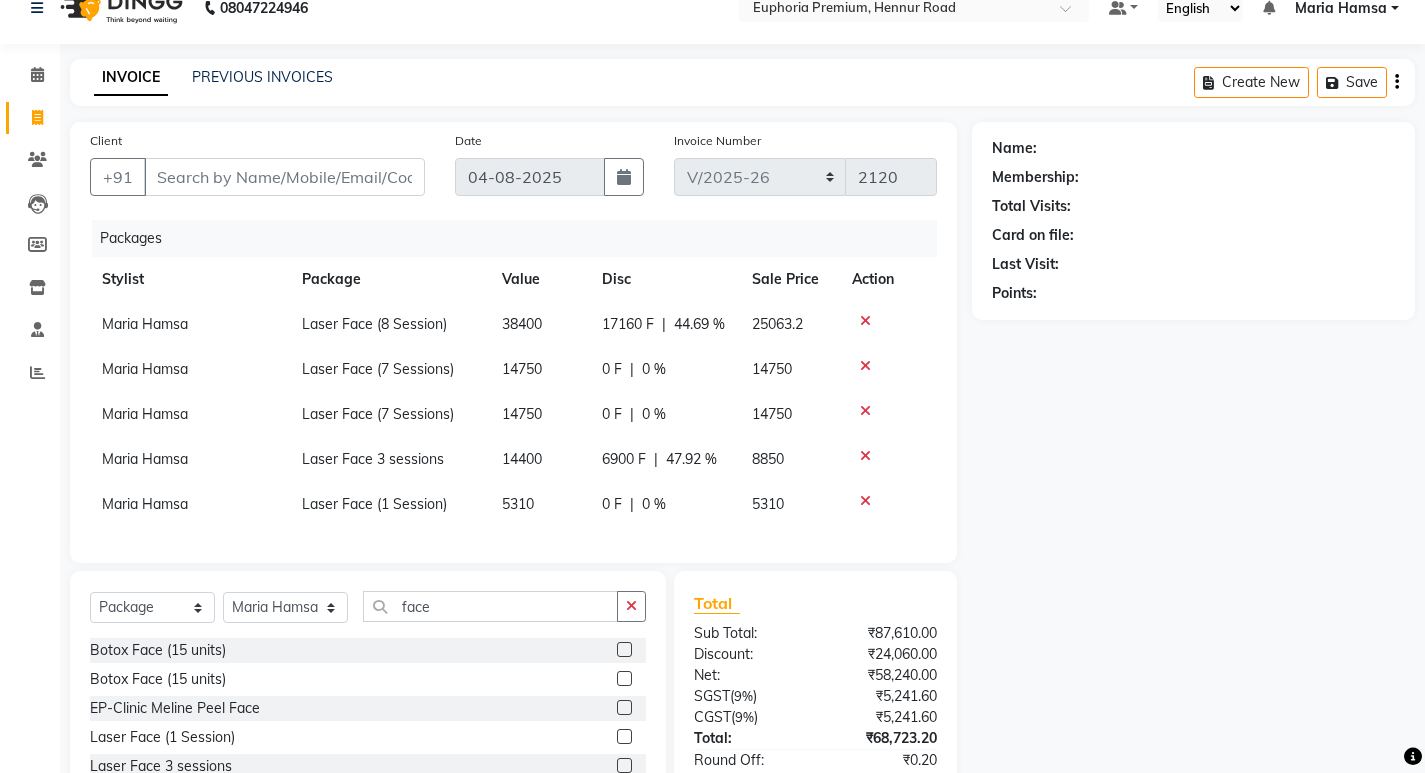 click 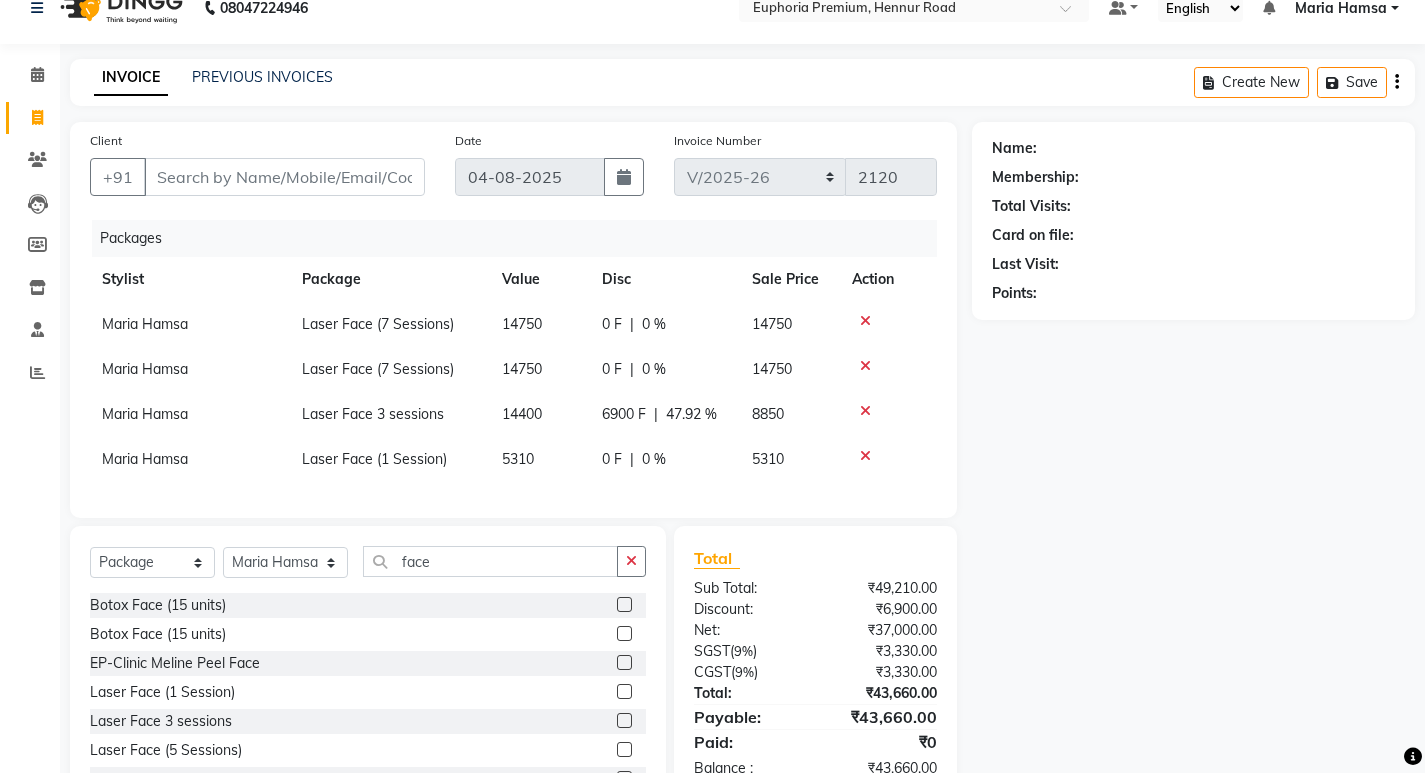 click 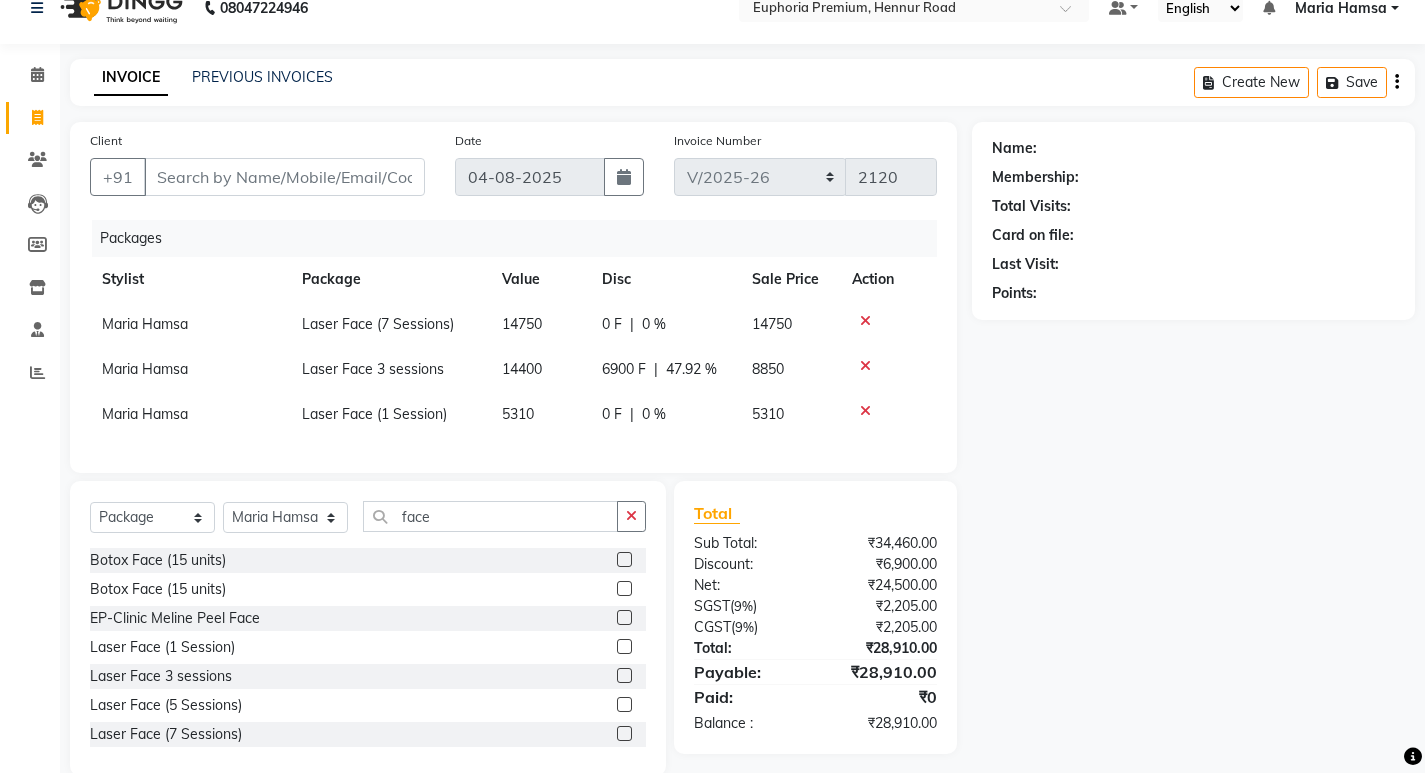 click 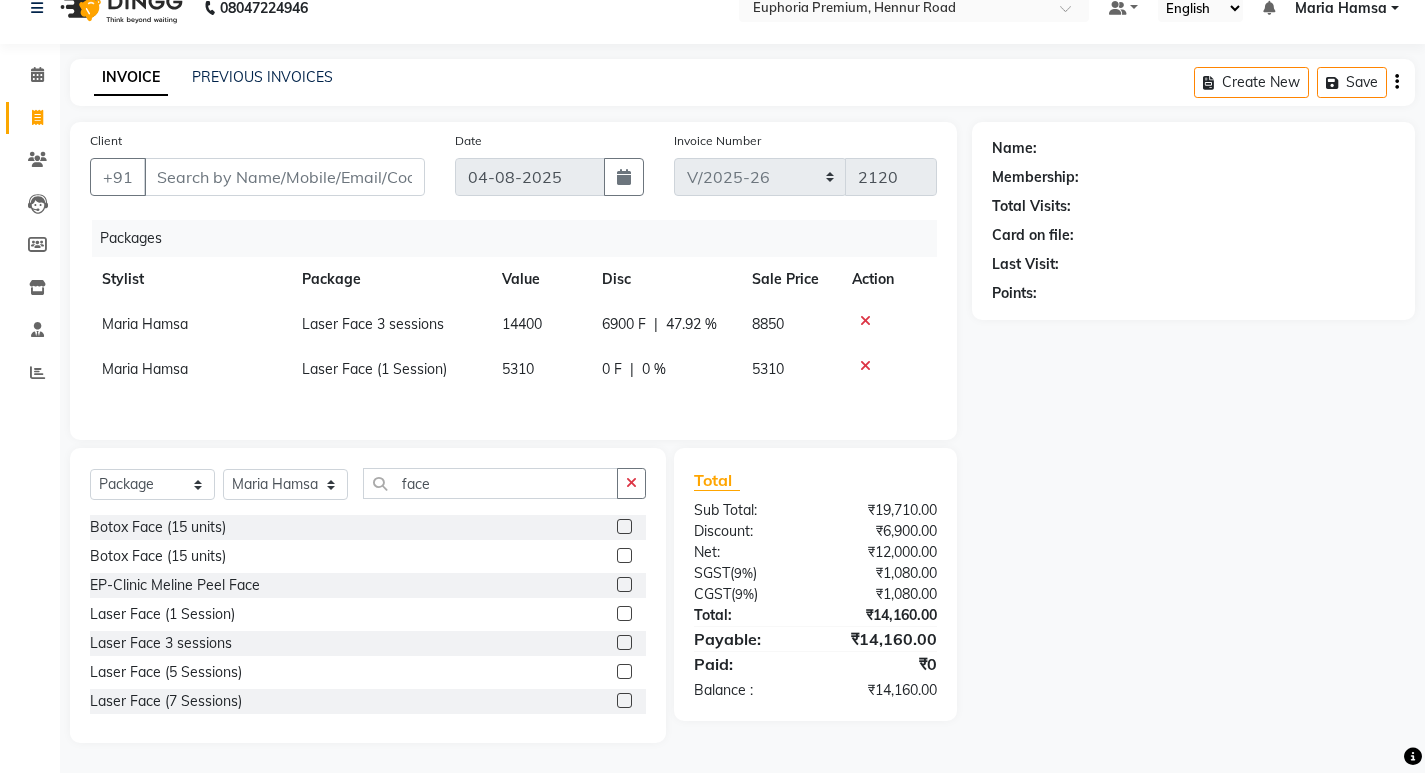 click 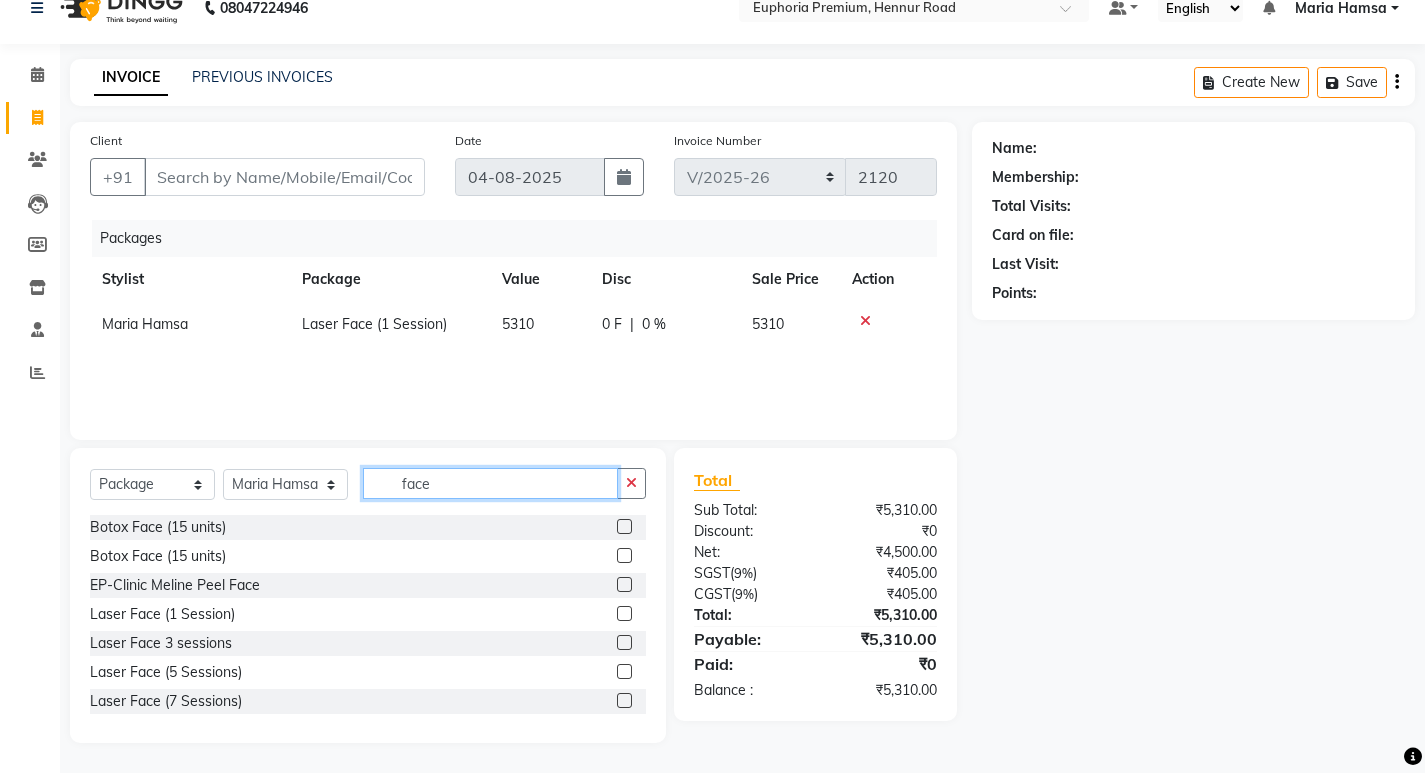 drag, startPoint x: 506, startPoint y: 485, endPoint x: 425, endPoint y: 488, distance: 81.055534 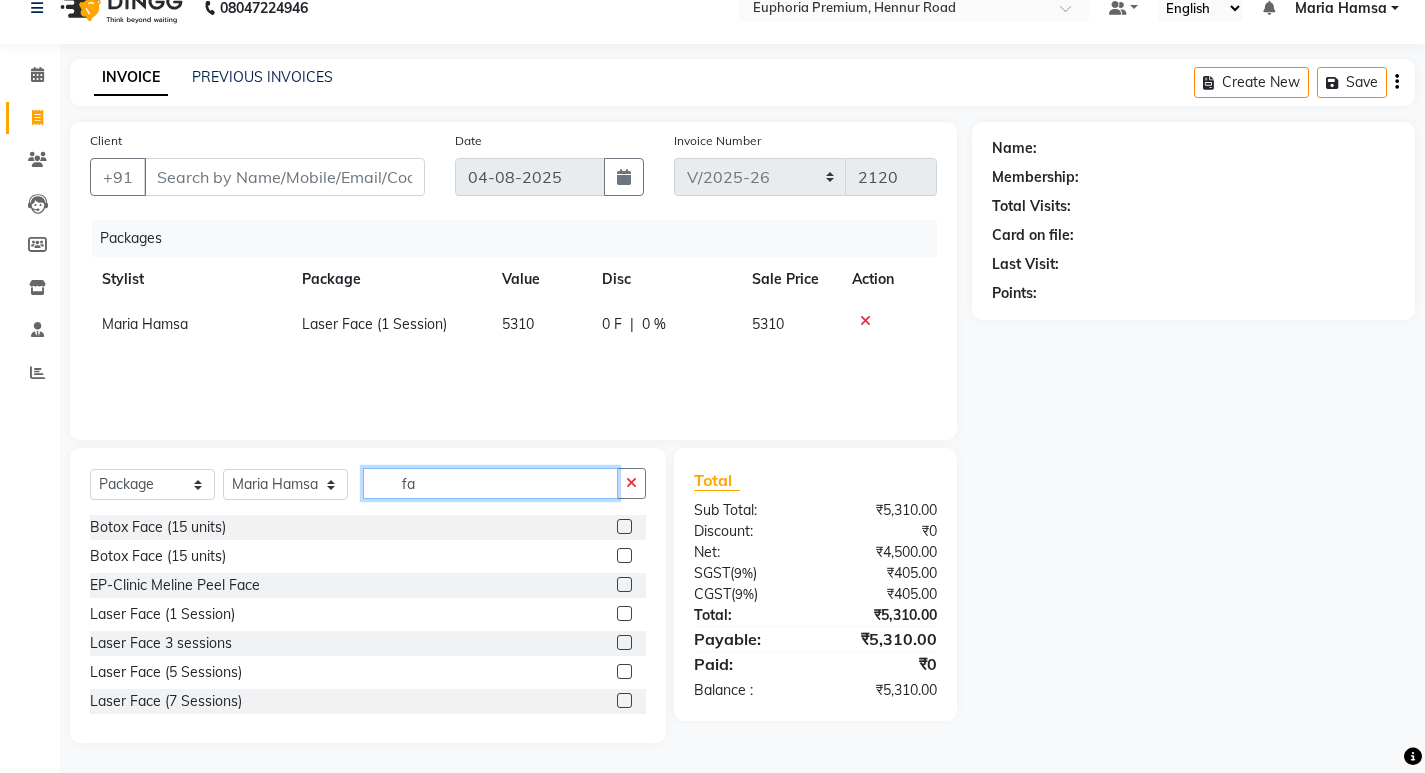 type on "f" 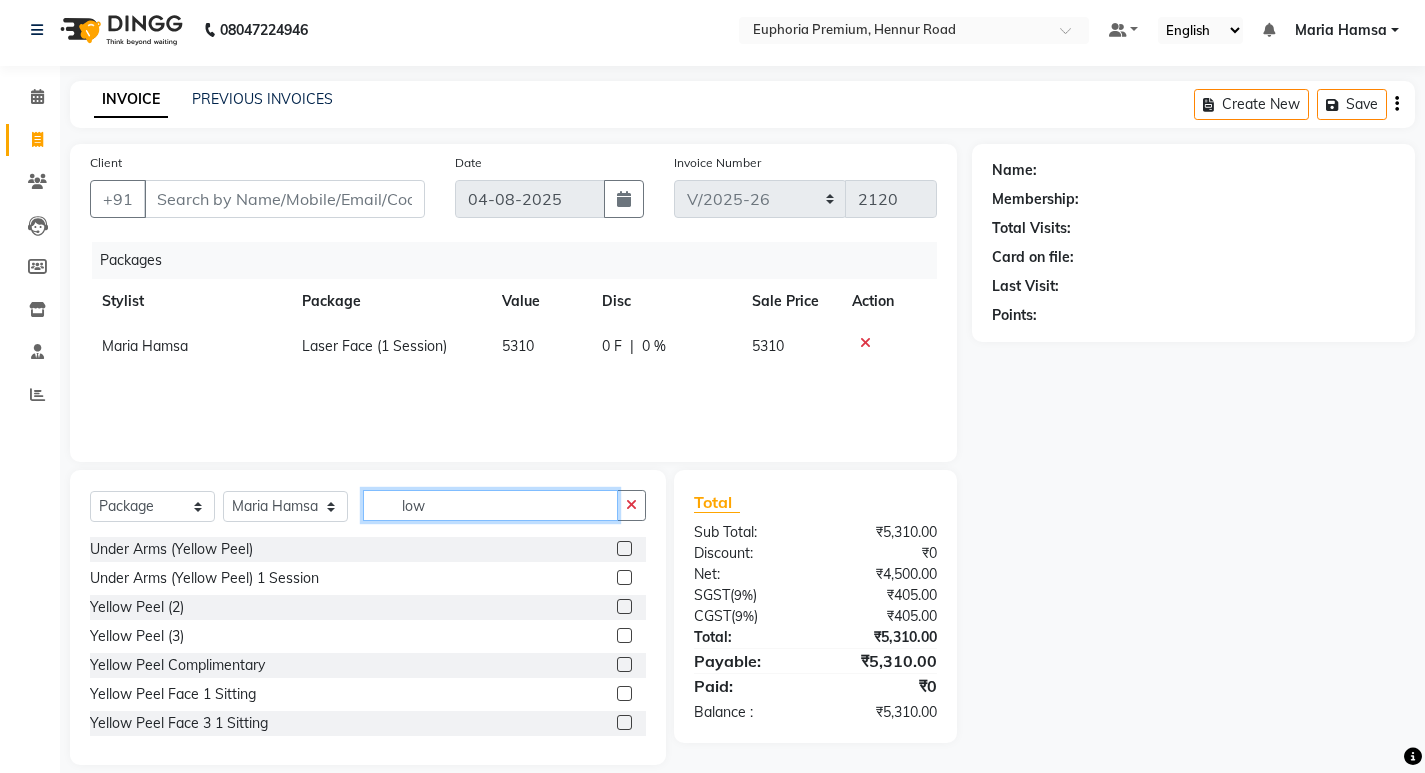scroll, scrollTop: 28, scrollLeft: 0, axis: vertical 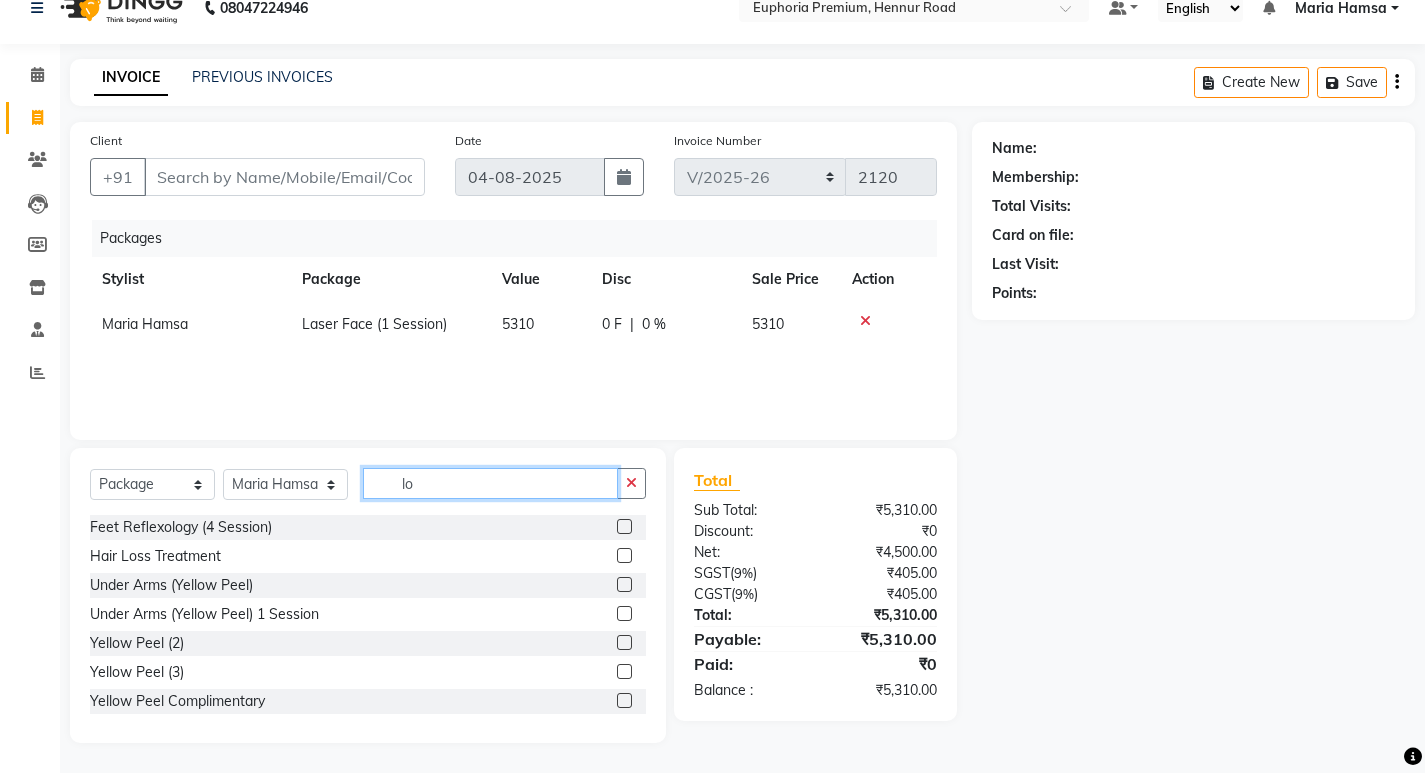 type on "l" 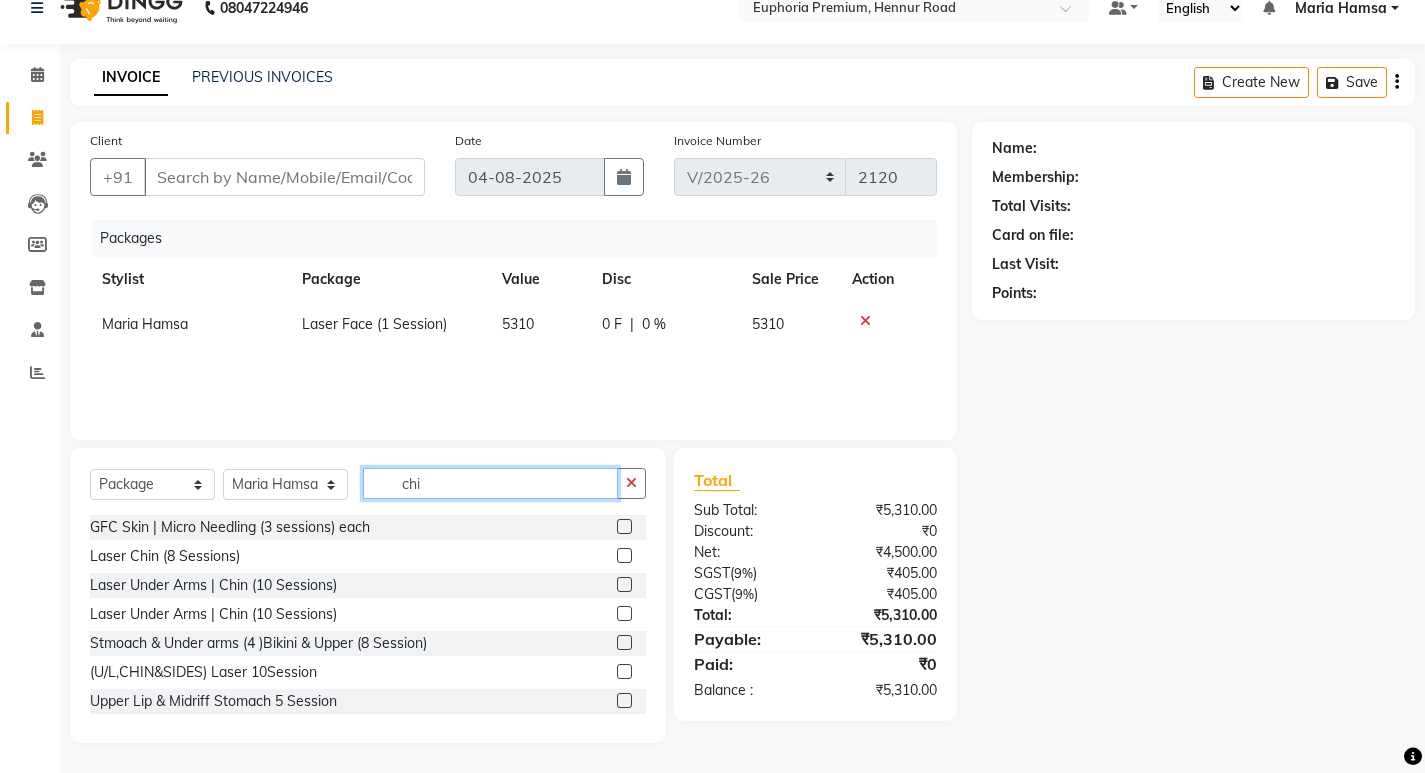 scroll, scrollTop: 6, scrollLeft: 0, axis: vertical 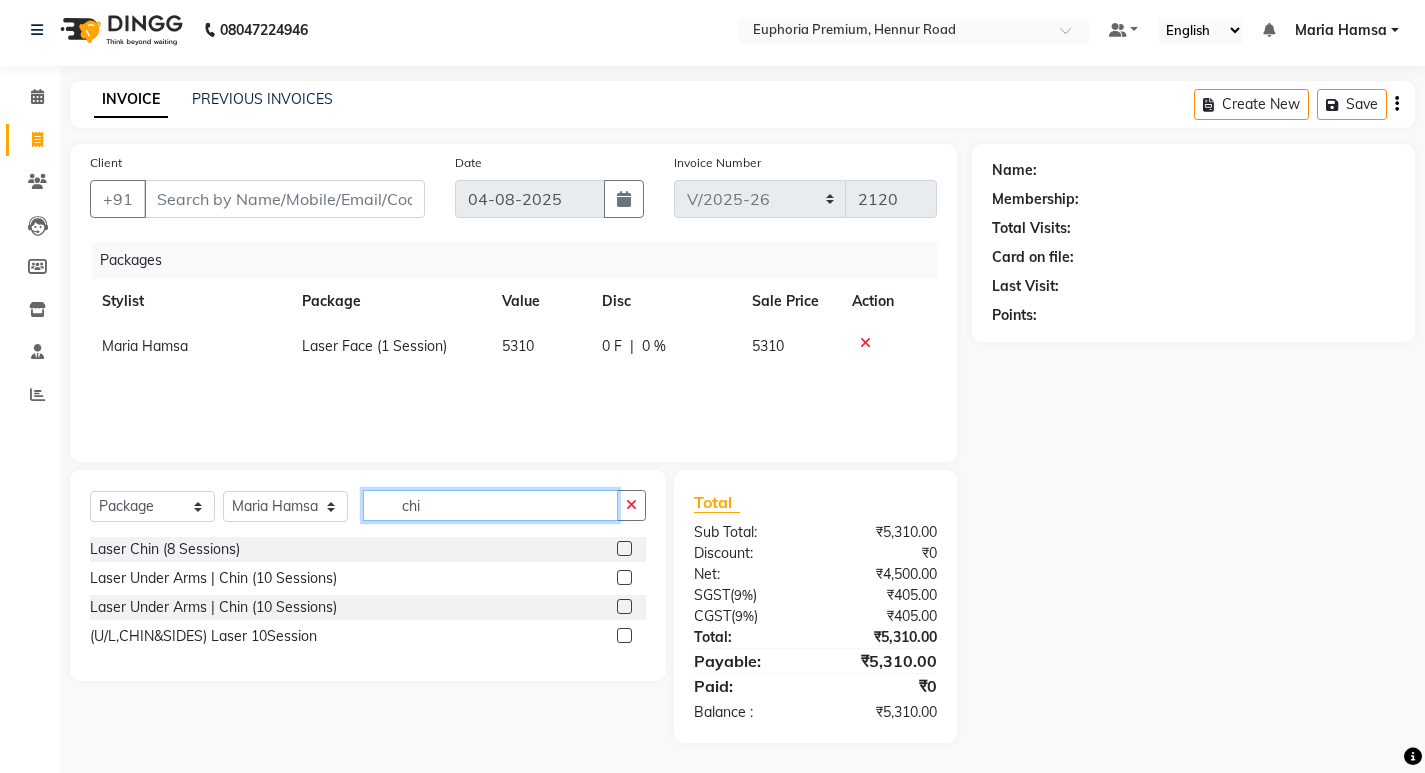 type on "chi" 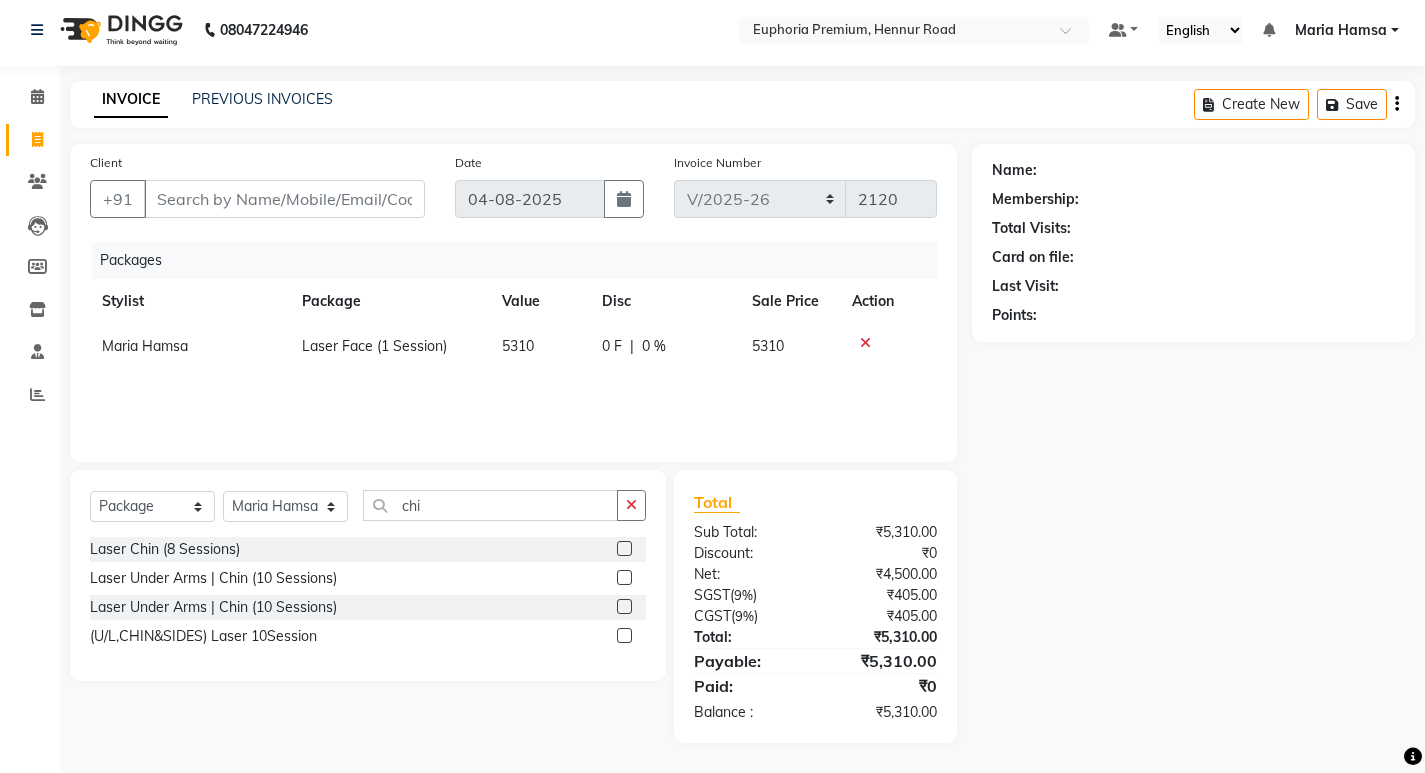 click 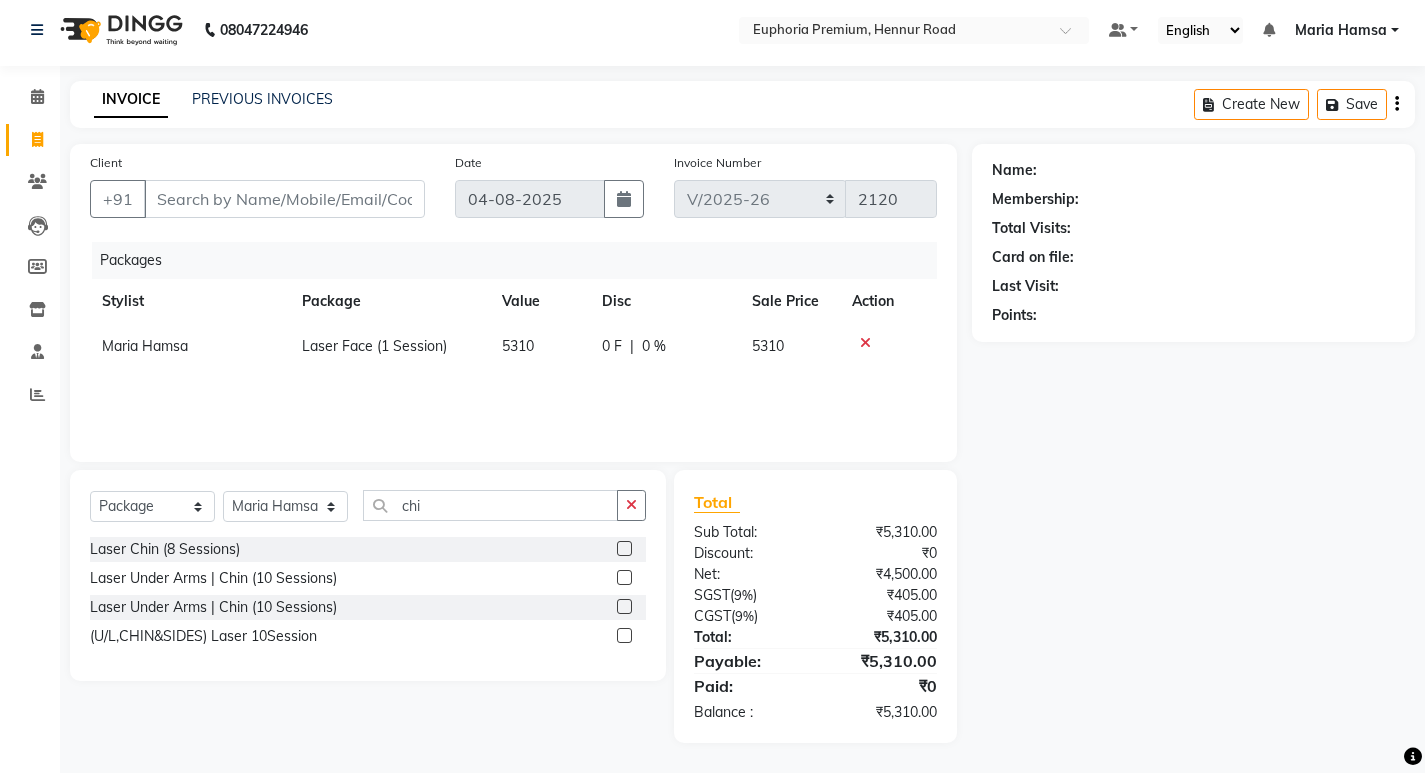 click at bounding box center [623, 636] 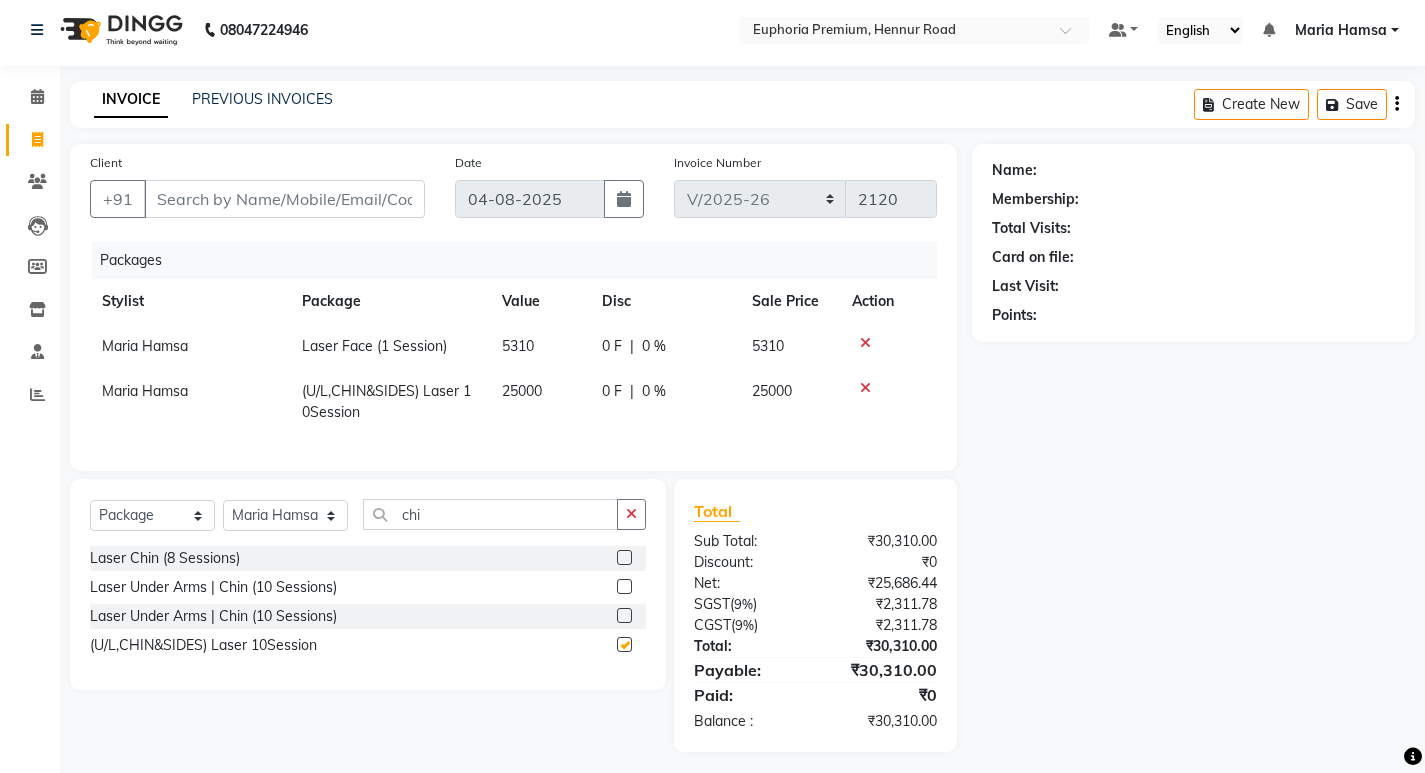 checkbox on "false" 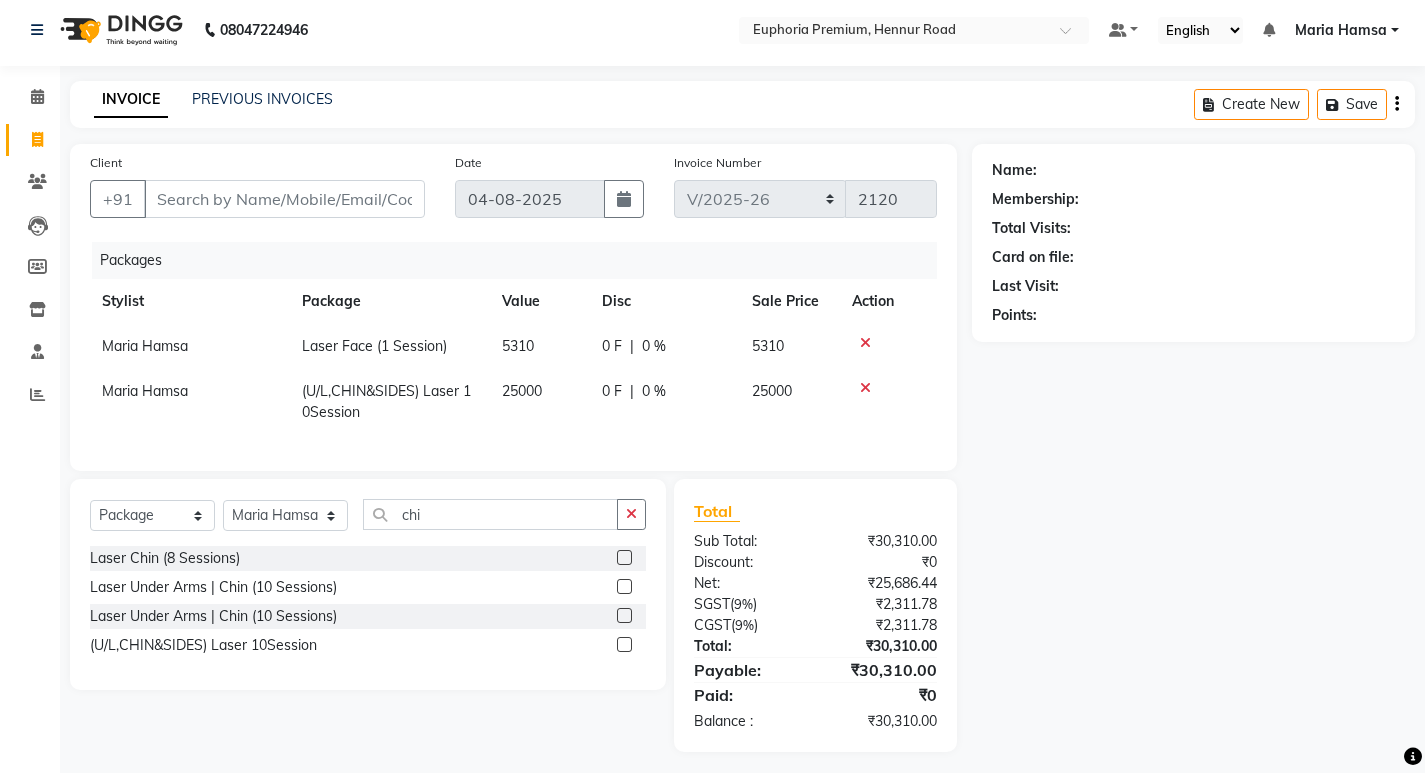 click 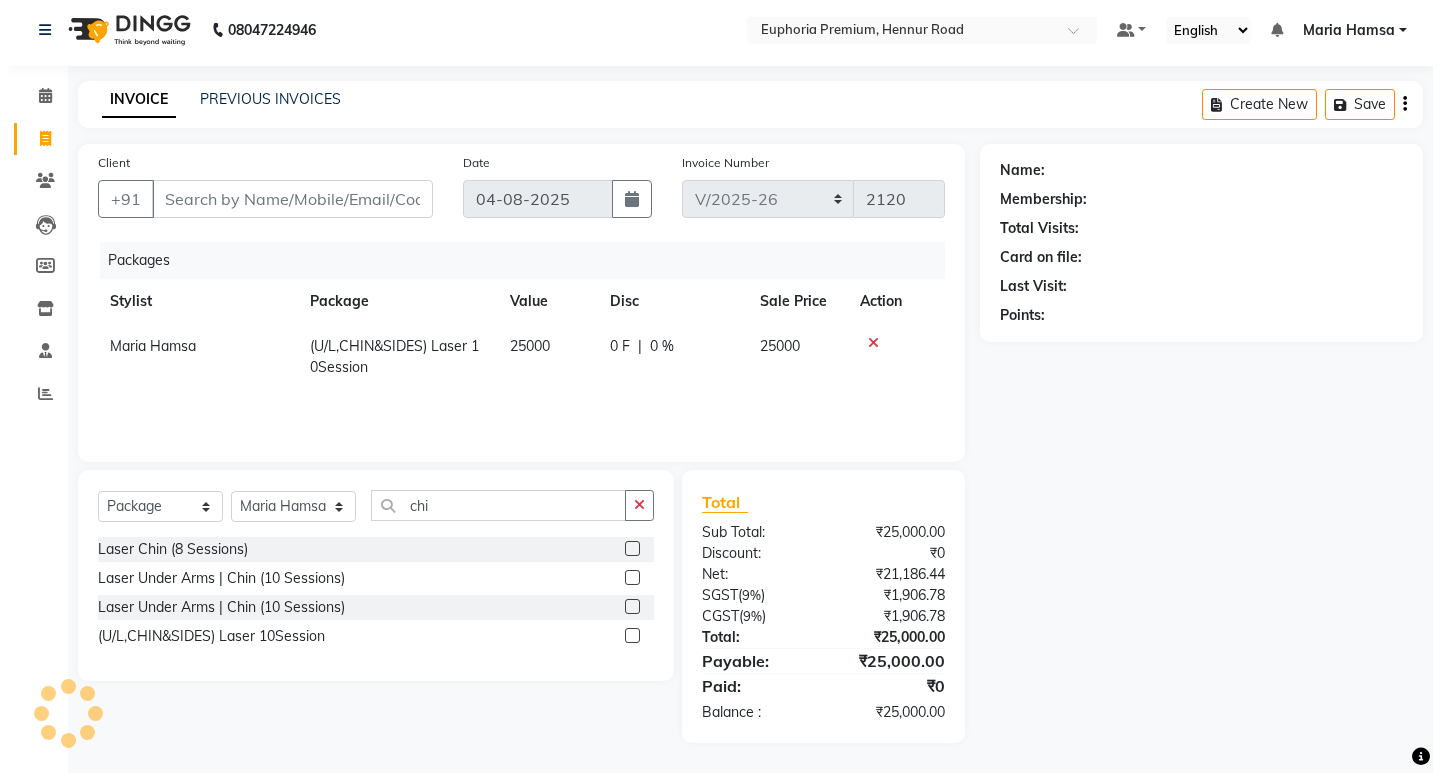 scroll, scrollTop: 0, scrollLeft: 0, axis: both 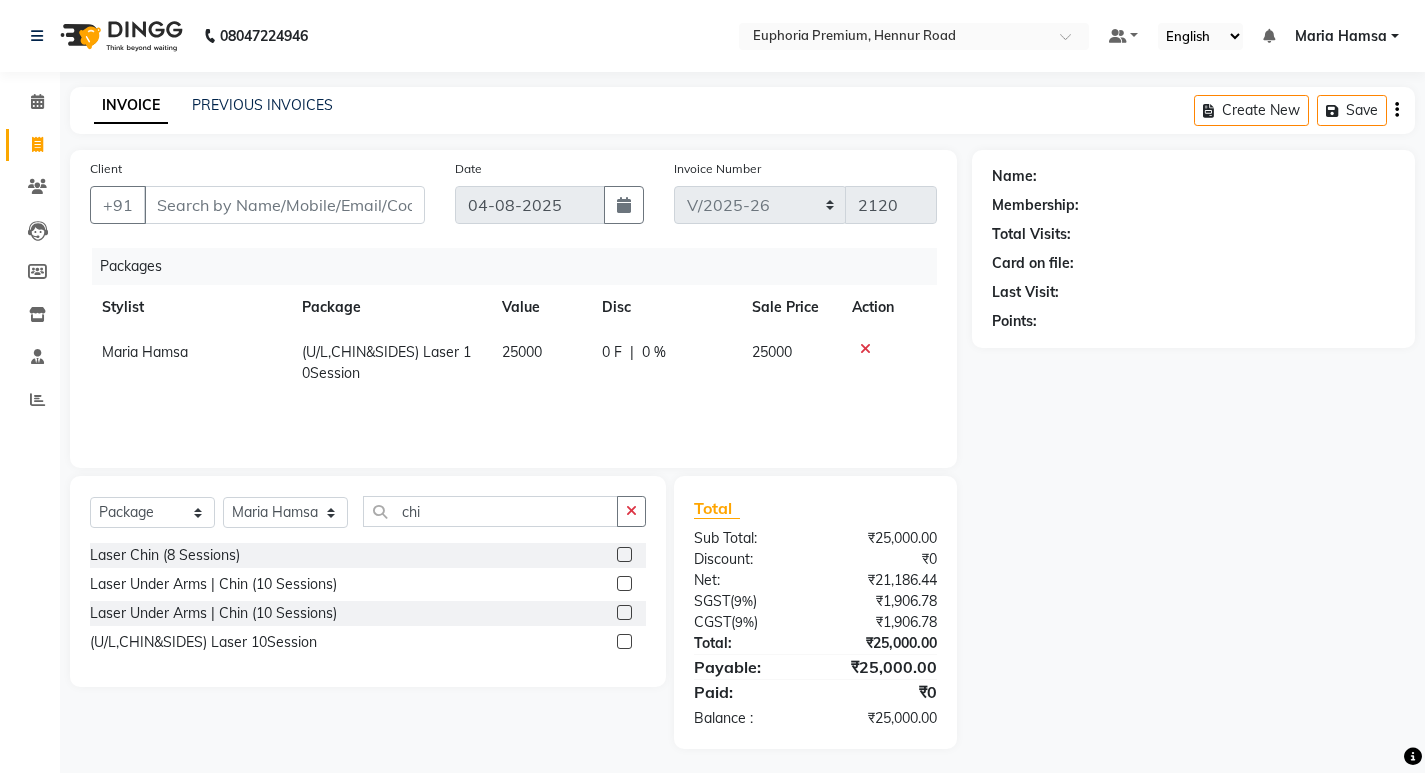 click 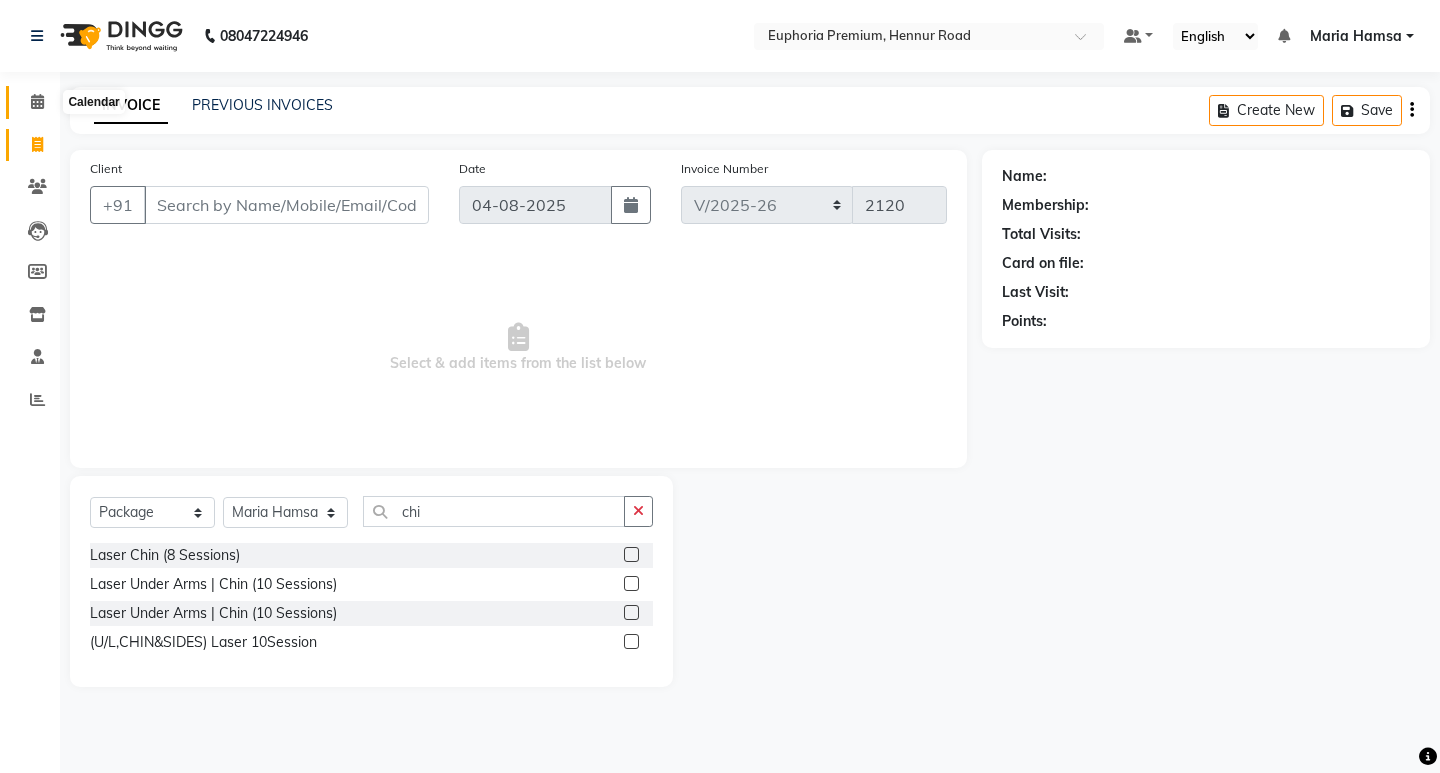 click 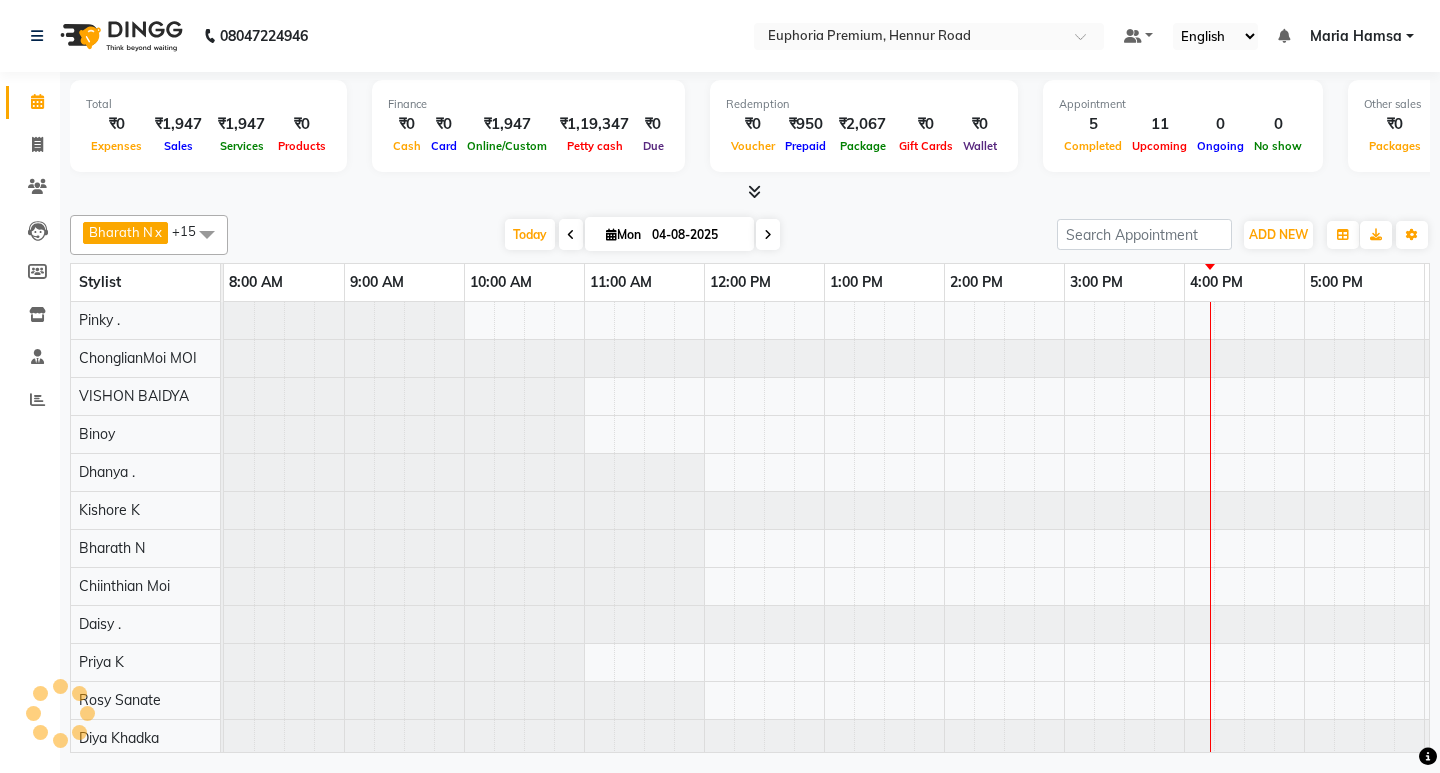scroll, scrollTop: 0, scrollLeft: 0, axis: both 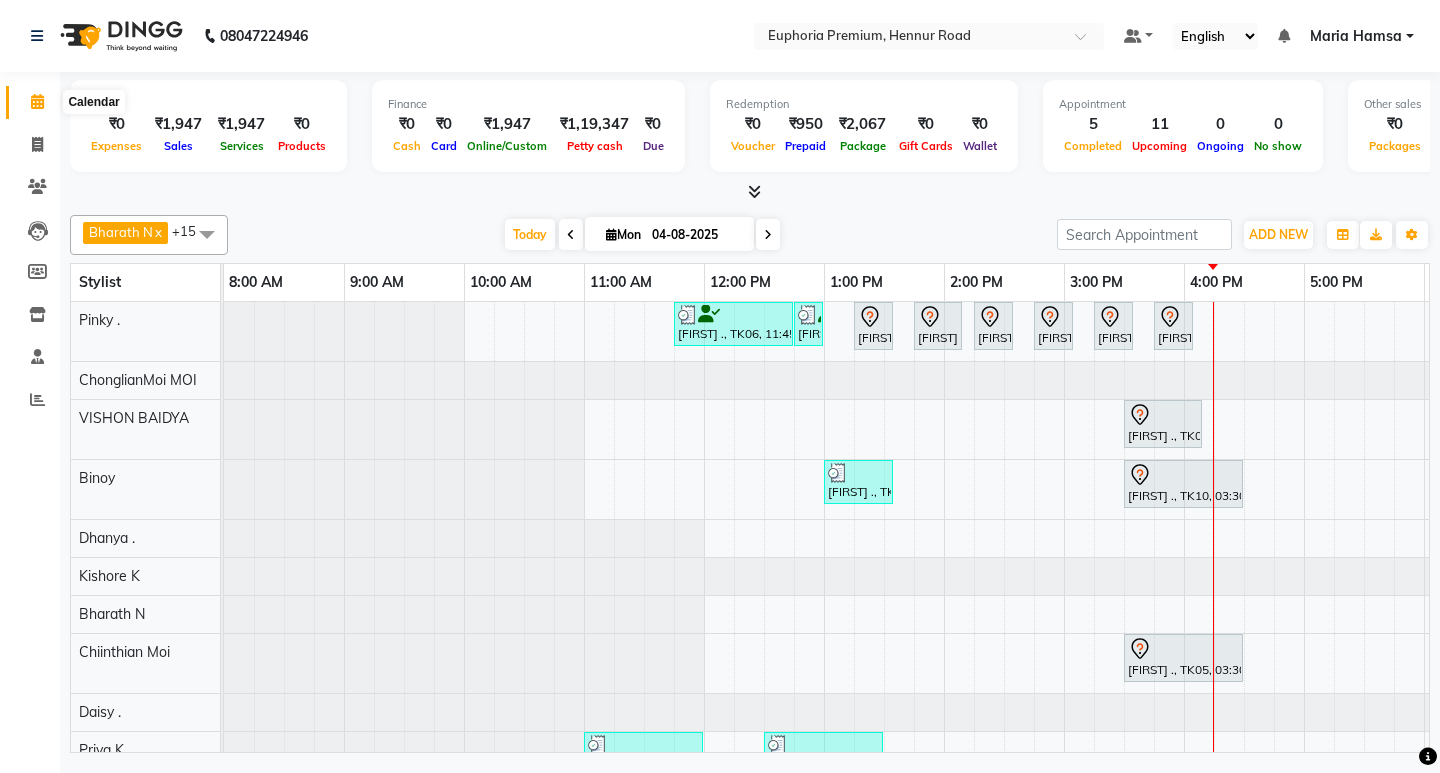 click 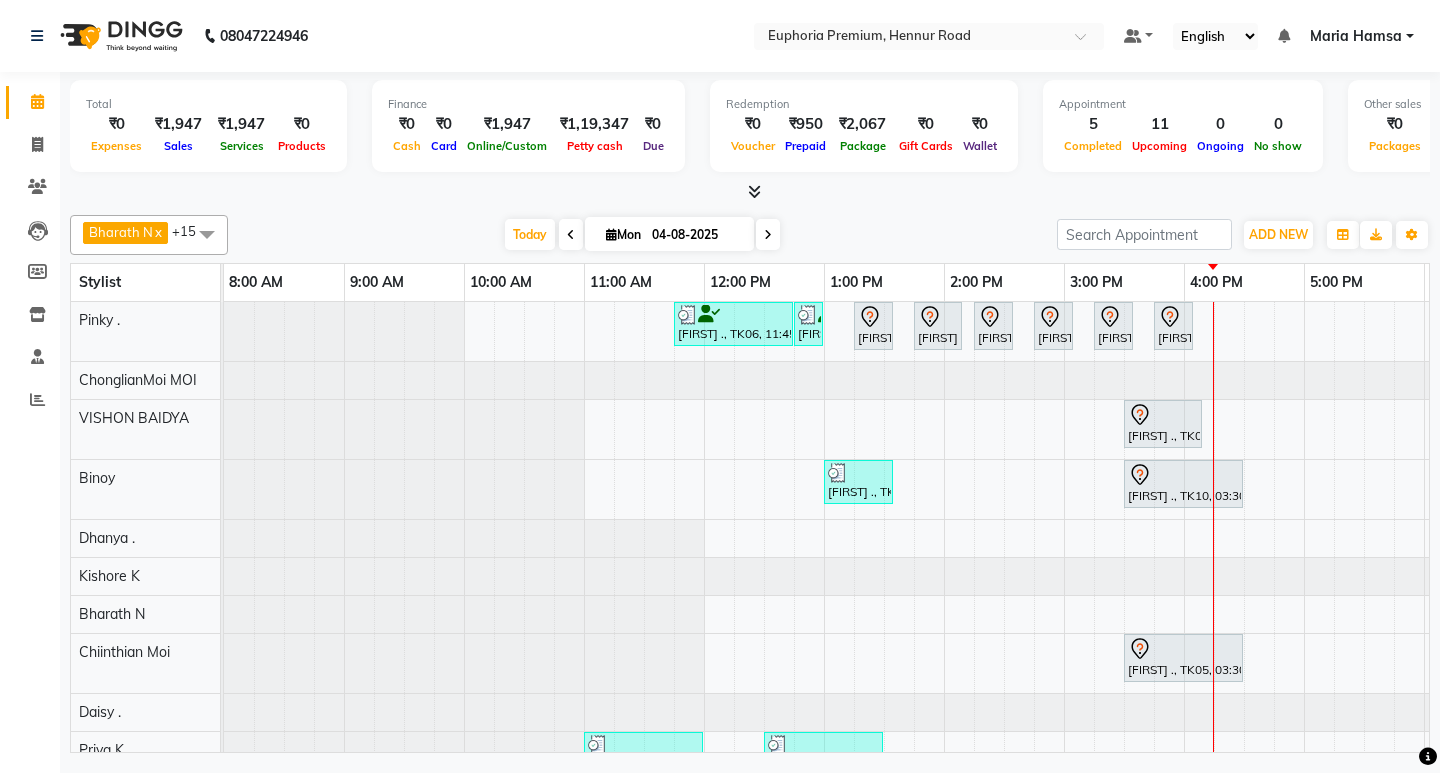 click 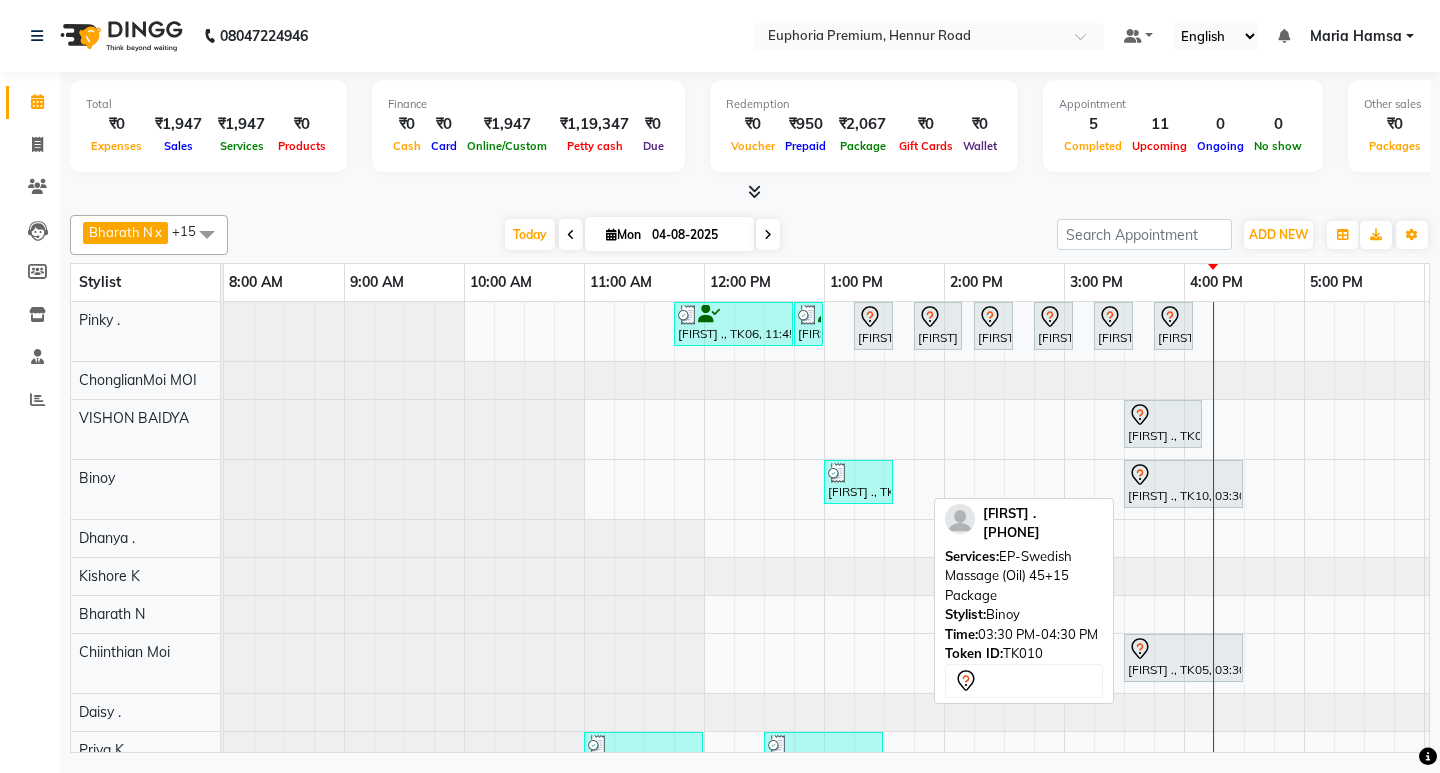 click 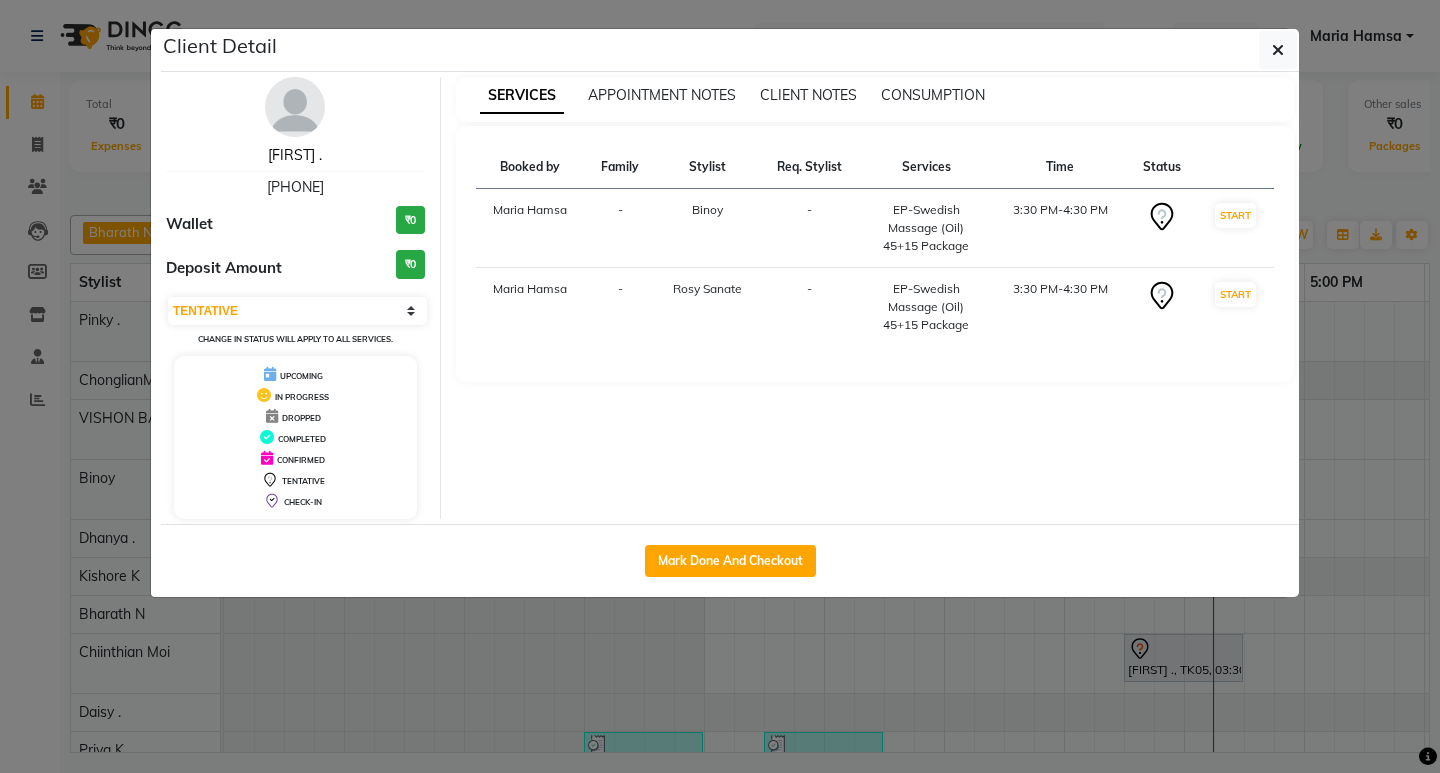 click on "[FIRST] ." at bounding box center [295, 155] 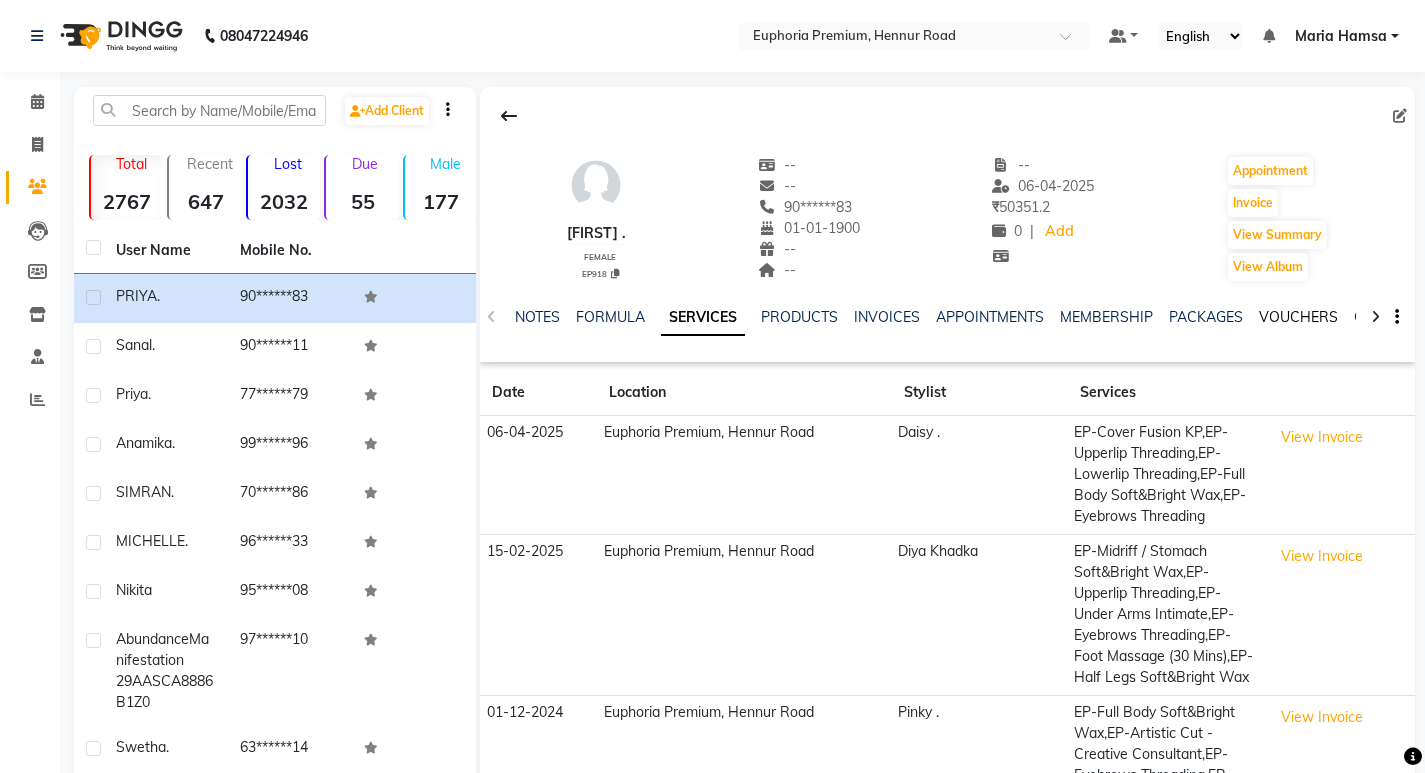 click on "VOUCHERS" 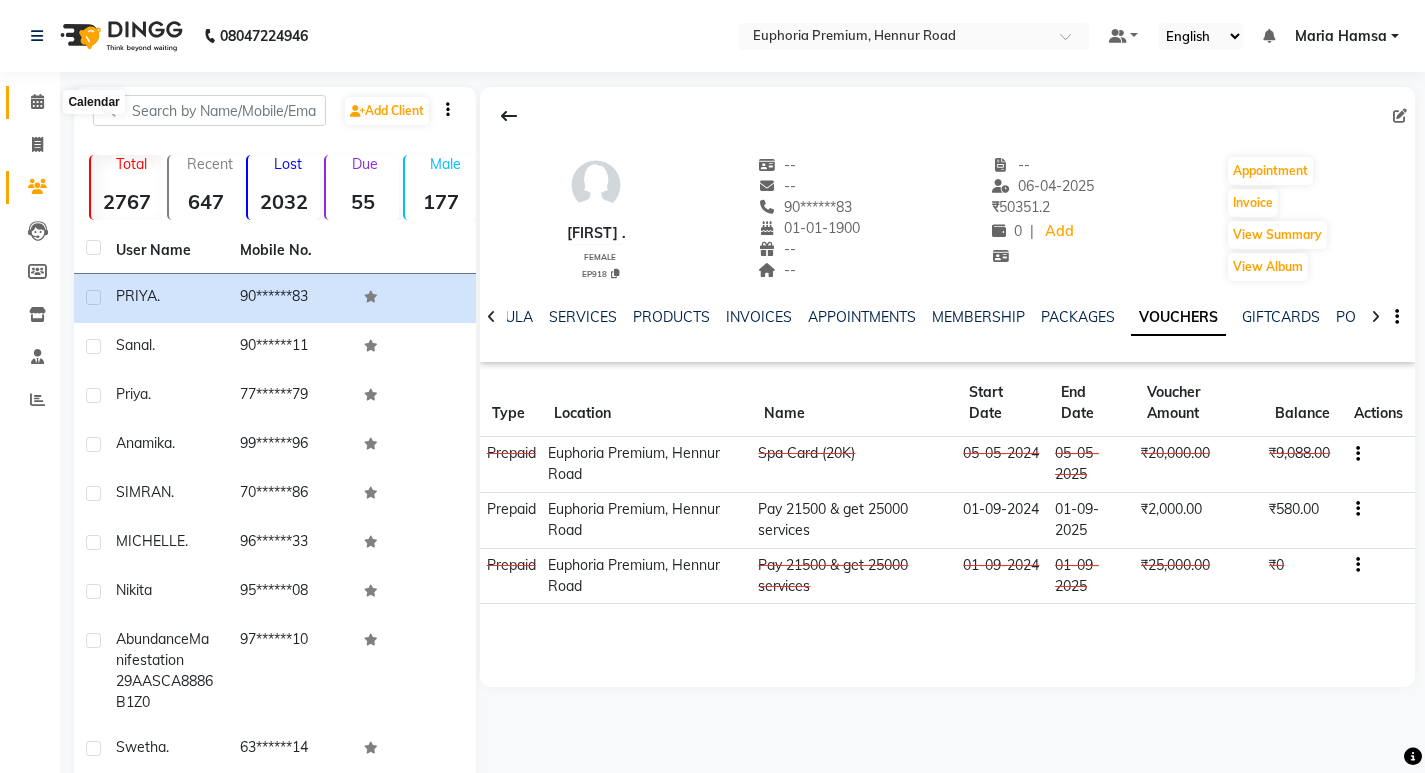 click 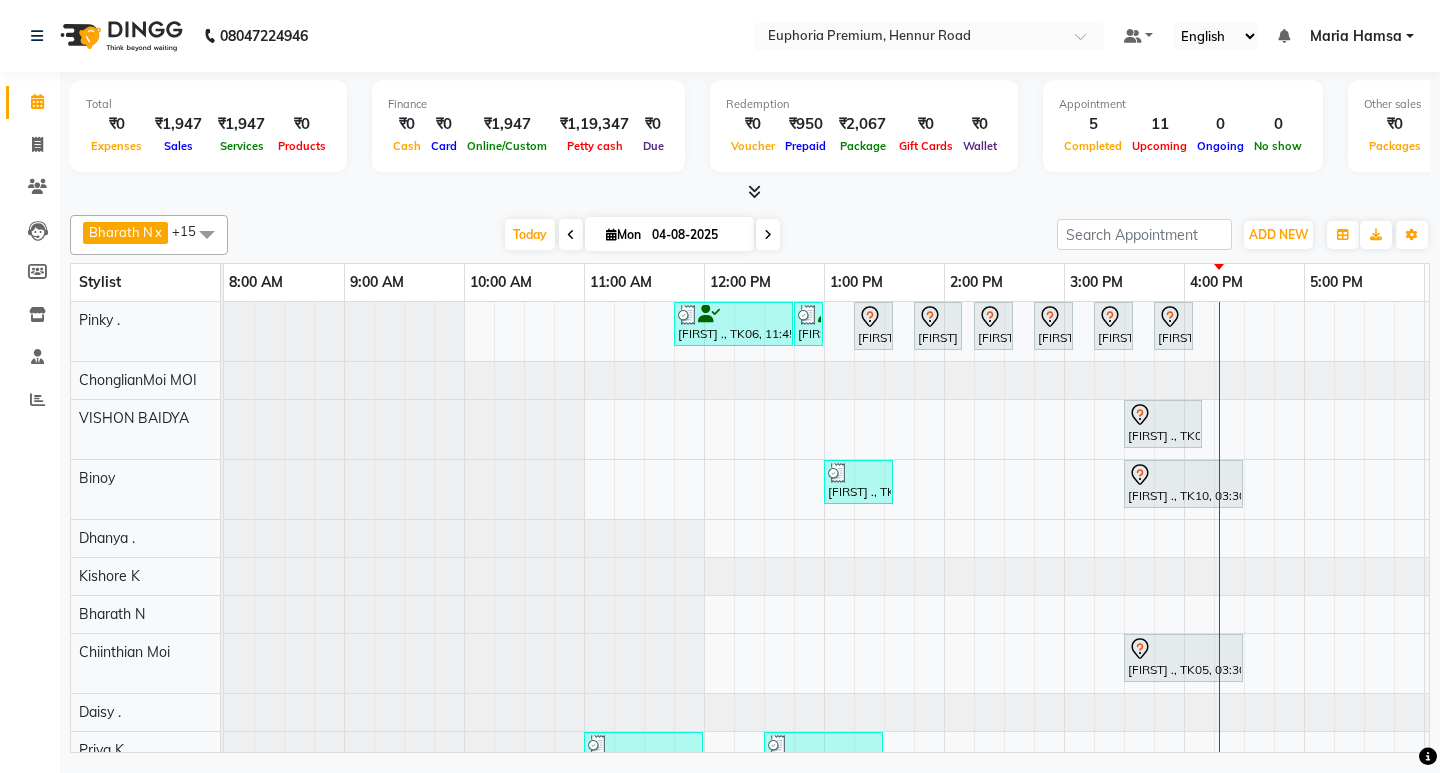 scroll, scrollTop: 271, scrollLeft: 0, axis: vertical 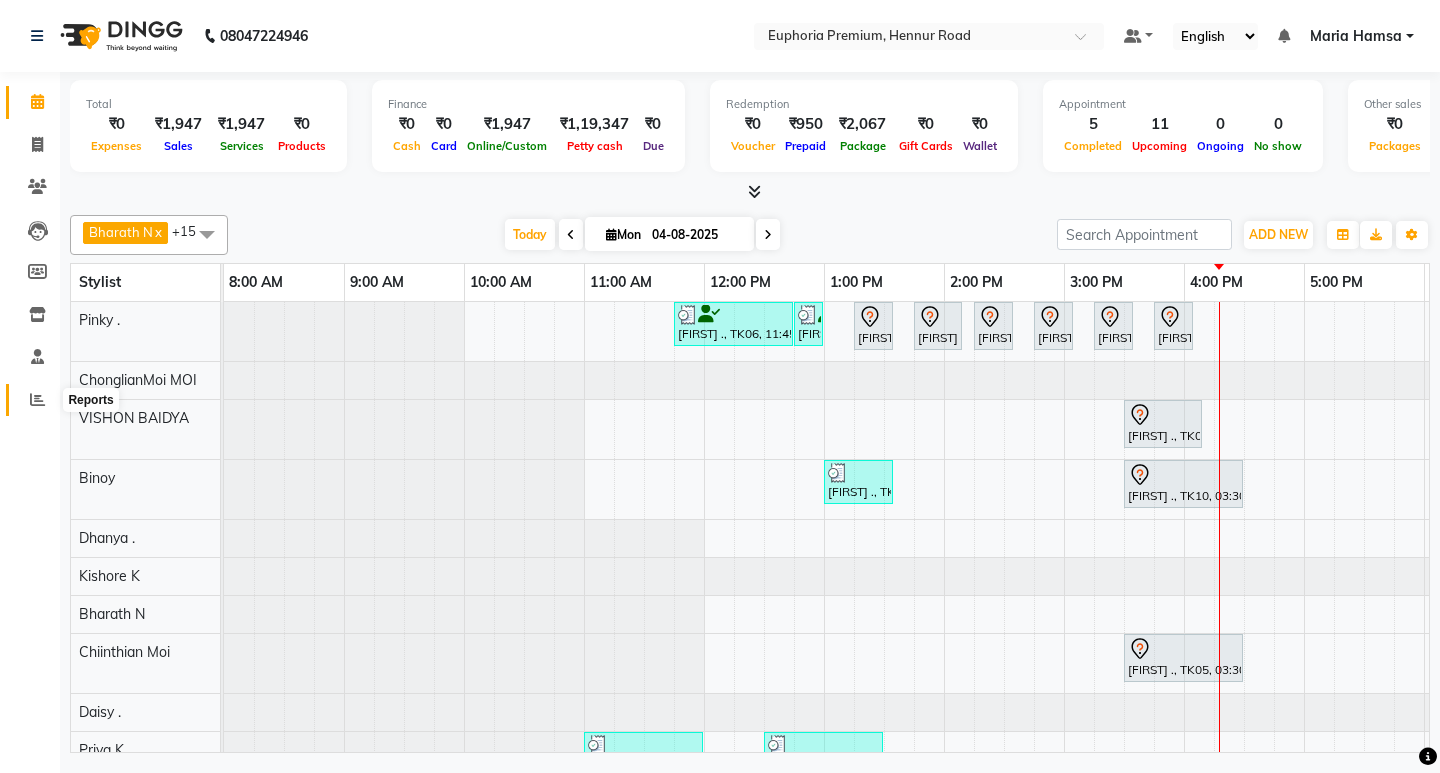 click 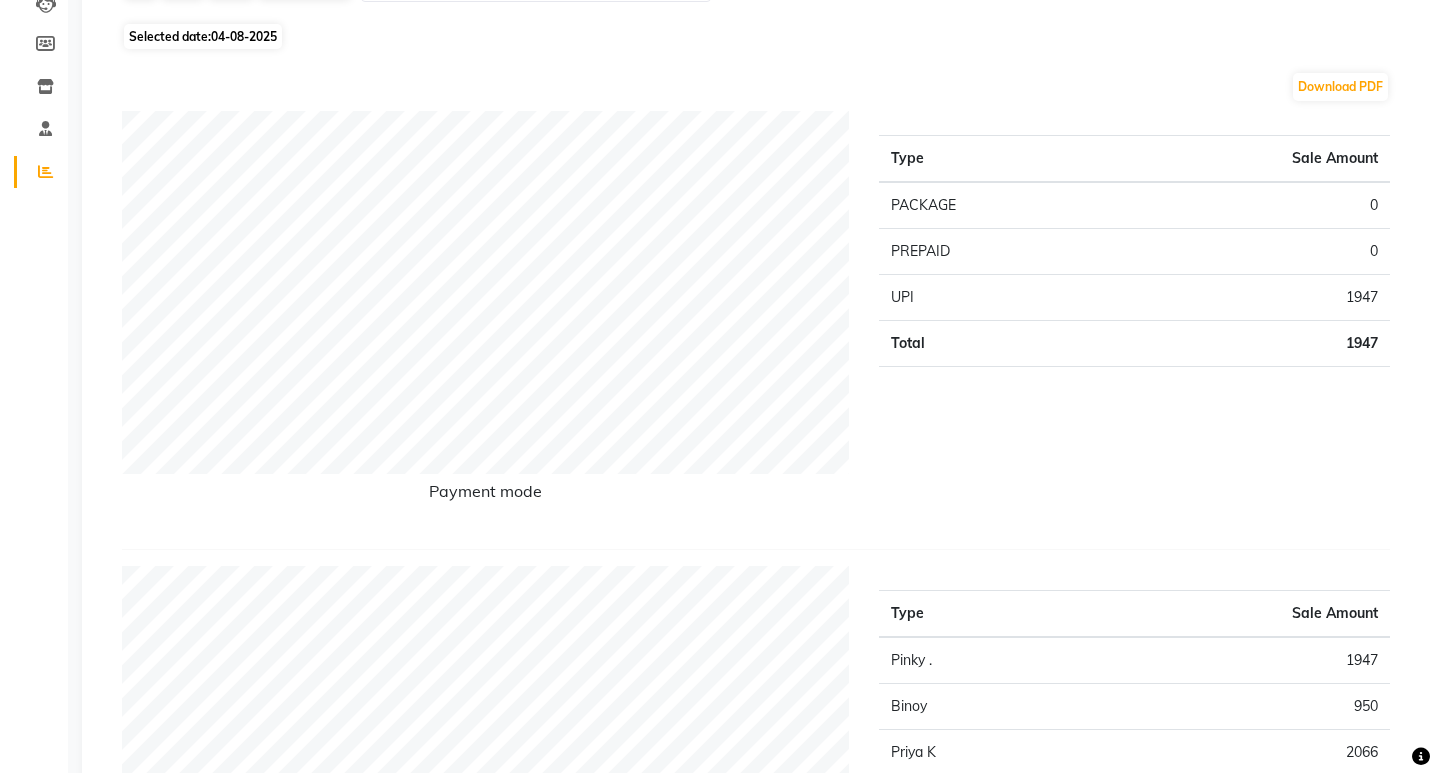 scroll, scrollTop: 0, scrollLeft: 0, axis: both 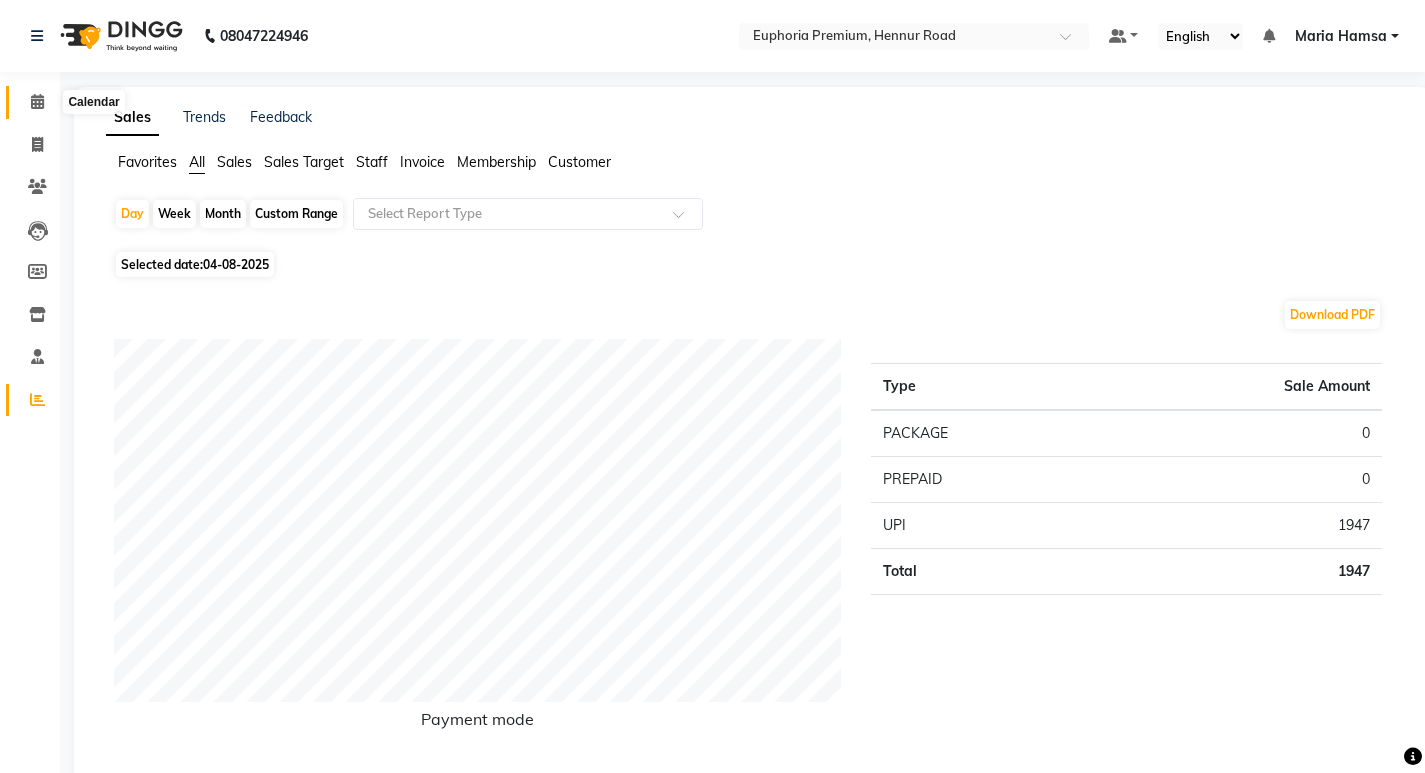 click 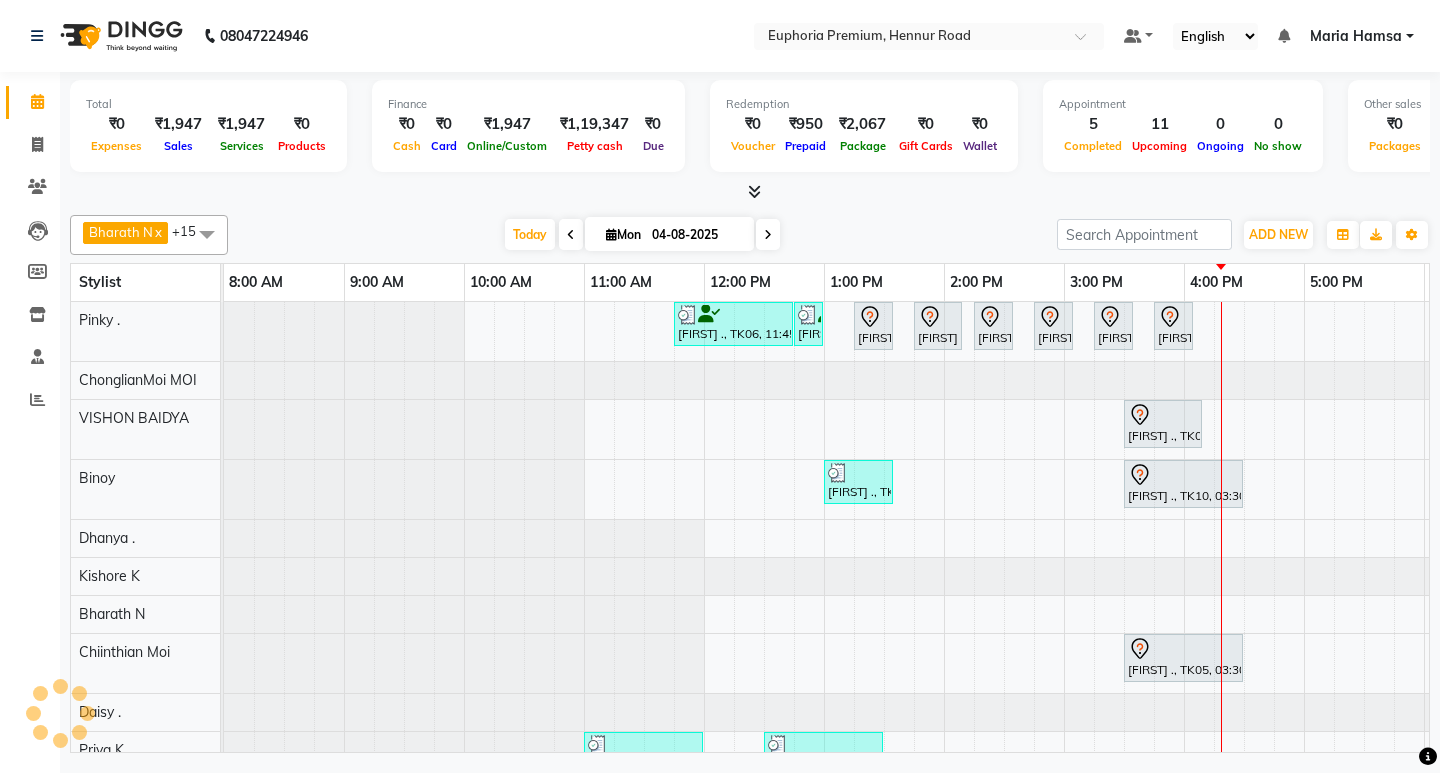 scroll, scrollTop: 0, scrollLeft: 475, axis: horizontal 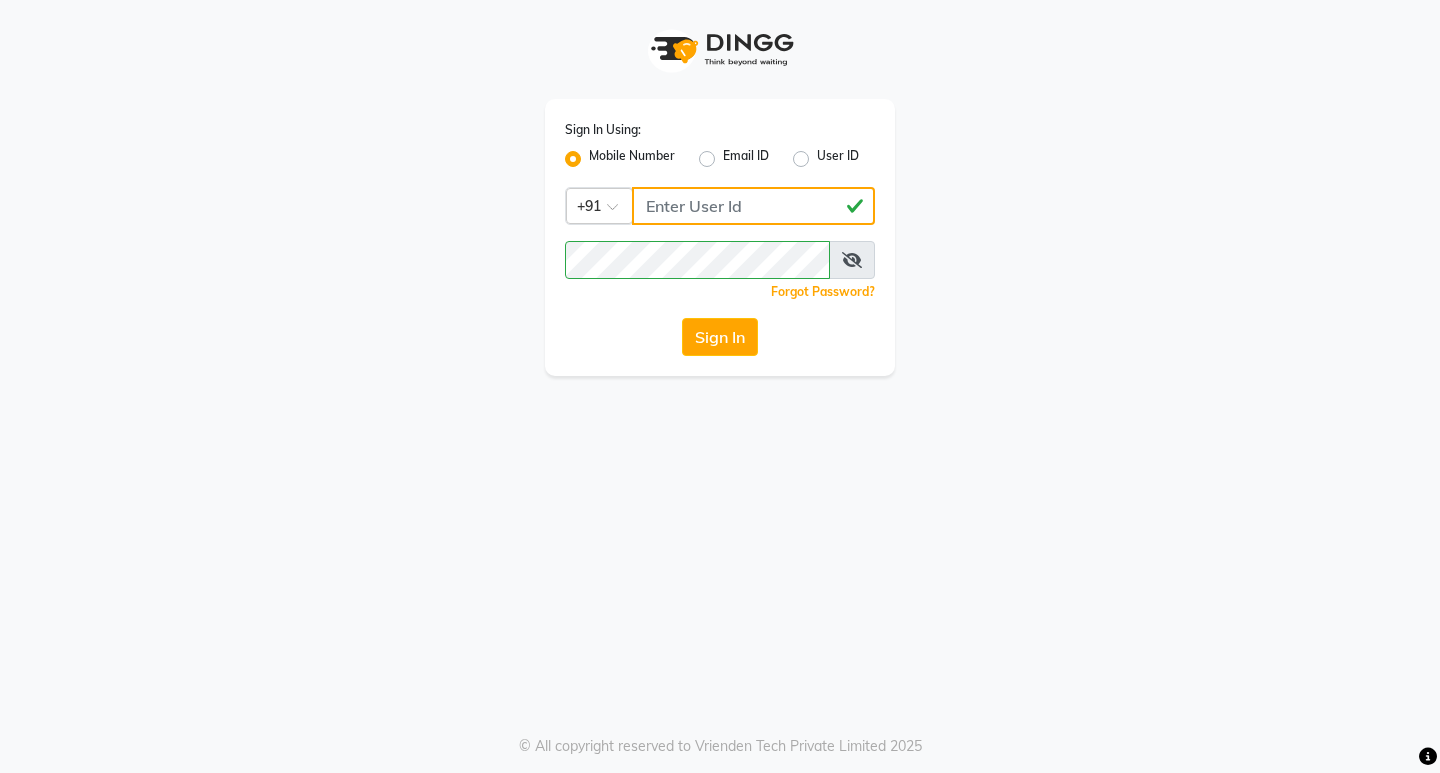click on "[PHONE]" 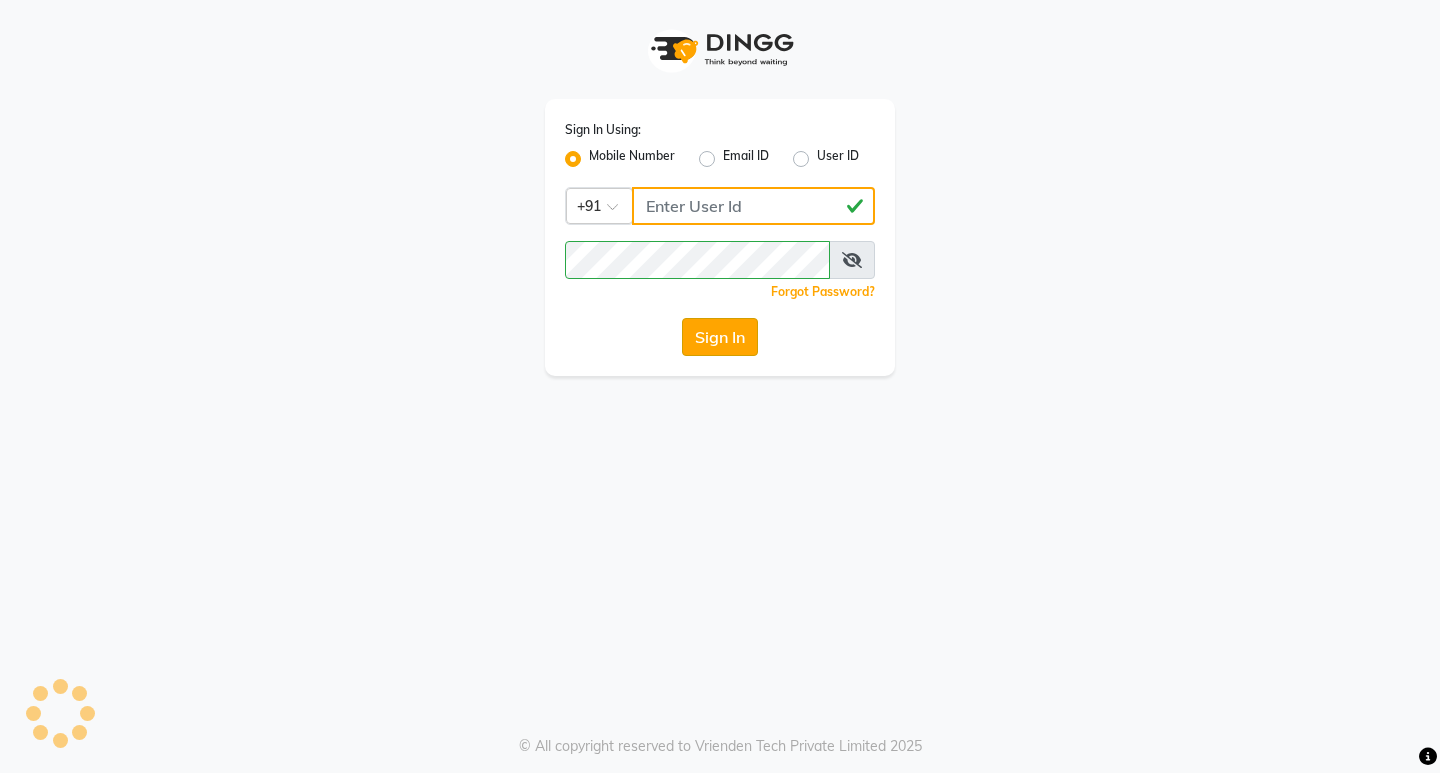 type on "7760179992" 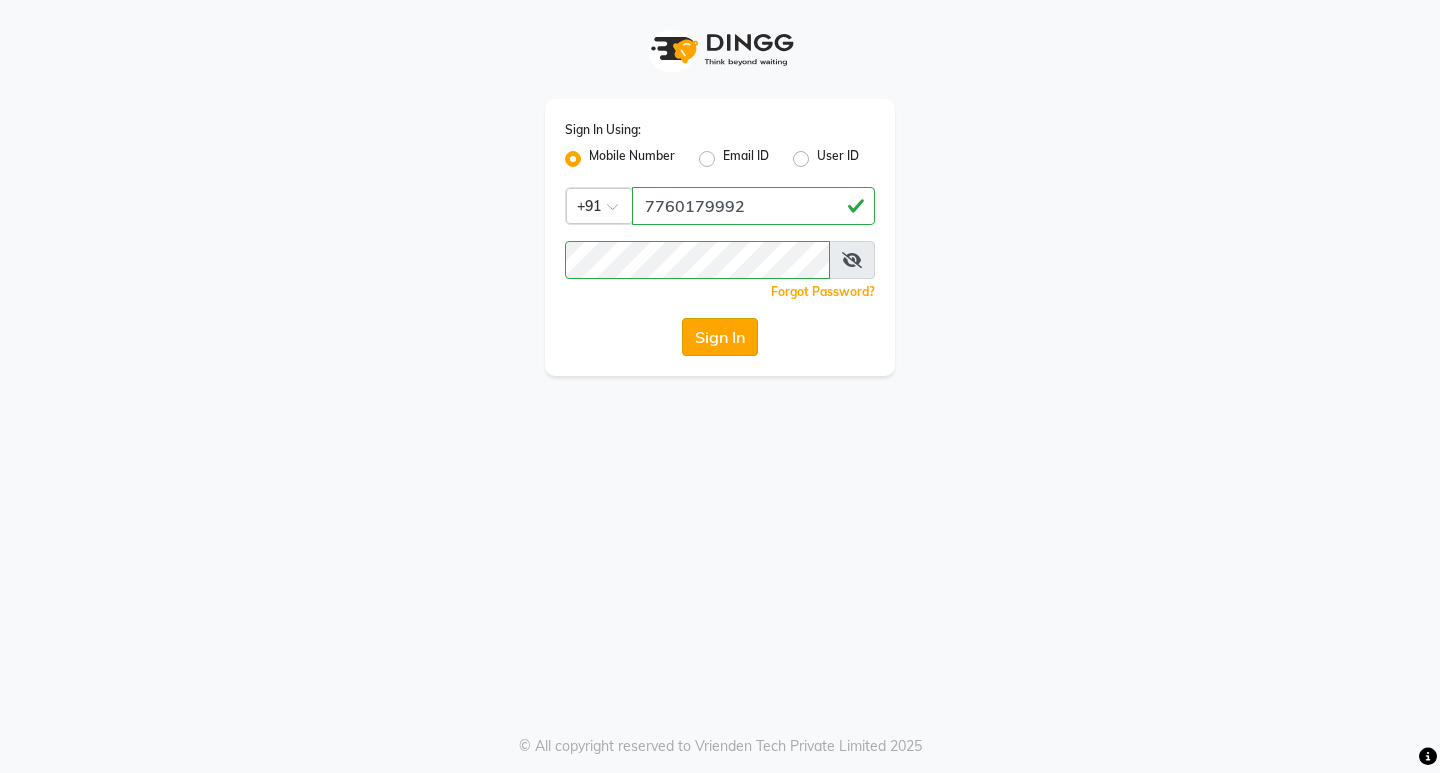 click on "Sign In" 